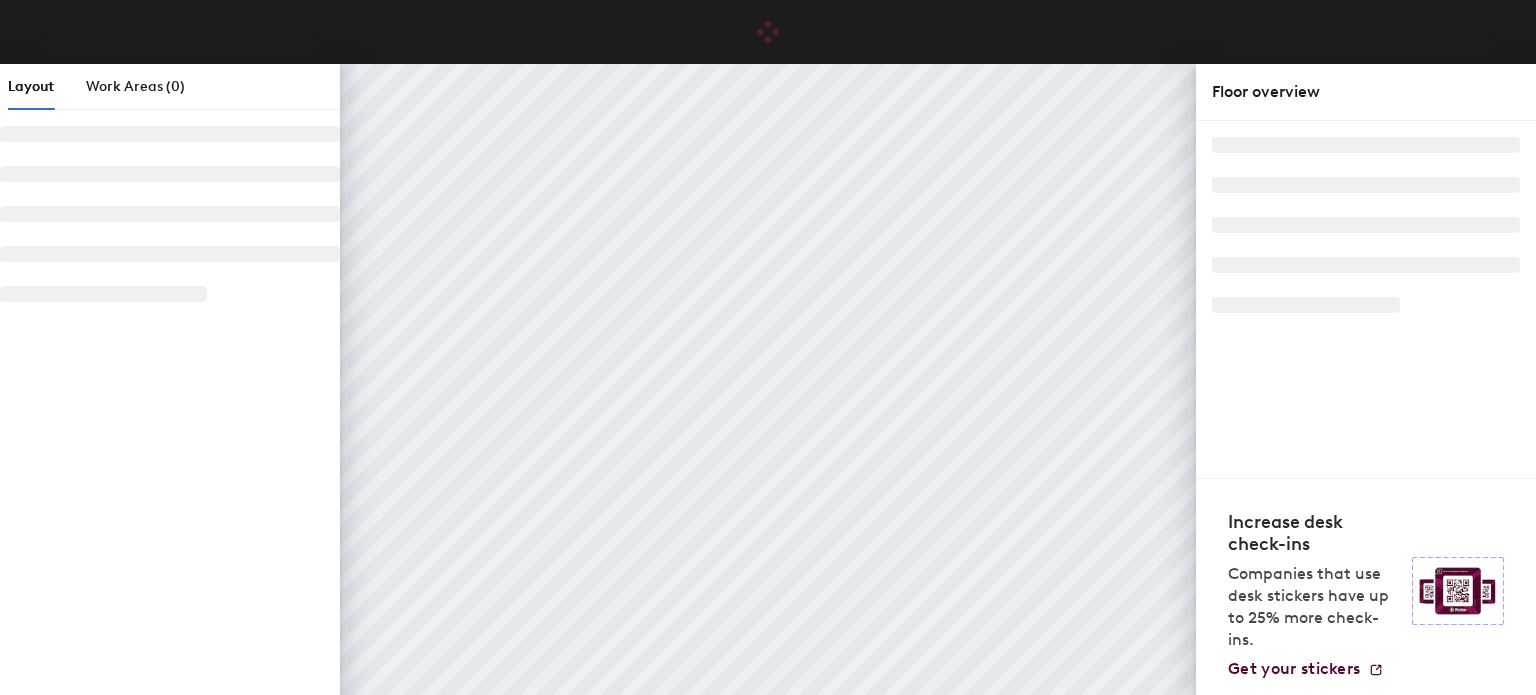 scroll, scrollTop: 0, scrollLeft: 0, axis: both 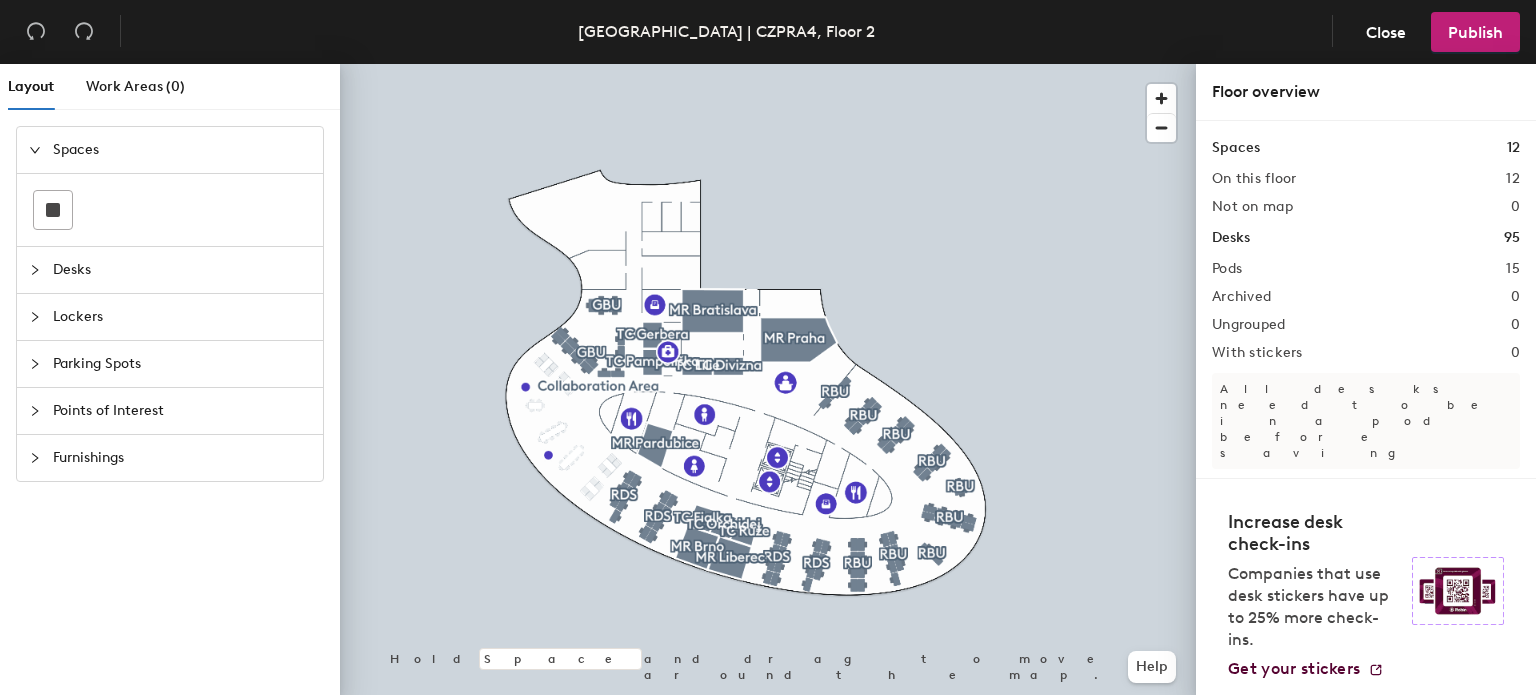 click on "Desks" 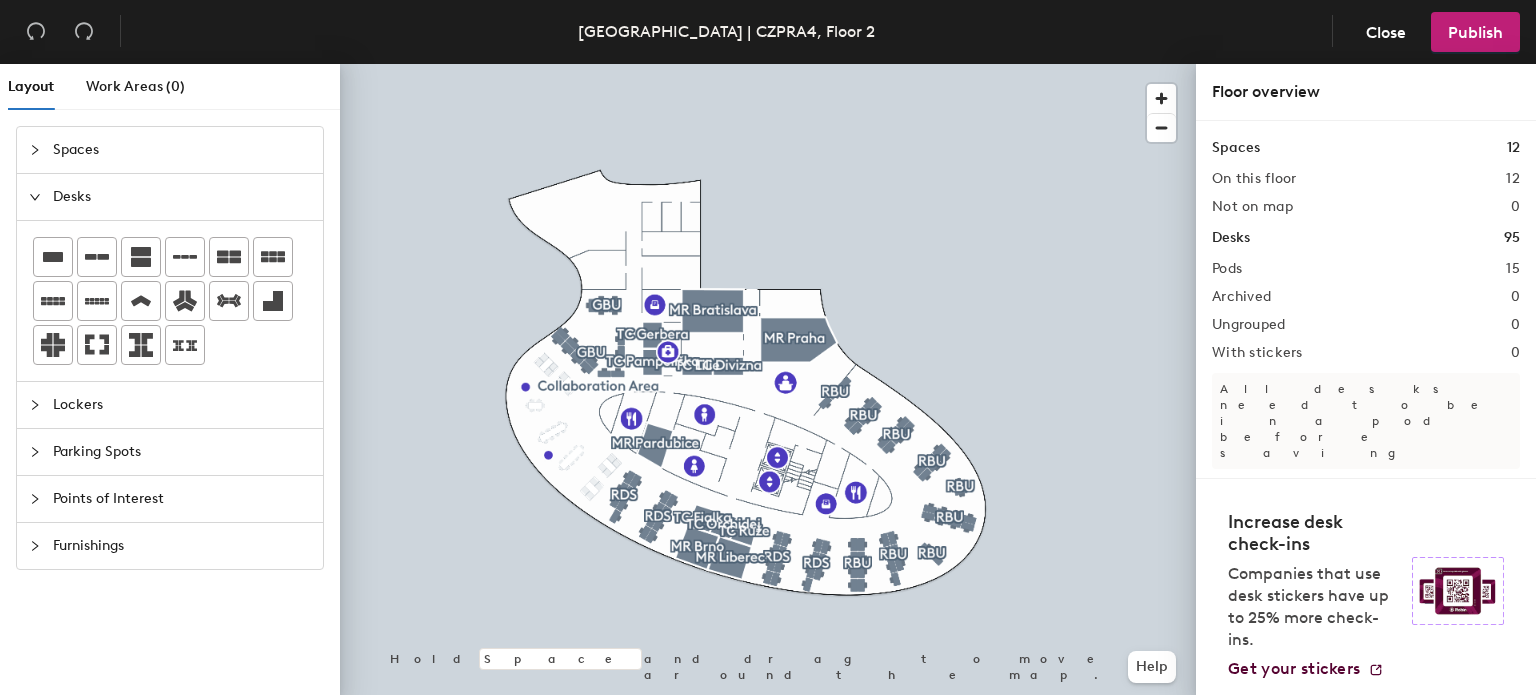 click on "Points of Interest" 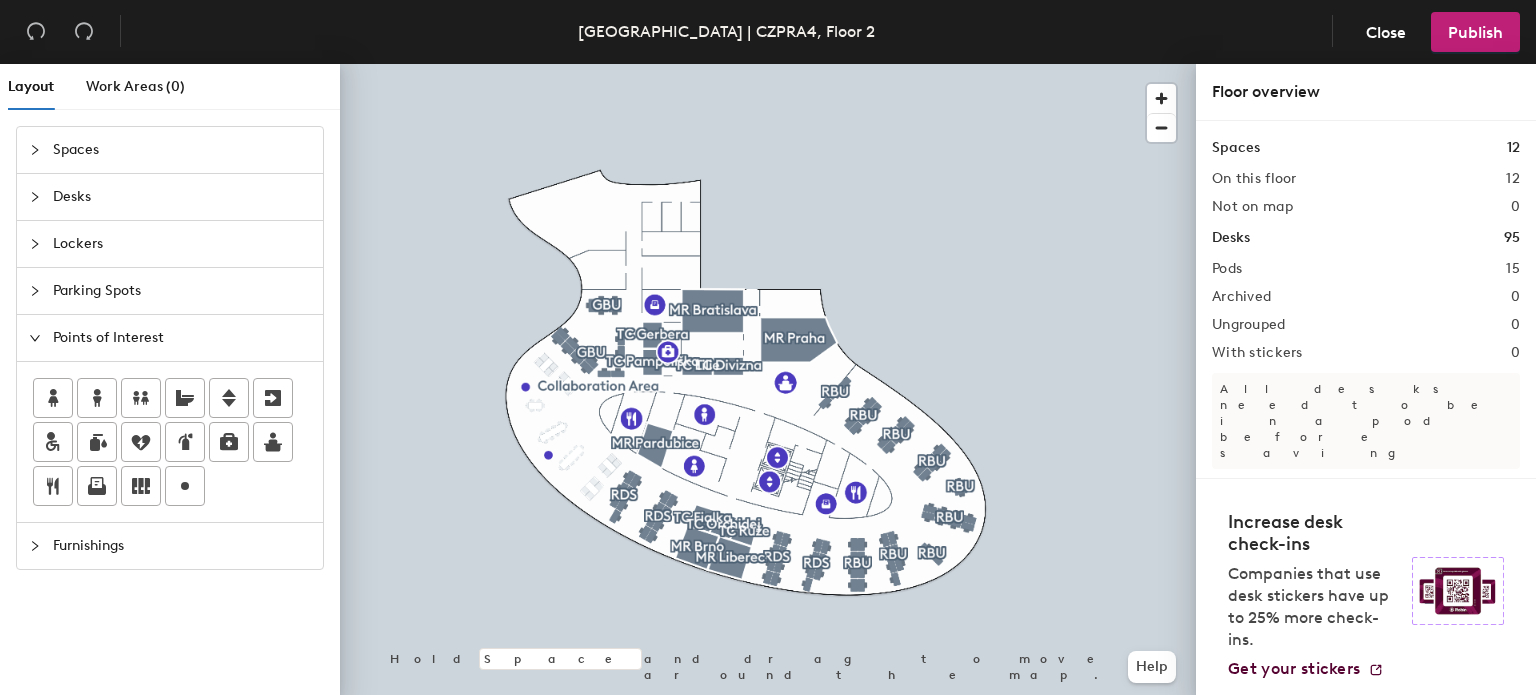 click on "Furnishings" 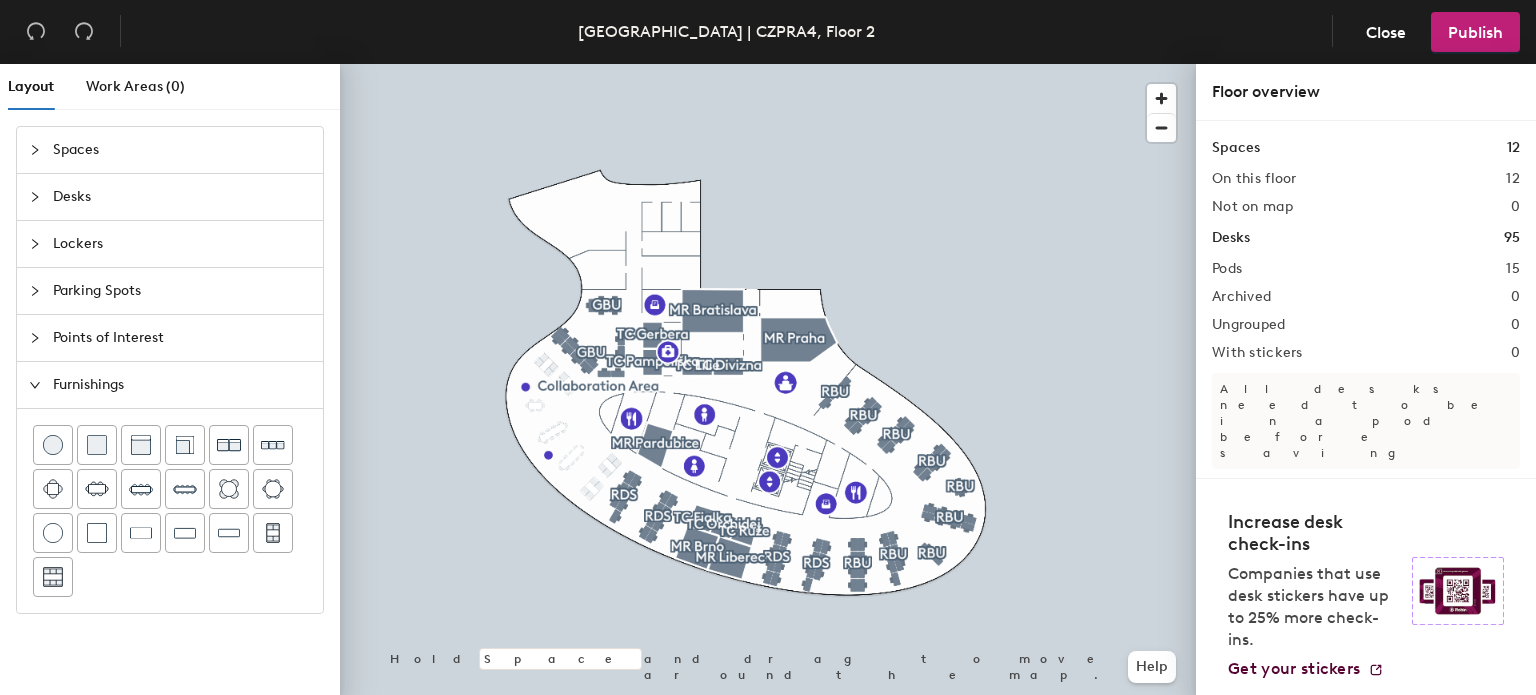 click on "Points of Interest" 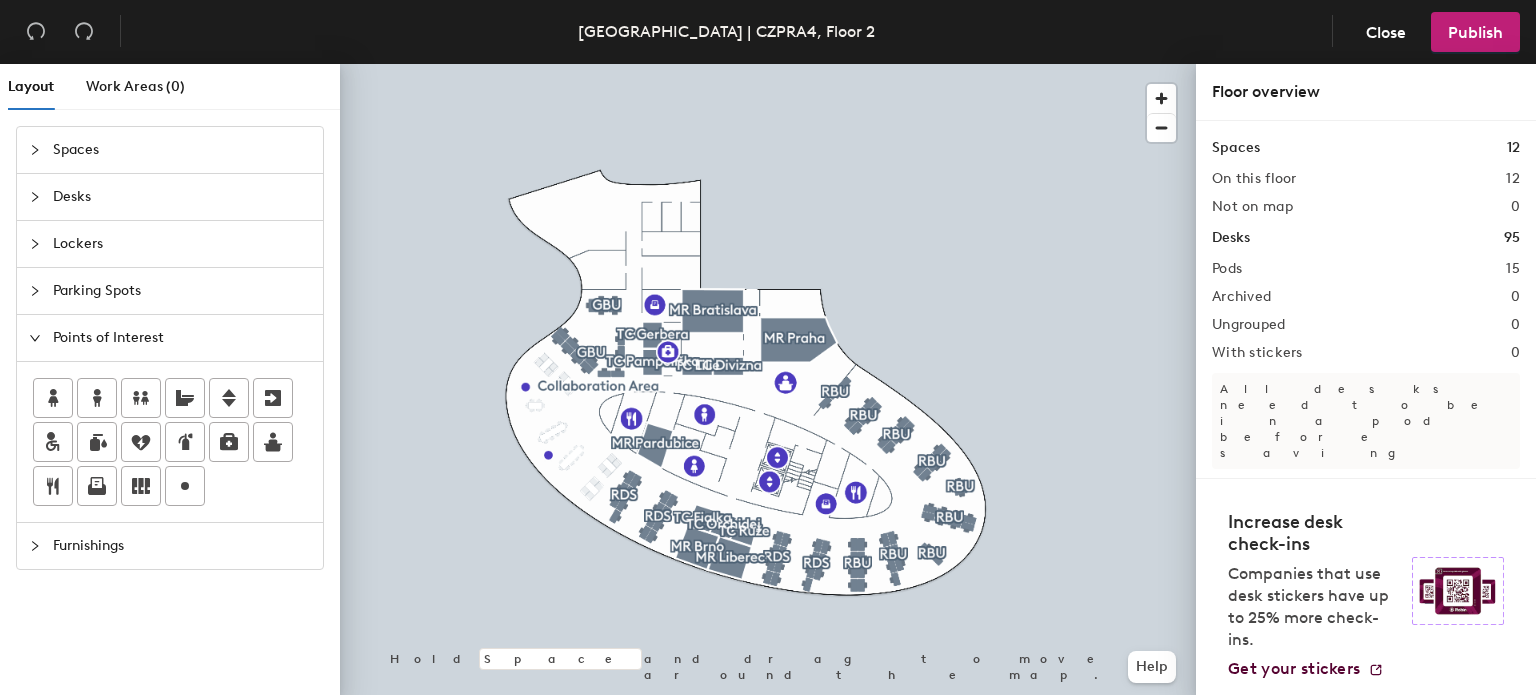 click on "Parking Spots" 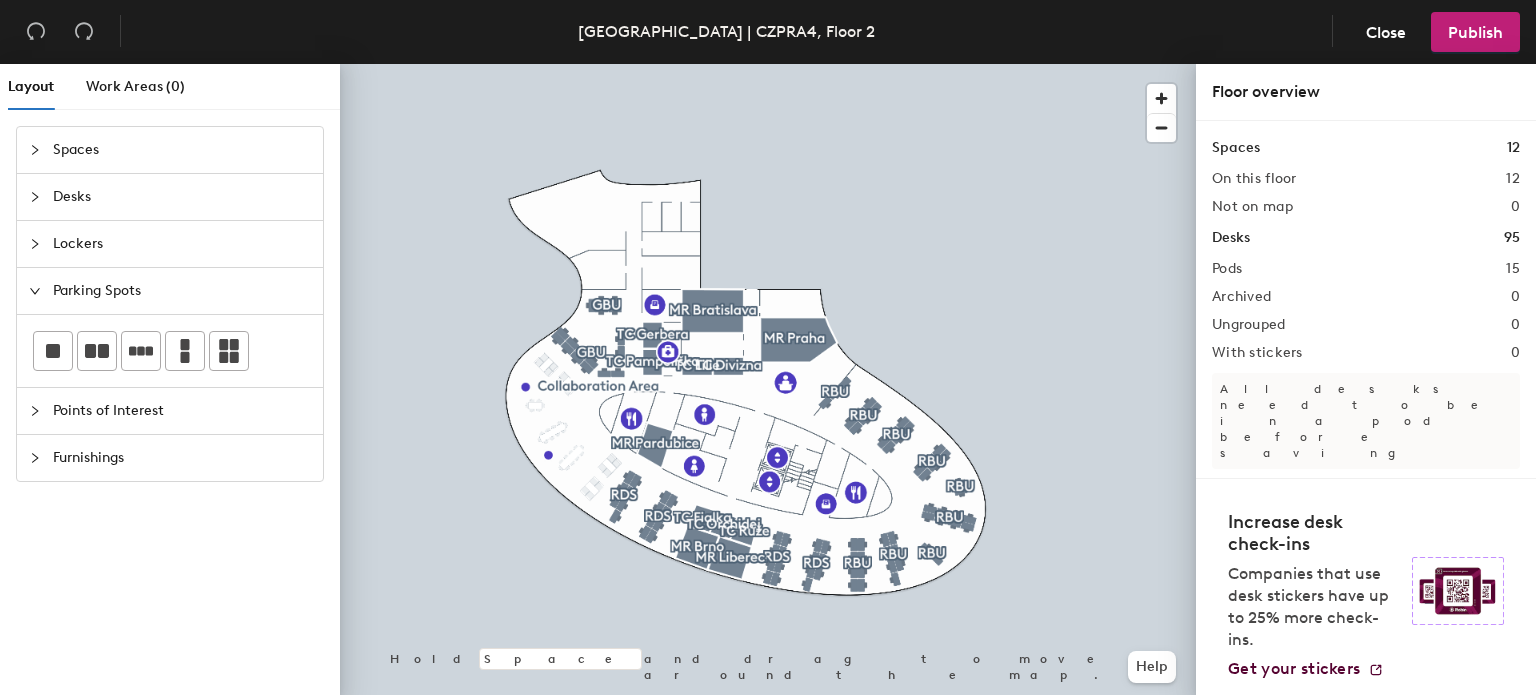 click on "Lockers" 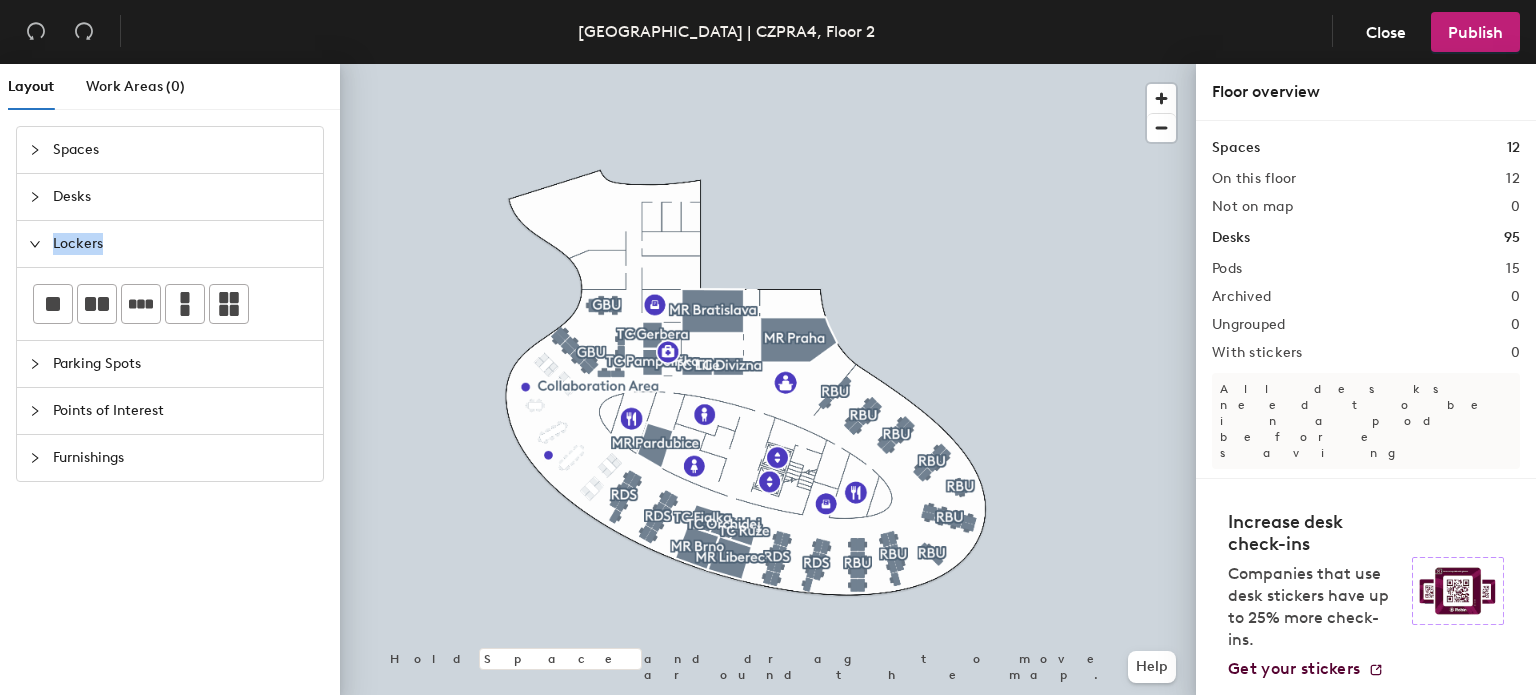 click on "Lockers" 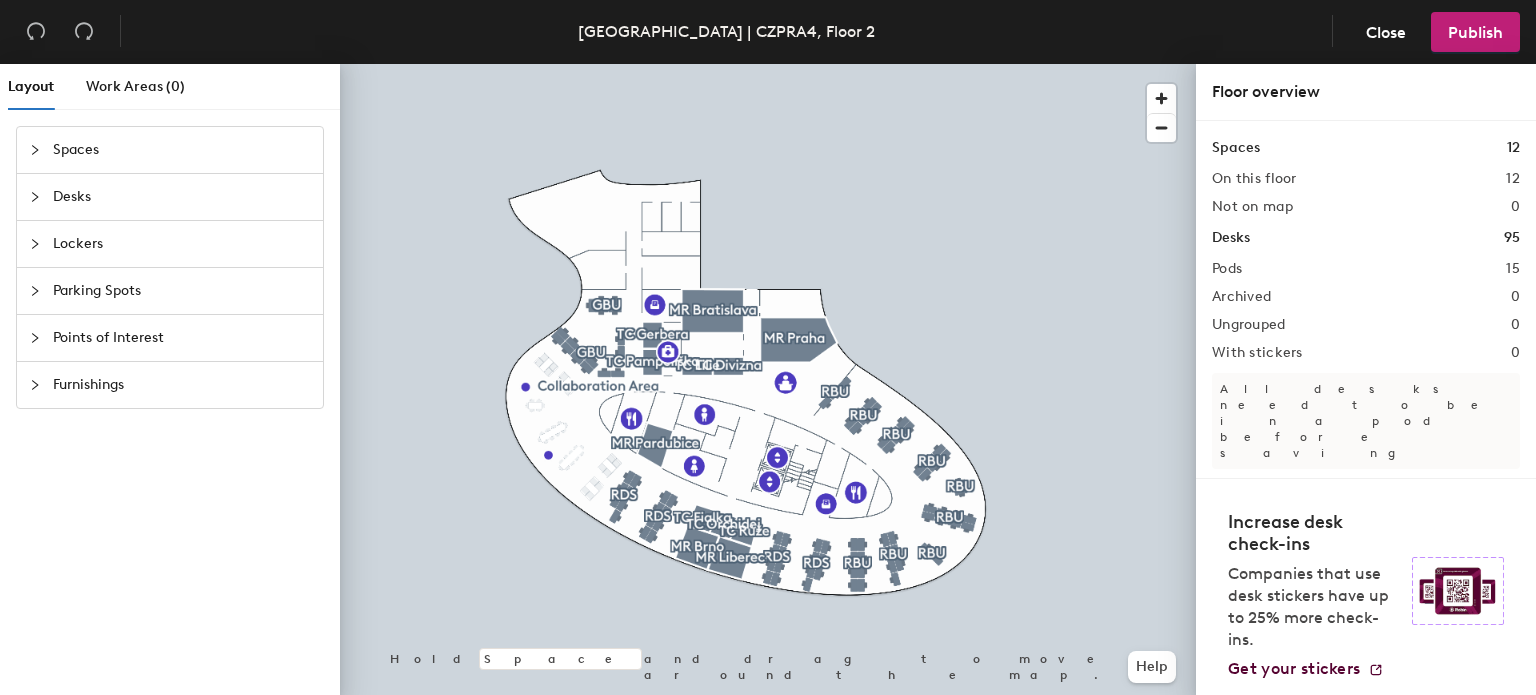 click on "Desks" 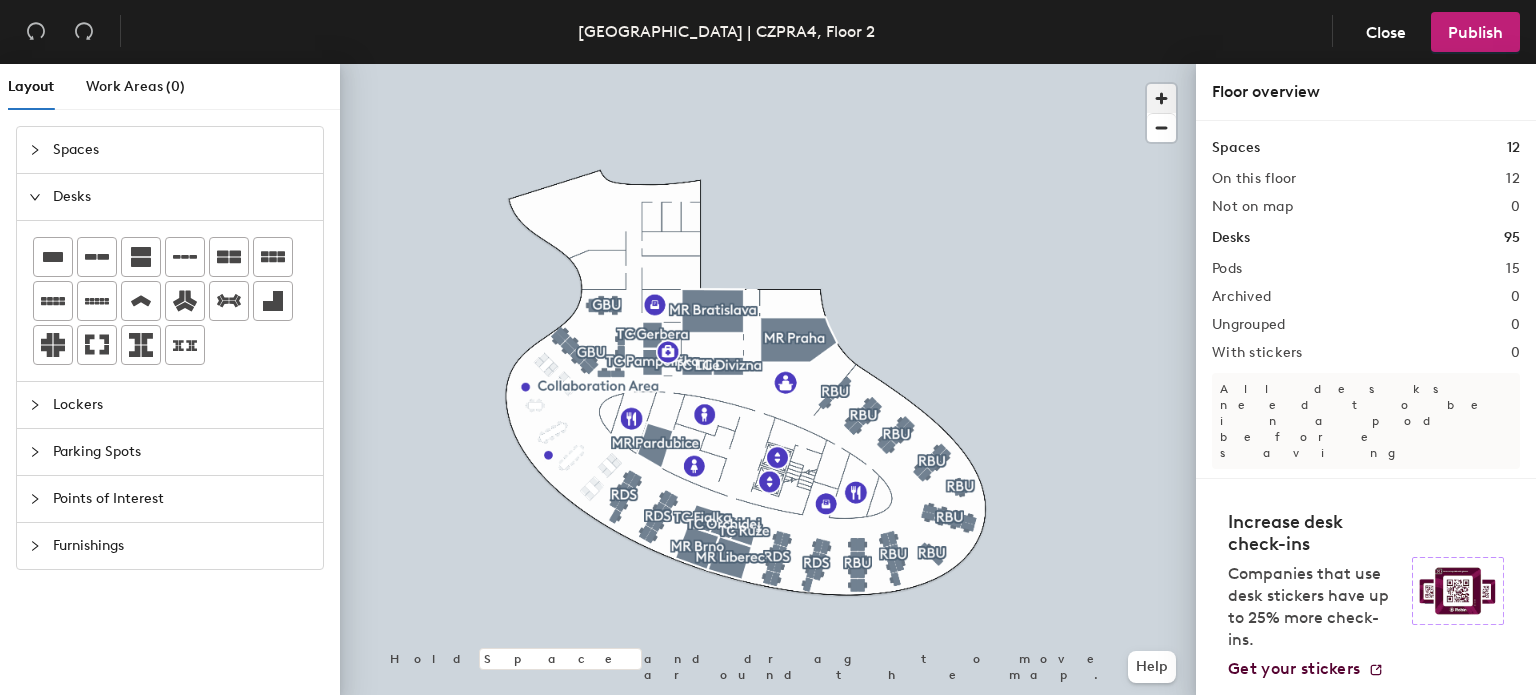 click 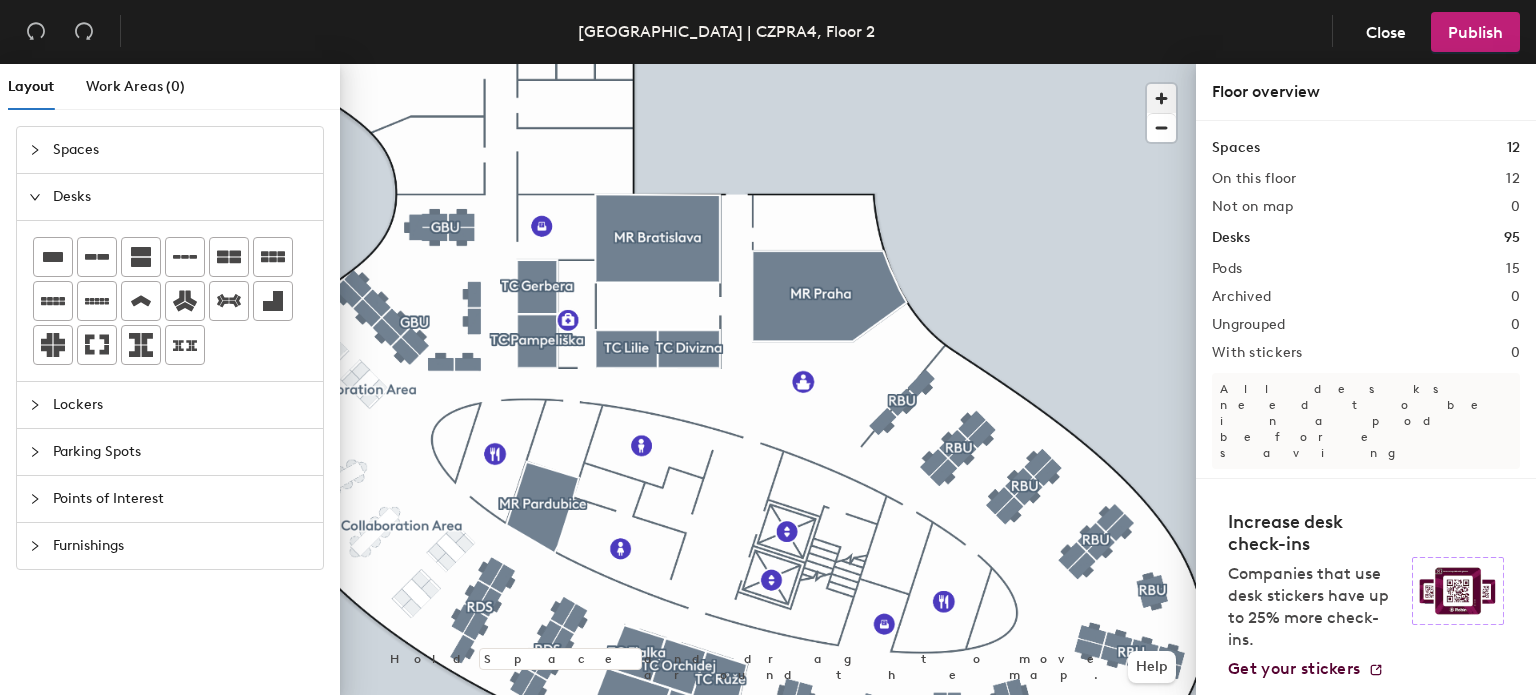 click 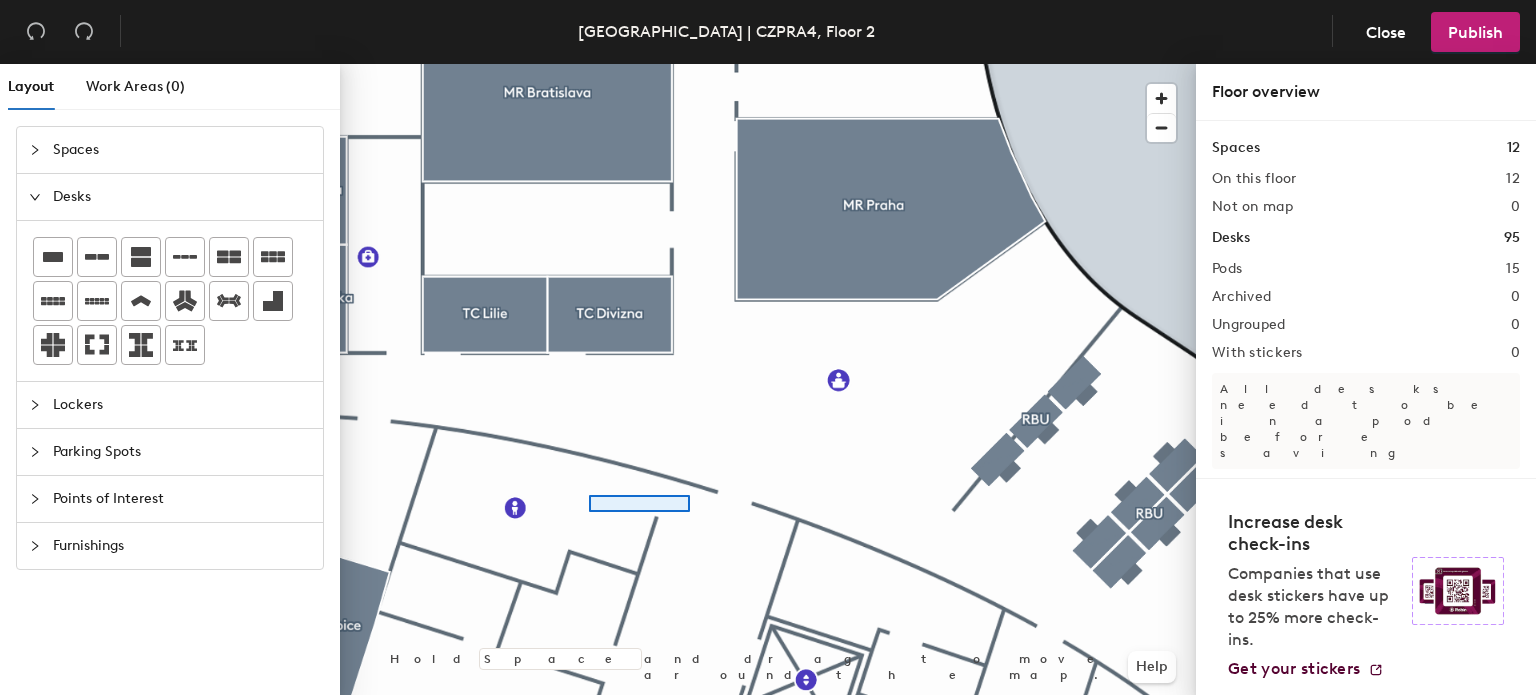 click 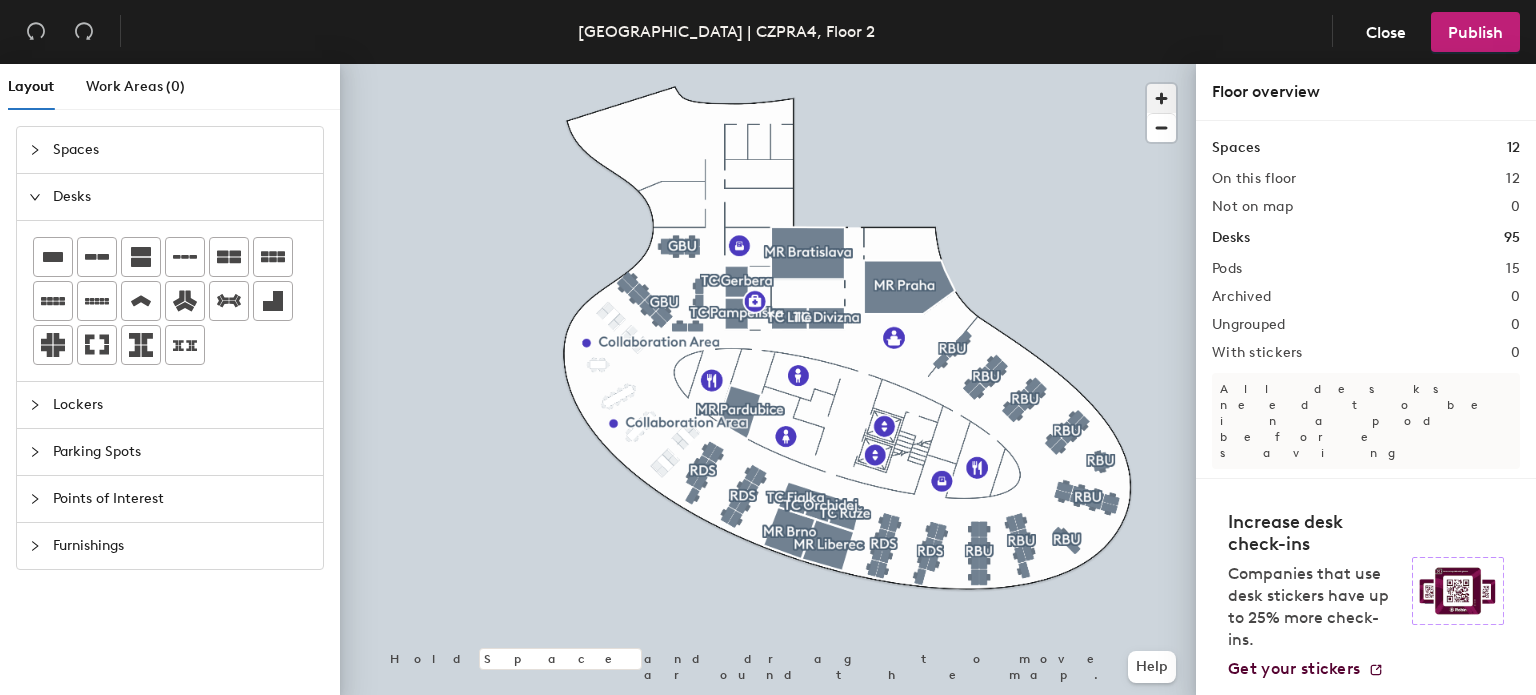 click 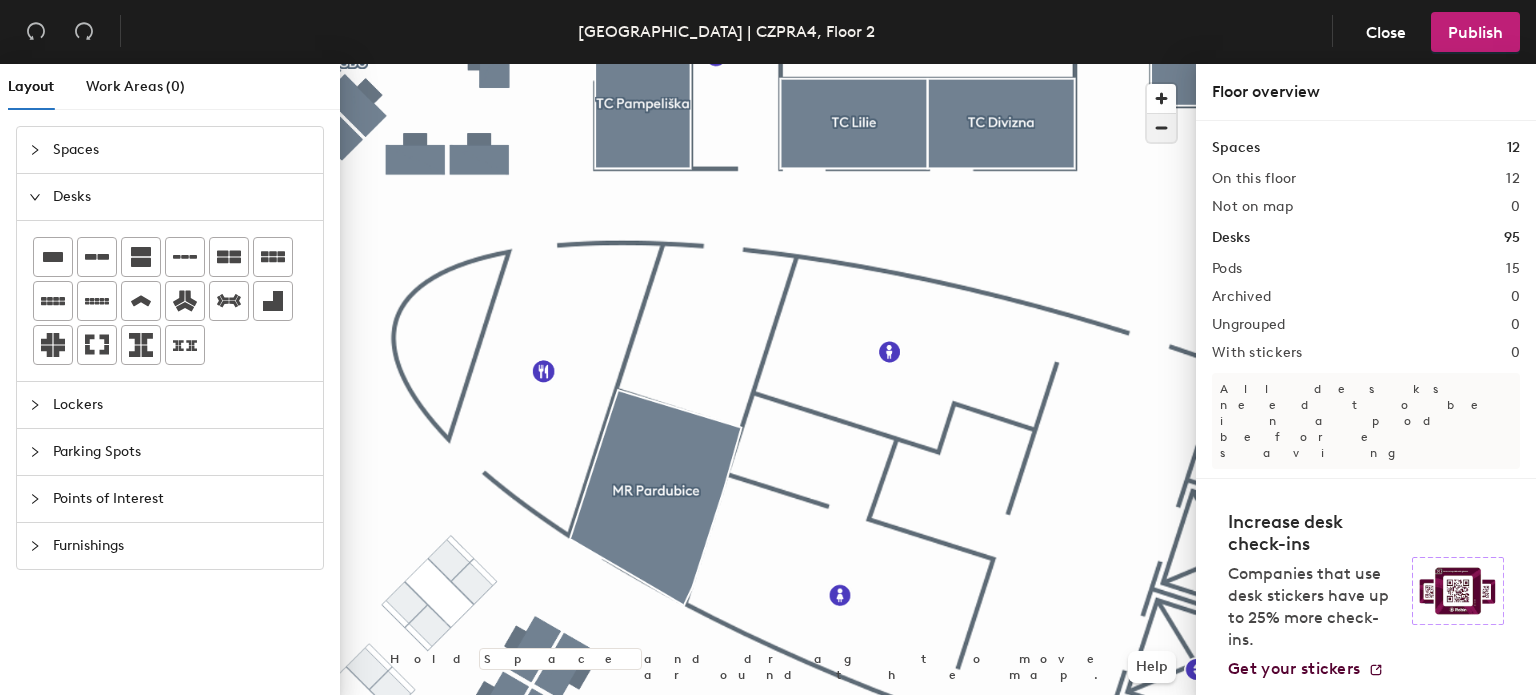 click 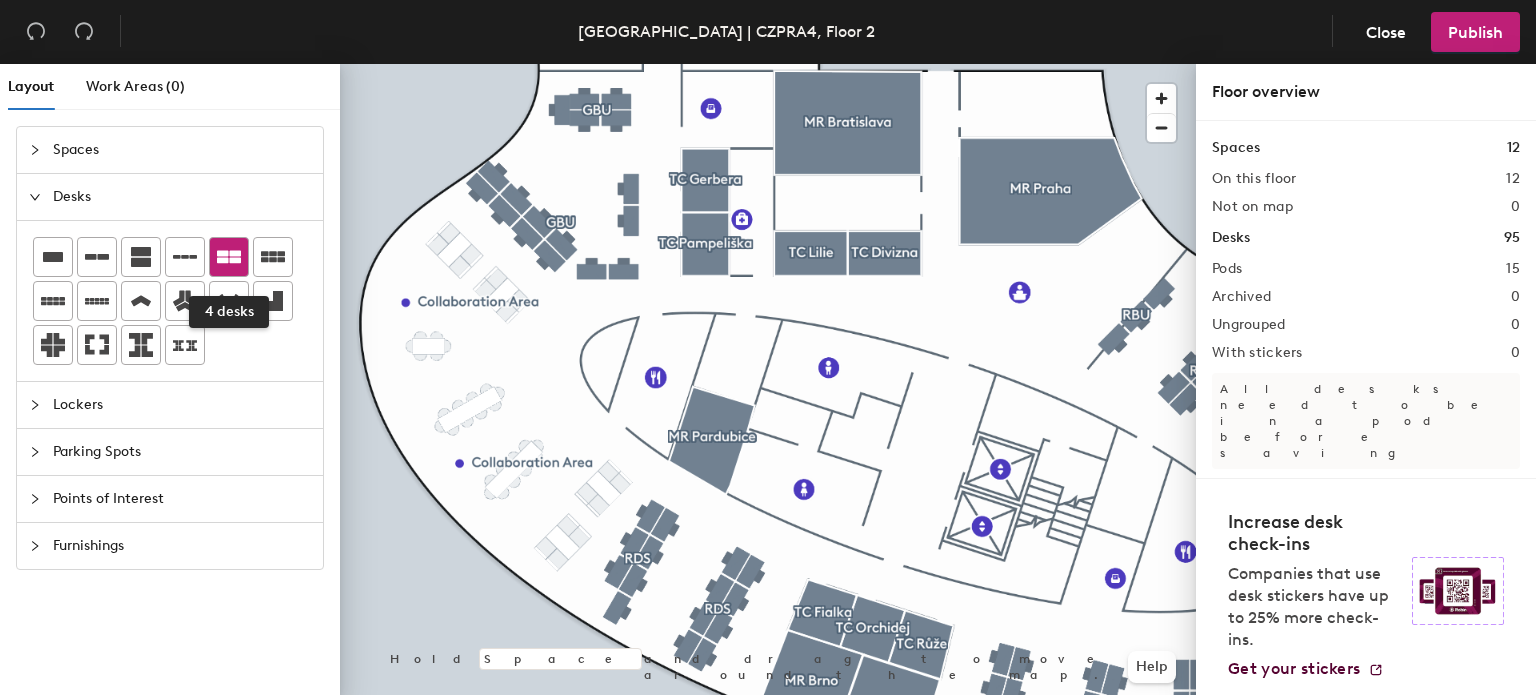 click 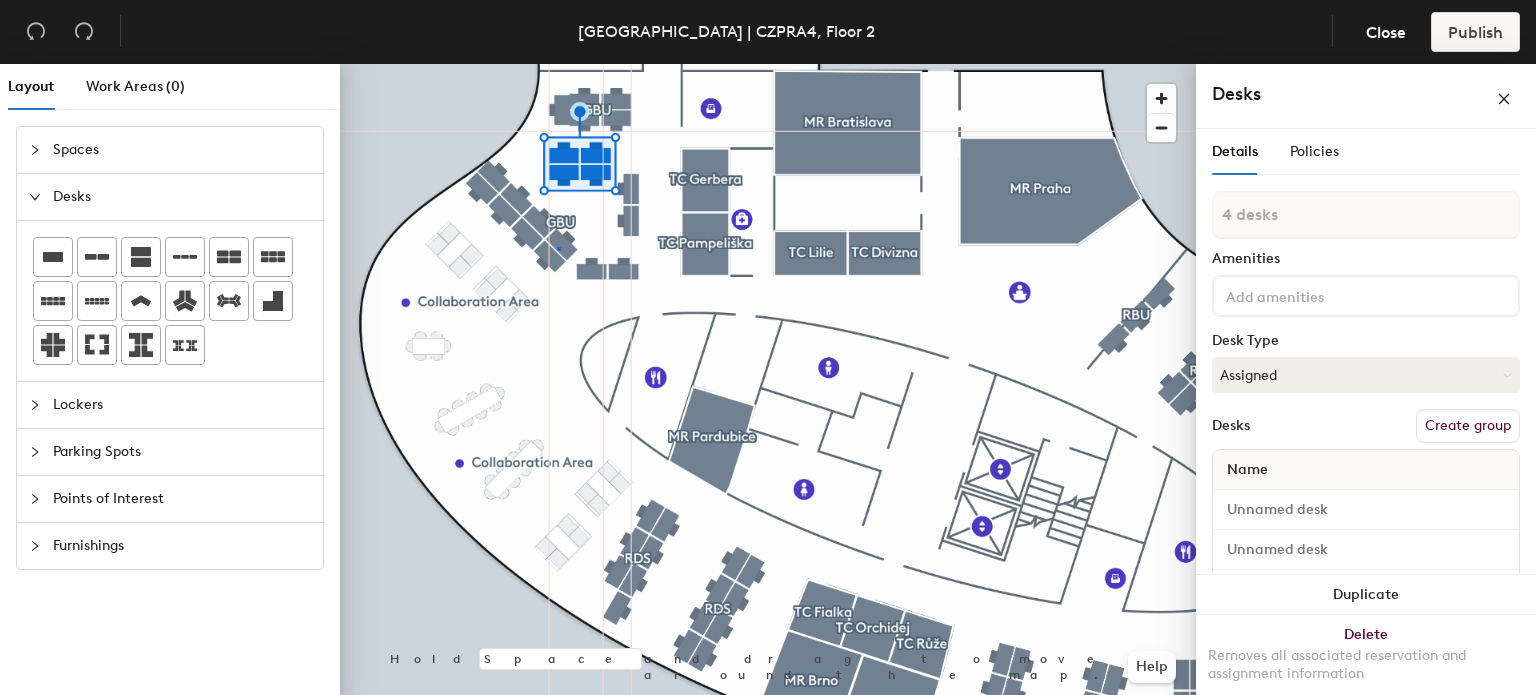 click 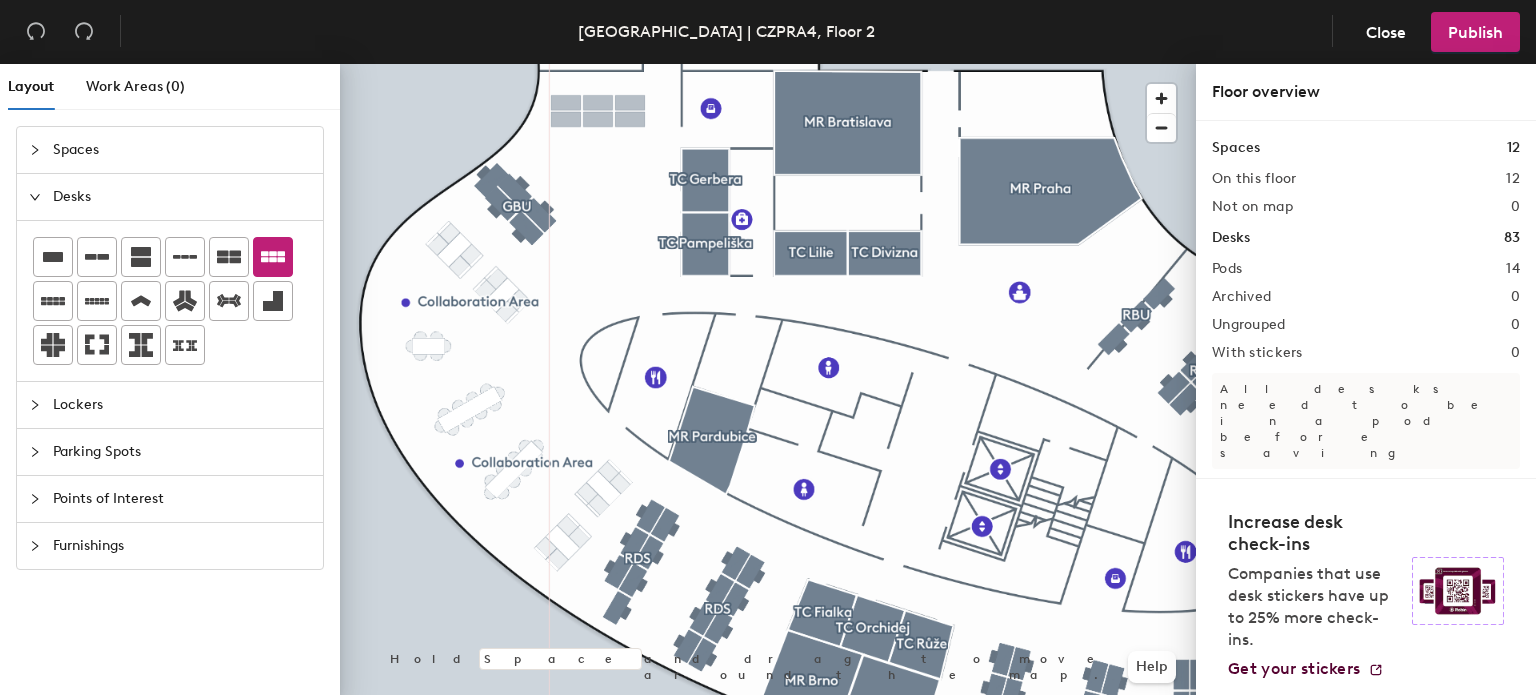 scroll, scrollTop: 0, scrollLeft: 0, axis: both 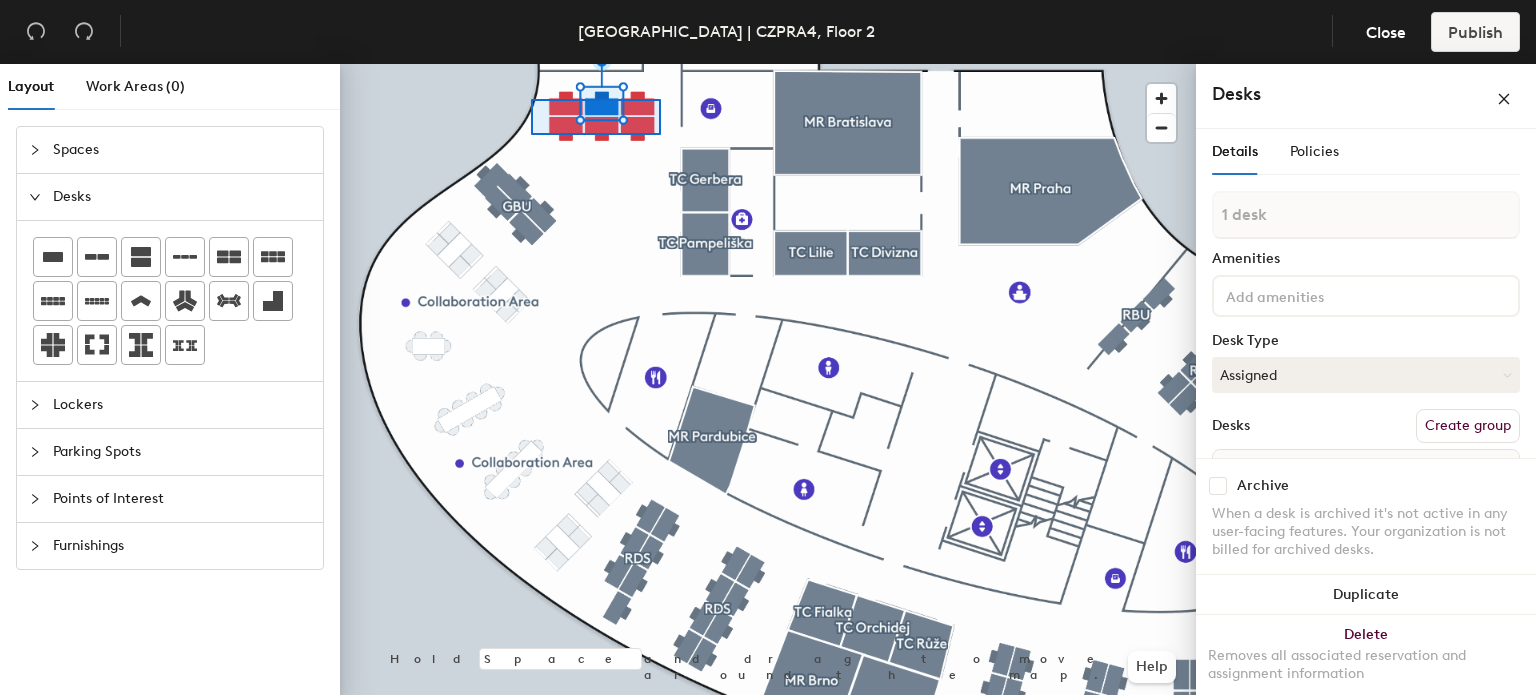 click 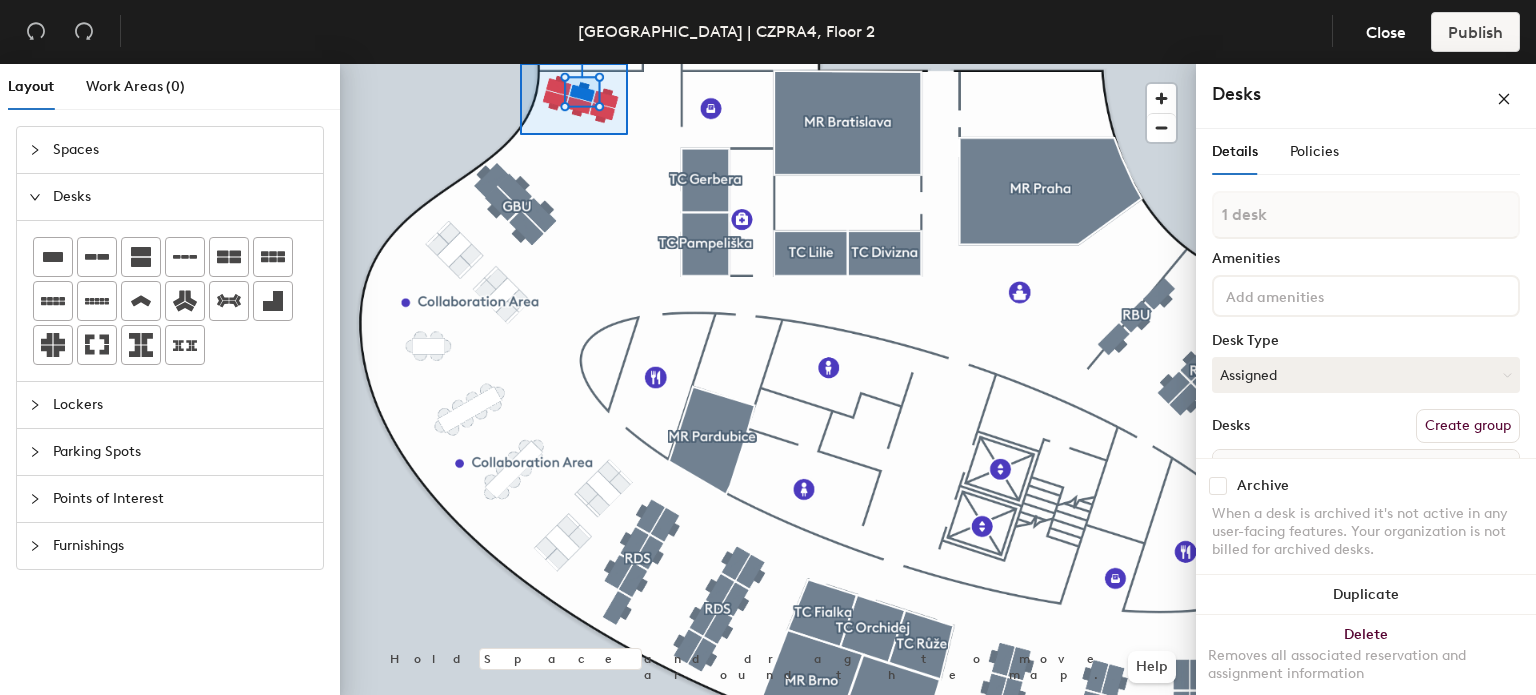click on "Prague | CZPRA4, Floor 2 Close Publish Layout Work Areas (0) Spaces Desks Lockers Parking Spots Points of Interest Furnishings Hold Space and drag to move around the map. Help Desks Details Policies 1 desk Amenities Desk Type Assigned Desks Create group Name Archive When a desk is archived it's not active in any user-facing features. Your organization is not billed for archived desks. Duplicate Delete Removes all associated reservation and assignment information" 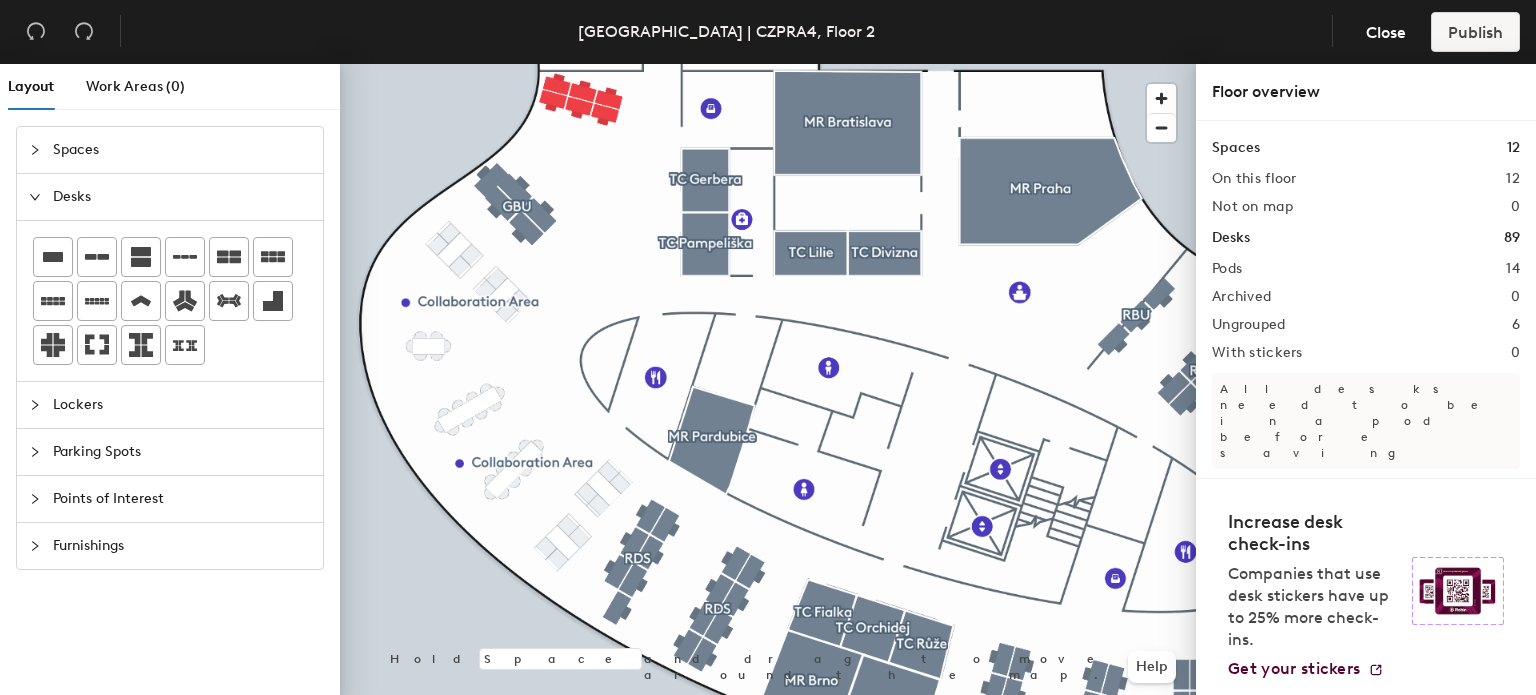 click on "Points of Interest" 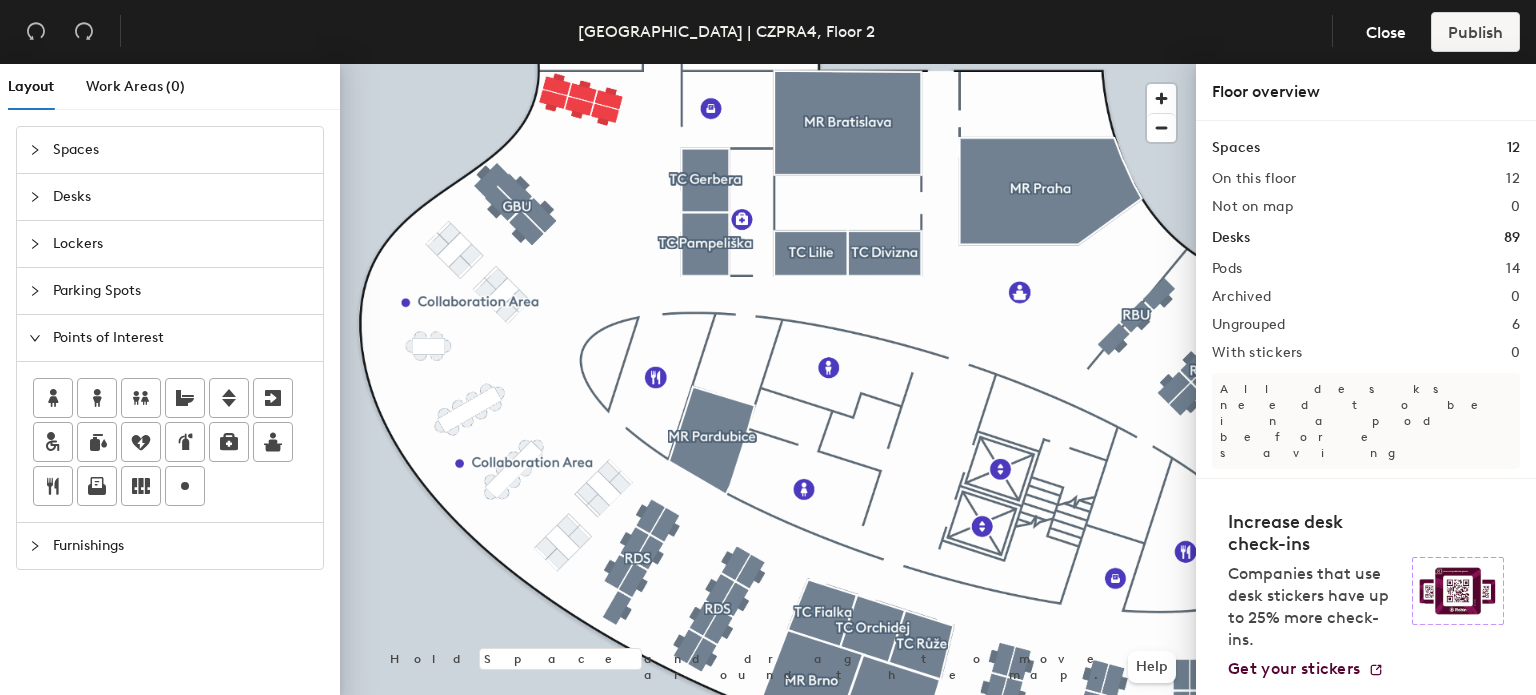 click on "Spaces" 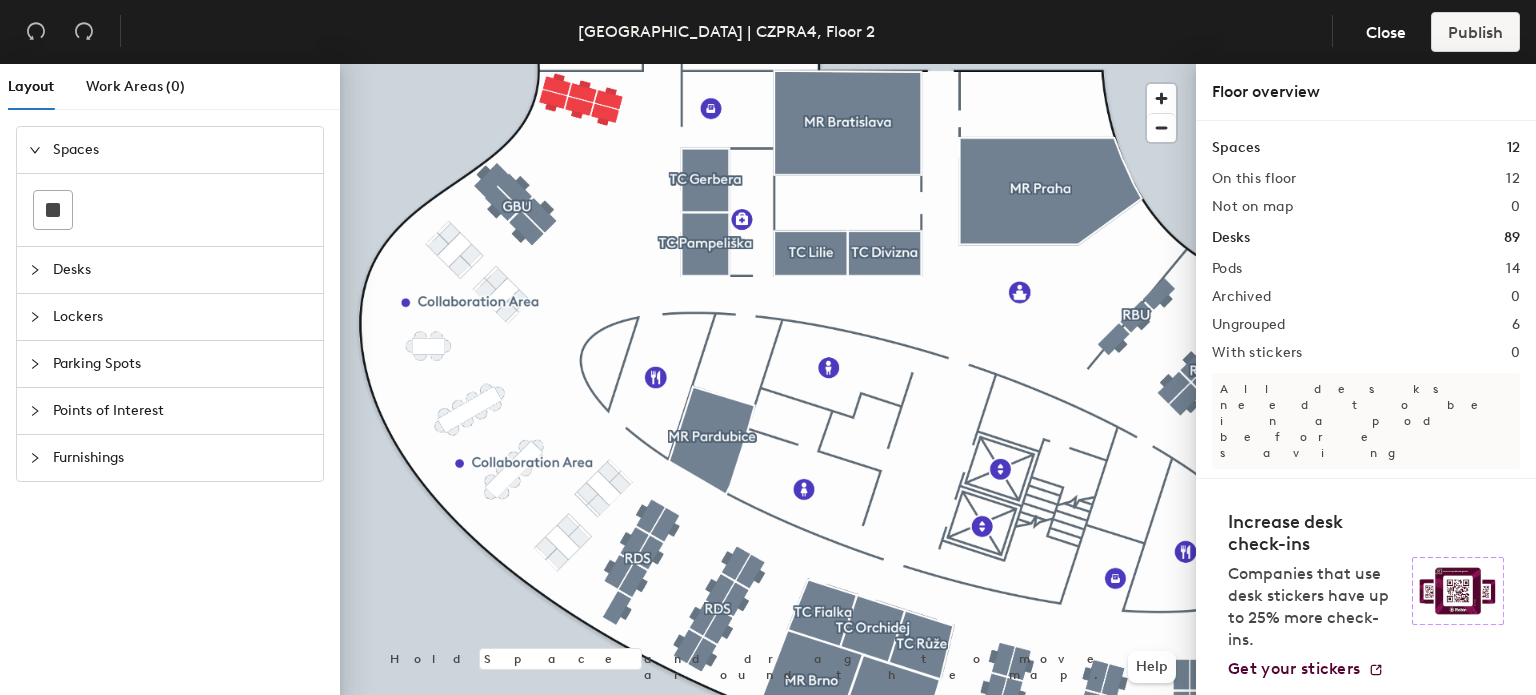 click on "Desks" 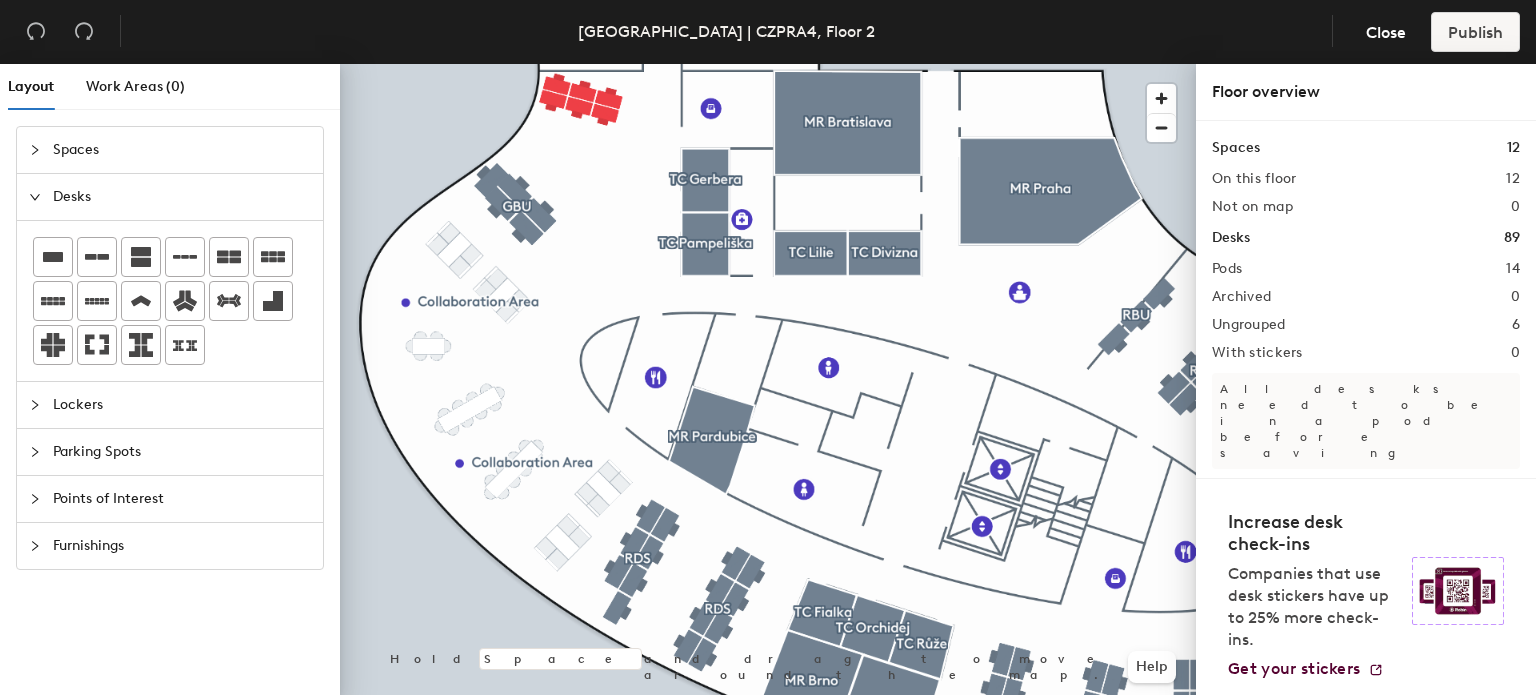 click on "Lockers" 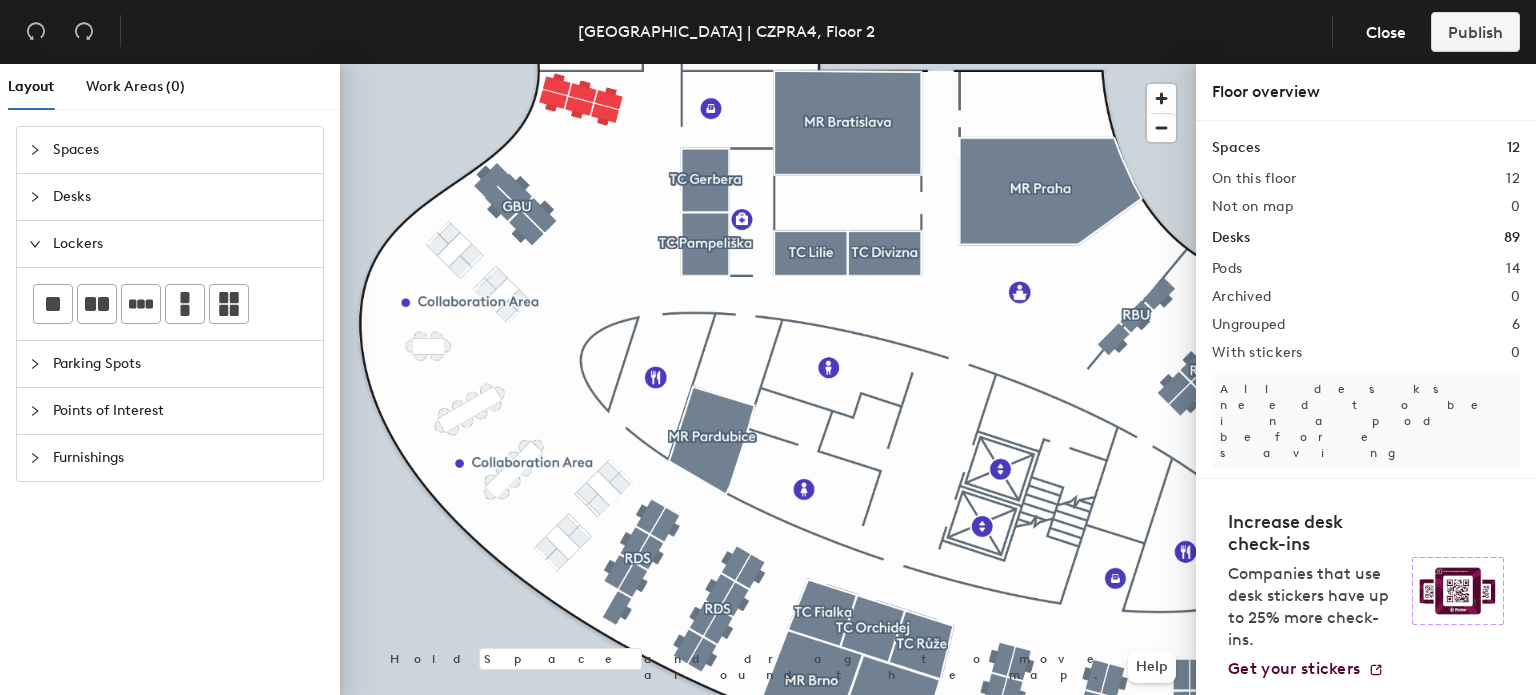 click on "Parking Spots" 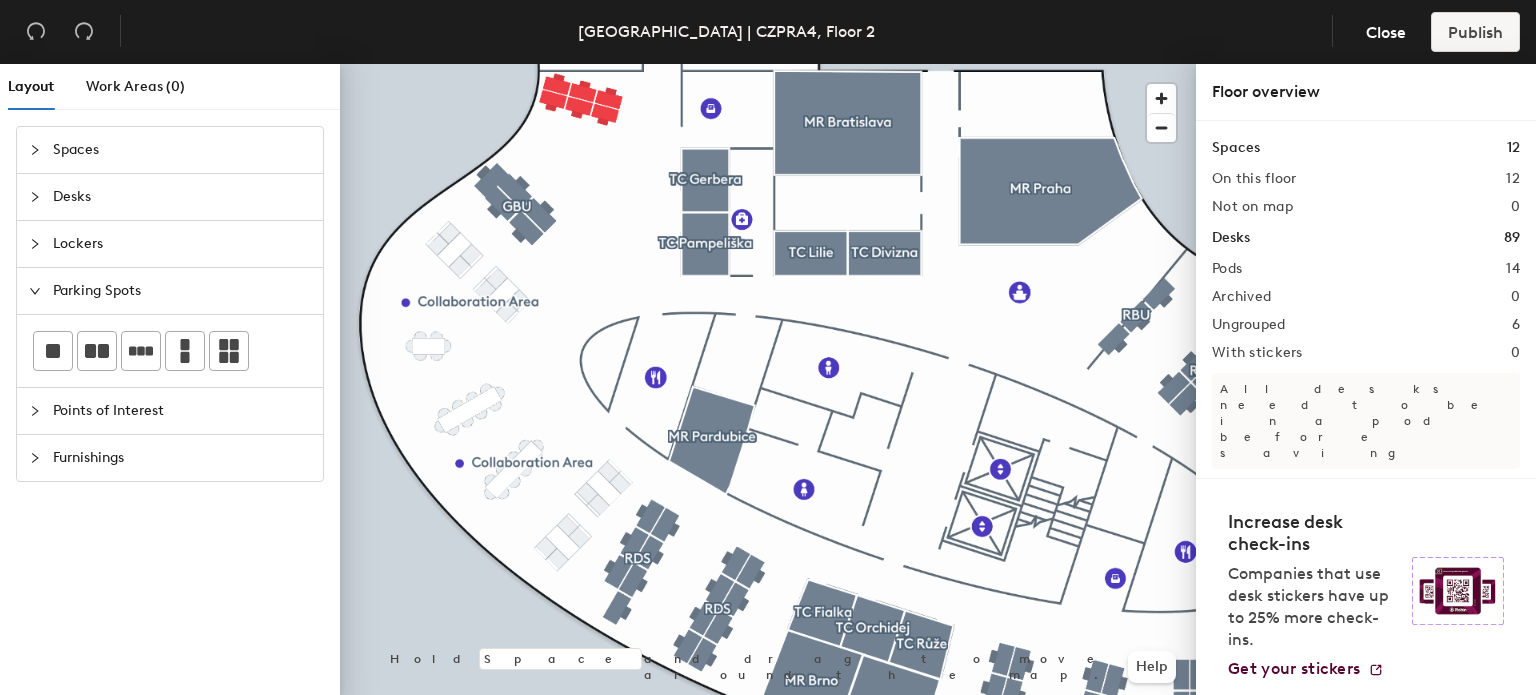 click on "Points of Interest" 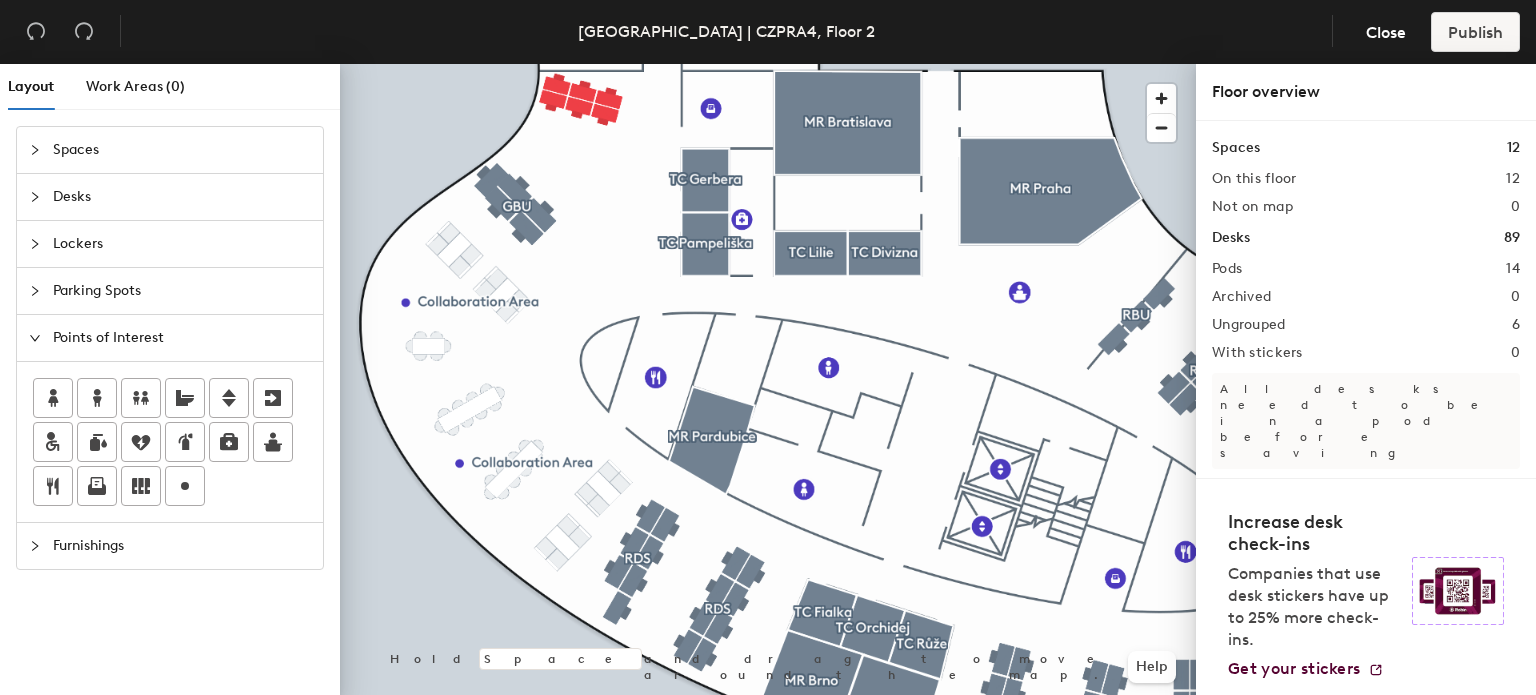click on "Furnishings" 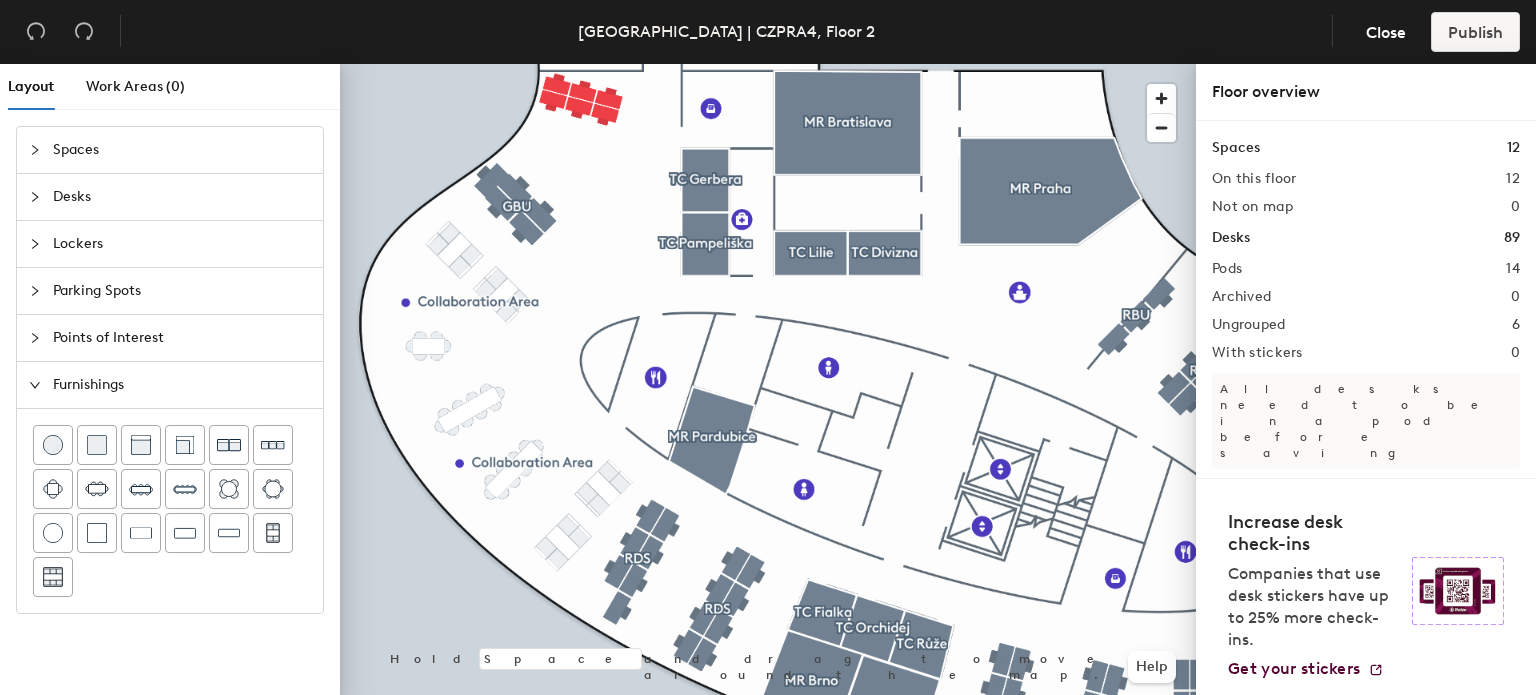 click on "Spaces" 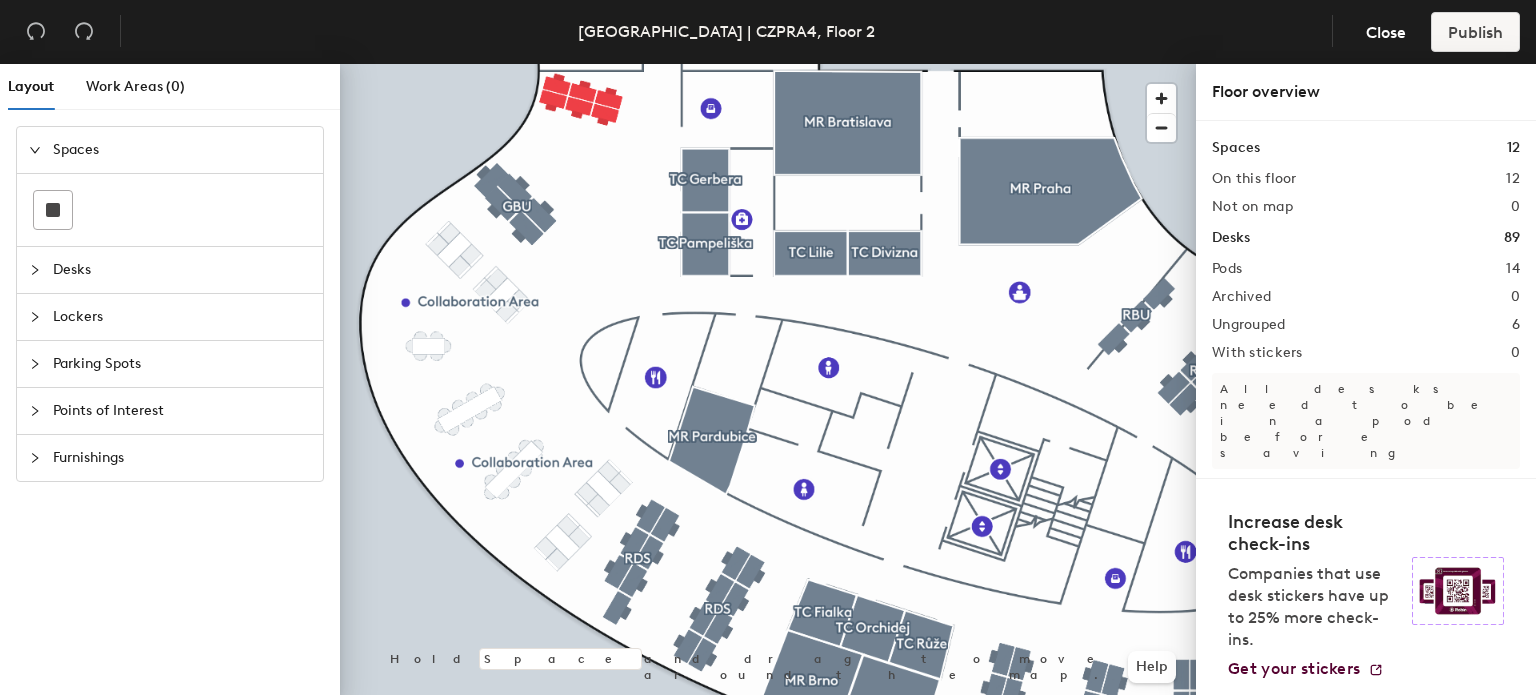 click on "Desks" 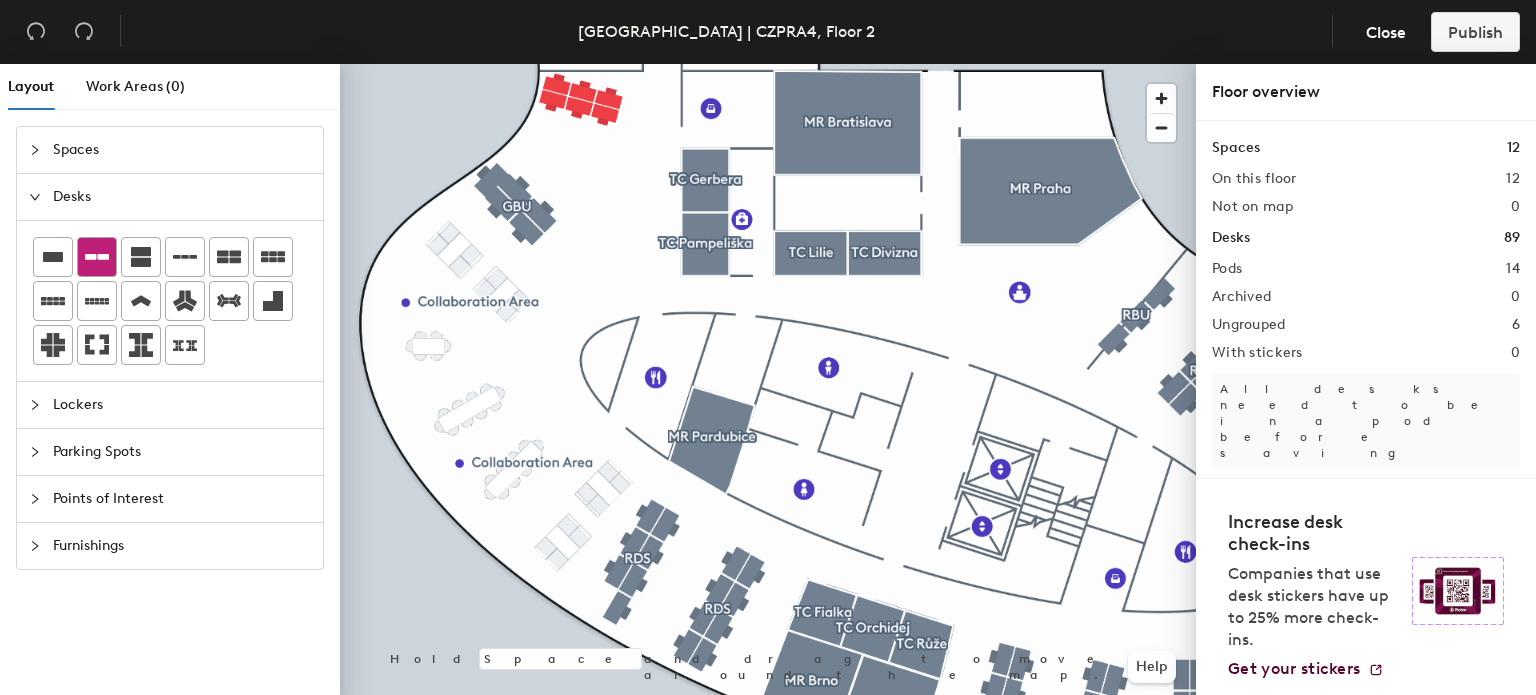 click 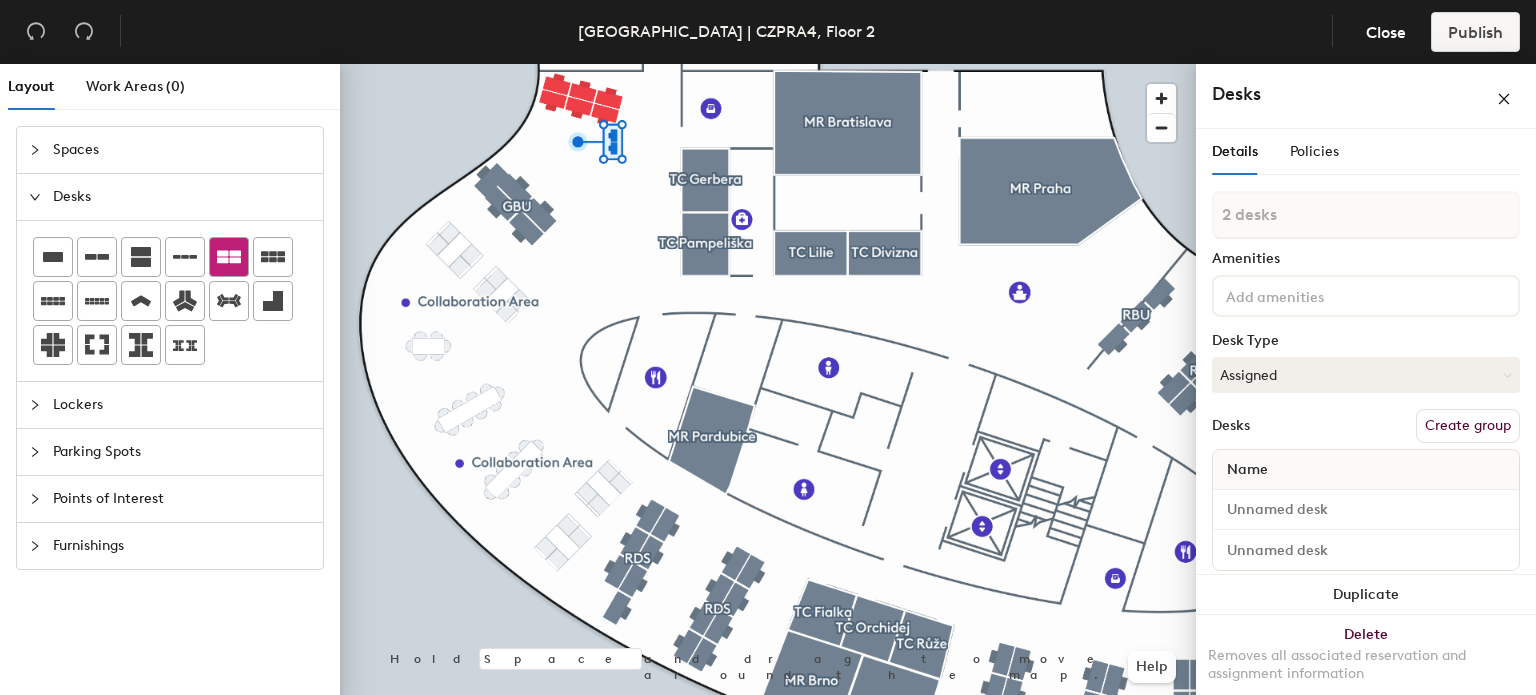 type on "1 desk" 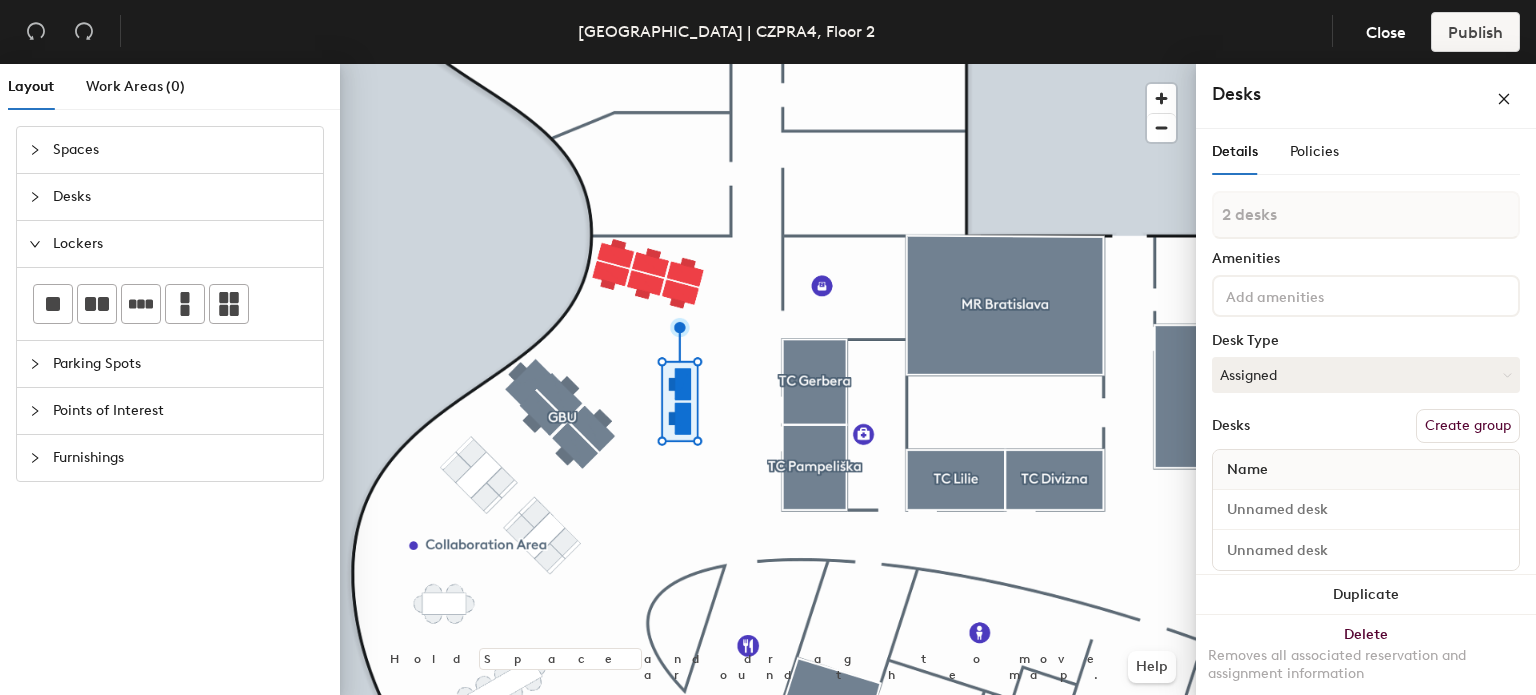 scroll, scrollTop: 0, scrollLeft: 0, axis: both 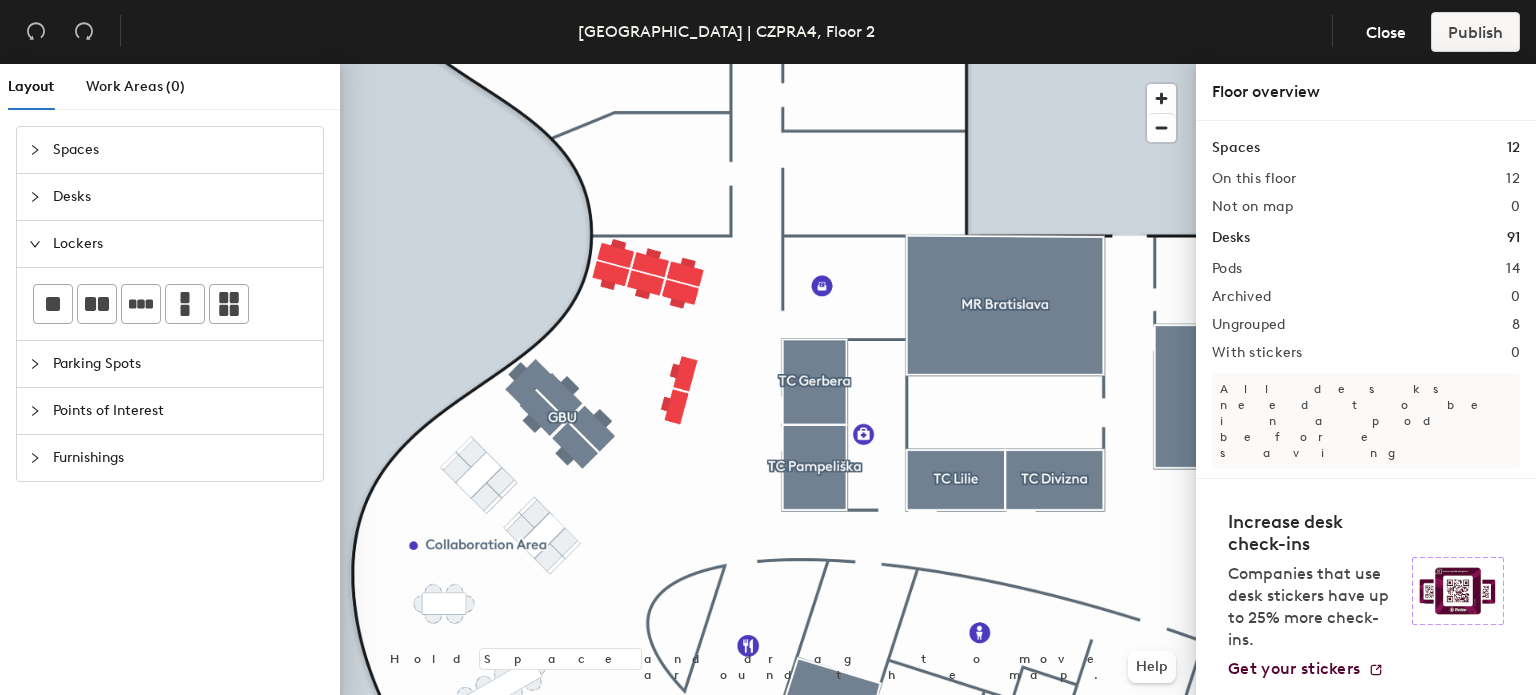 click on "Furnishings" 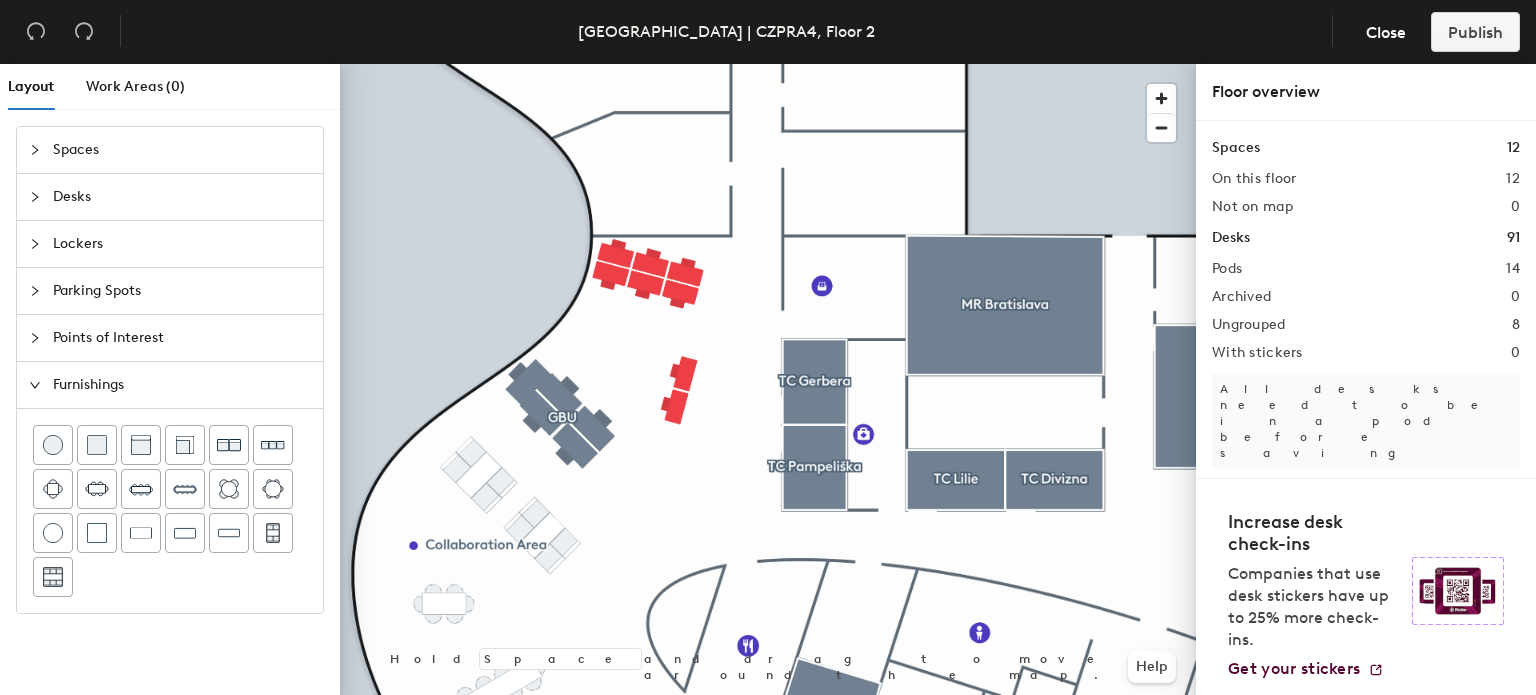 click on "Points of Interest" 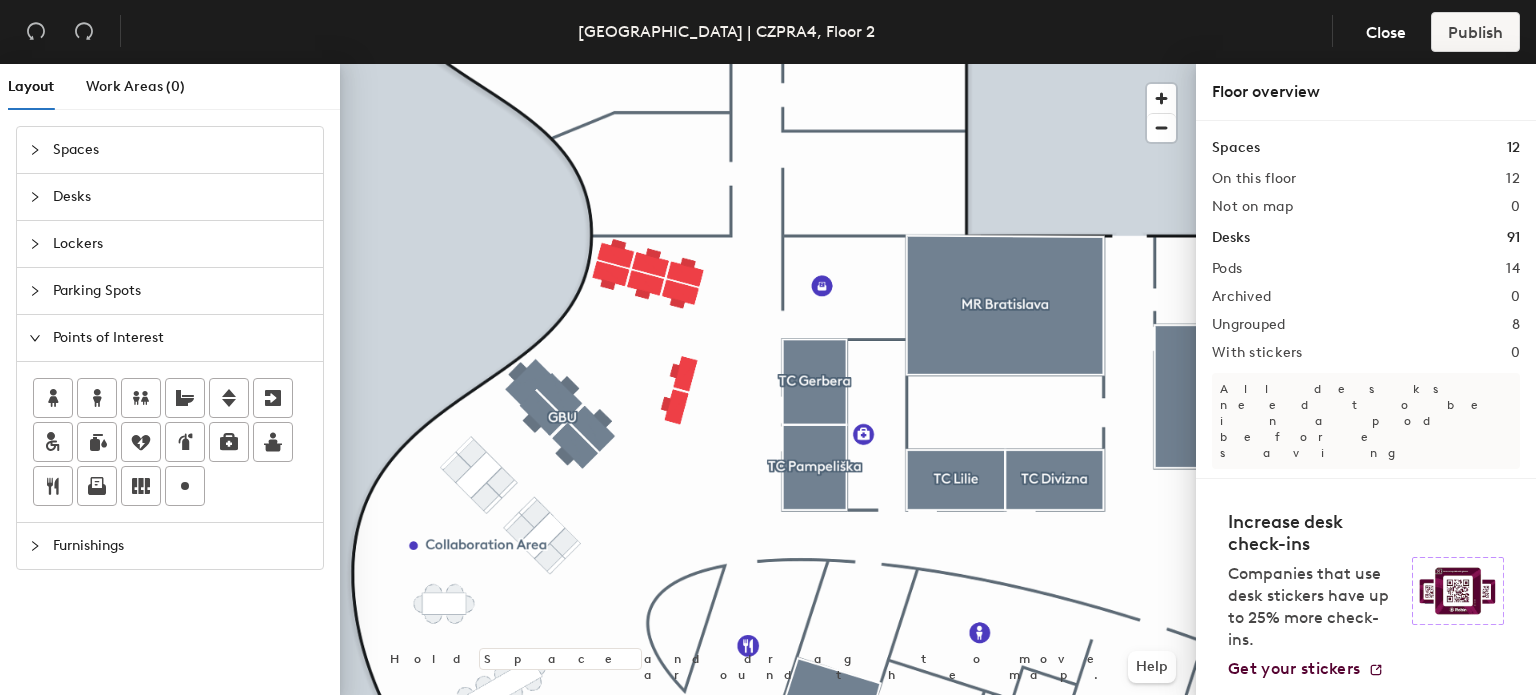 click on "Parking Spots" 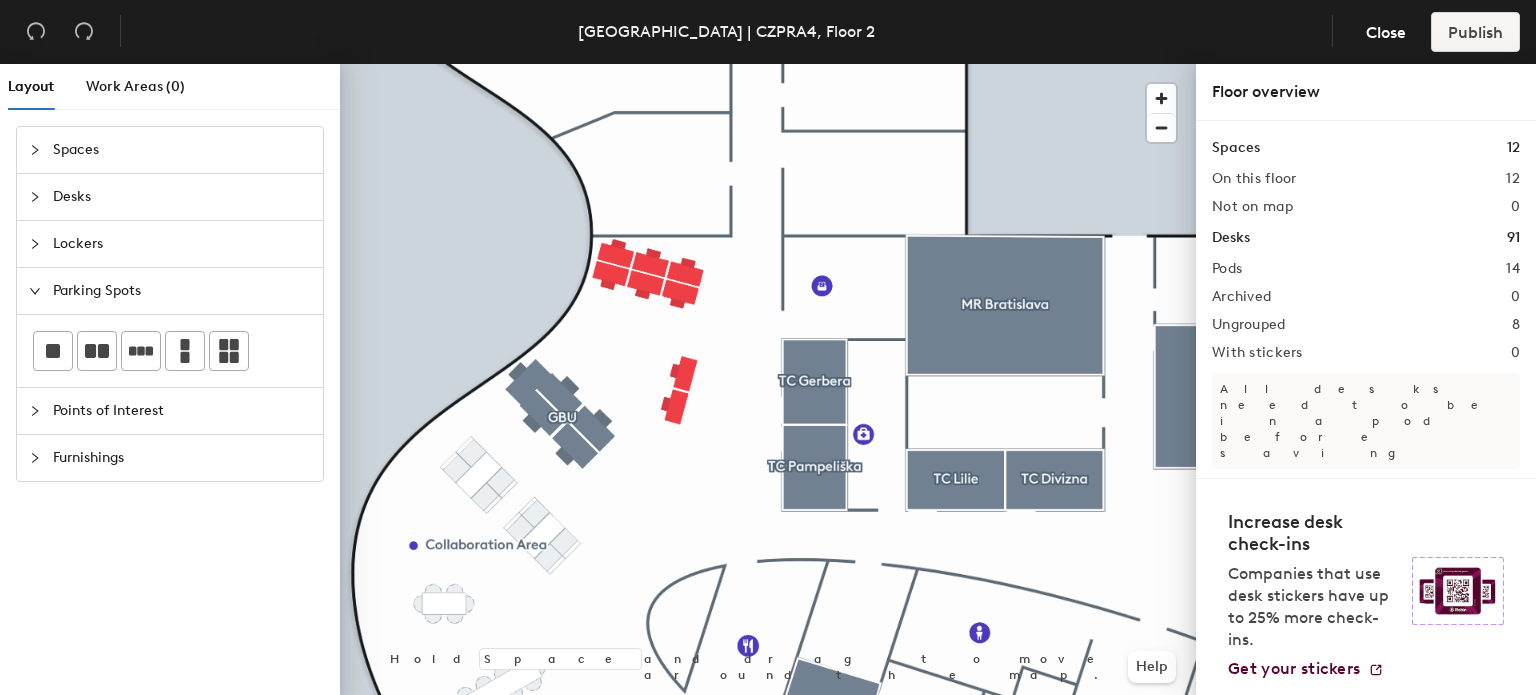 click on "Lockers" 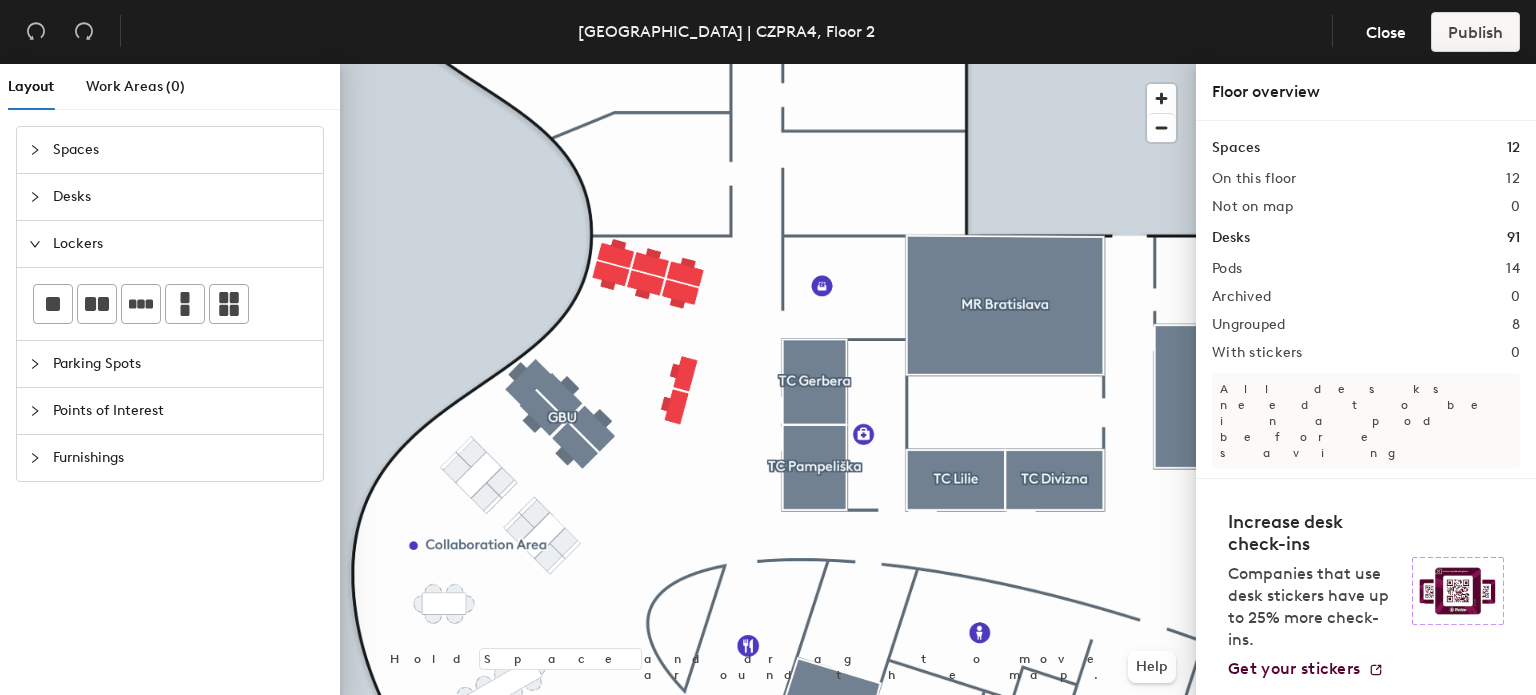 click on "Spaces" 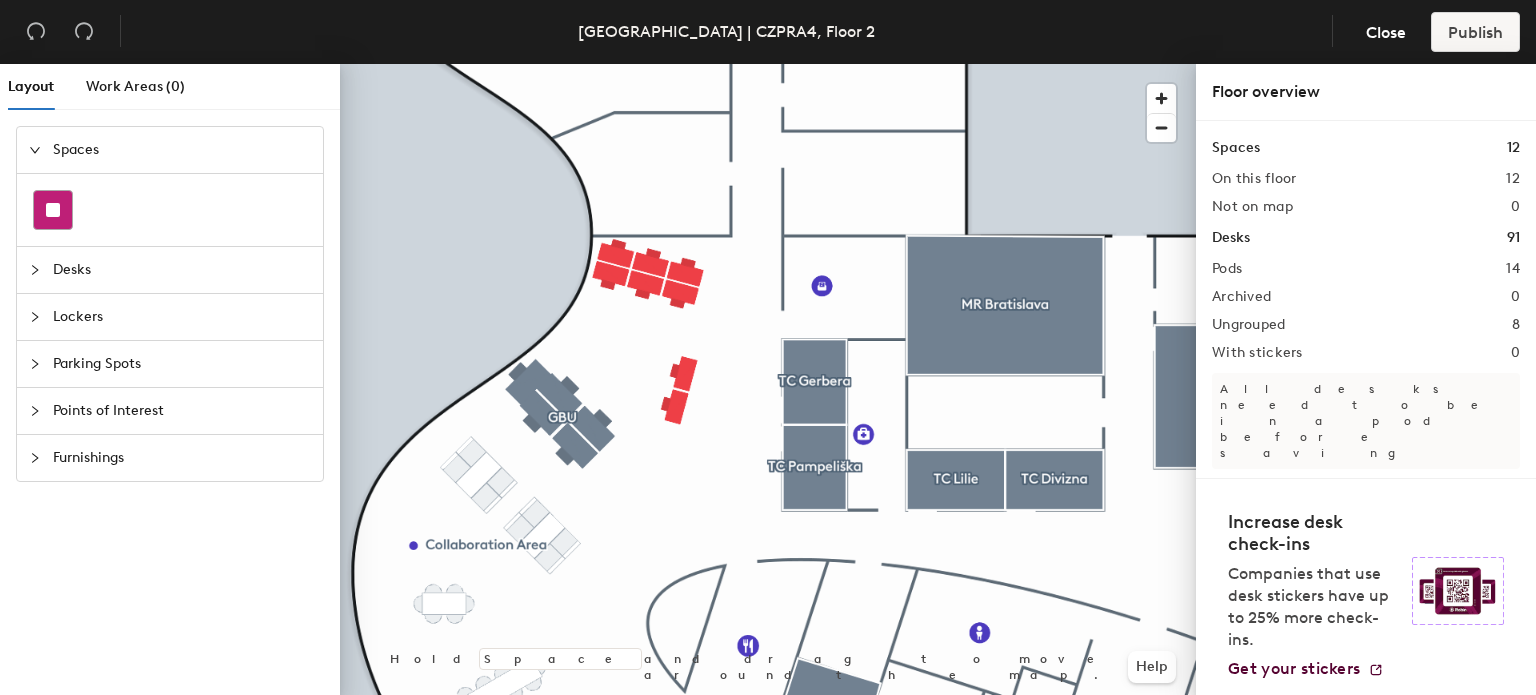 click 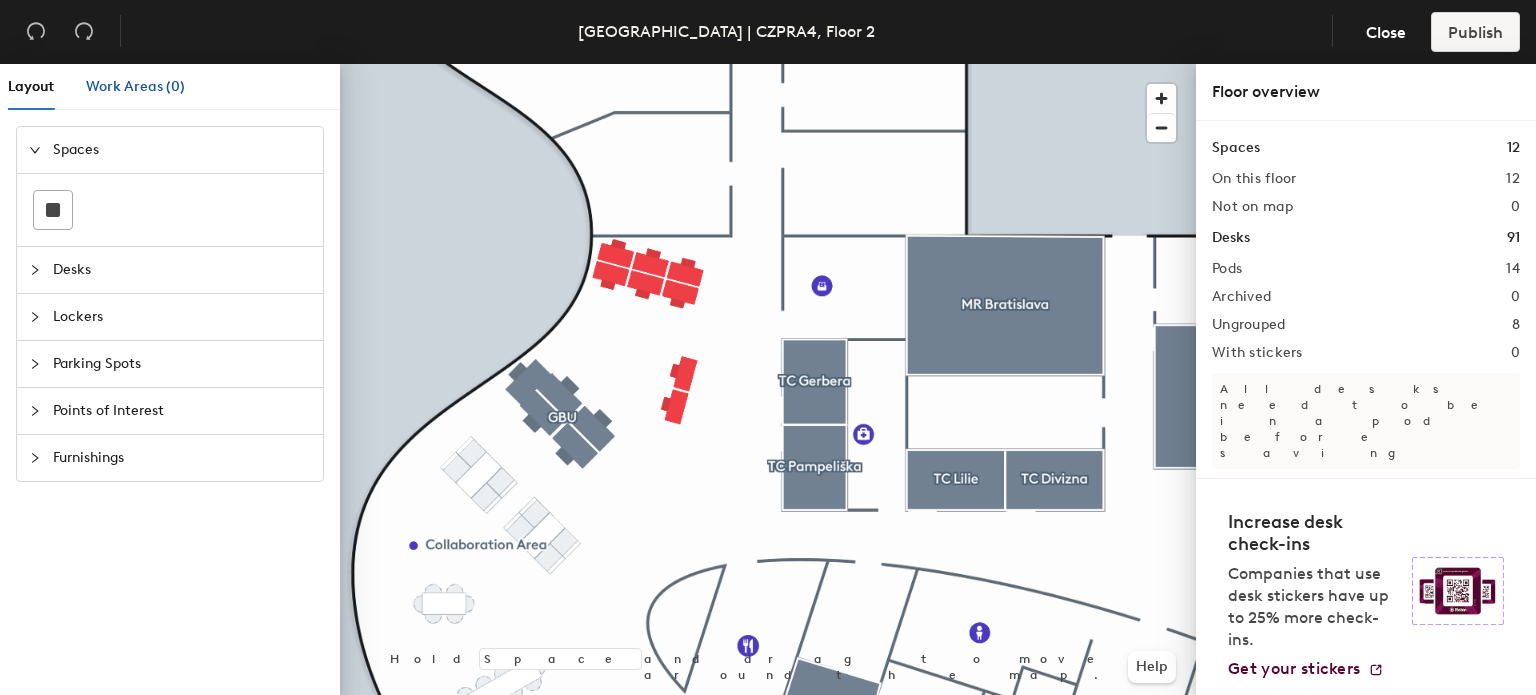 click on "Work Areas (0)" at bounding box center [135, 86] 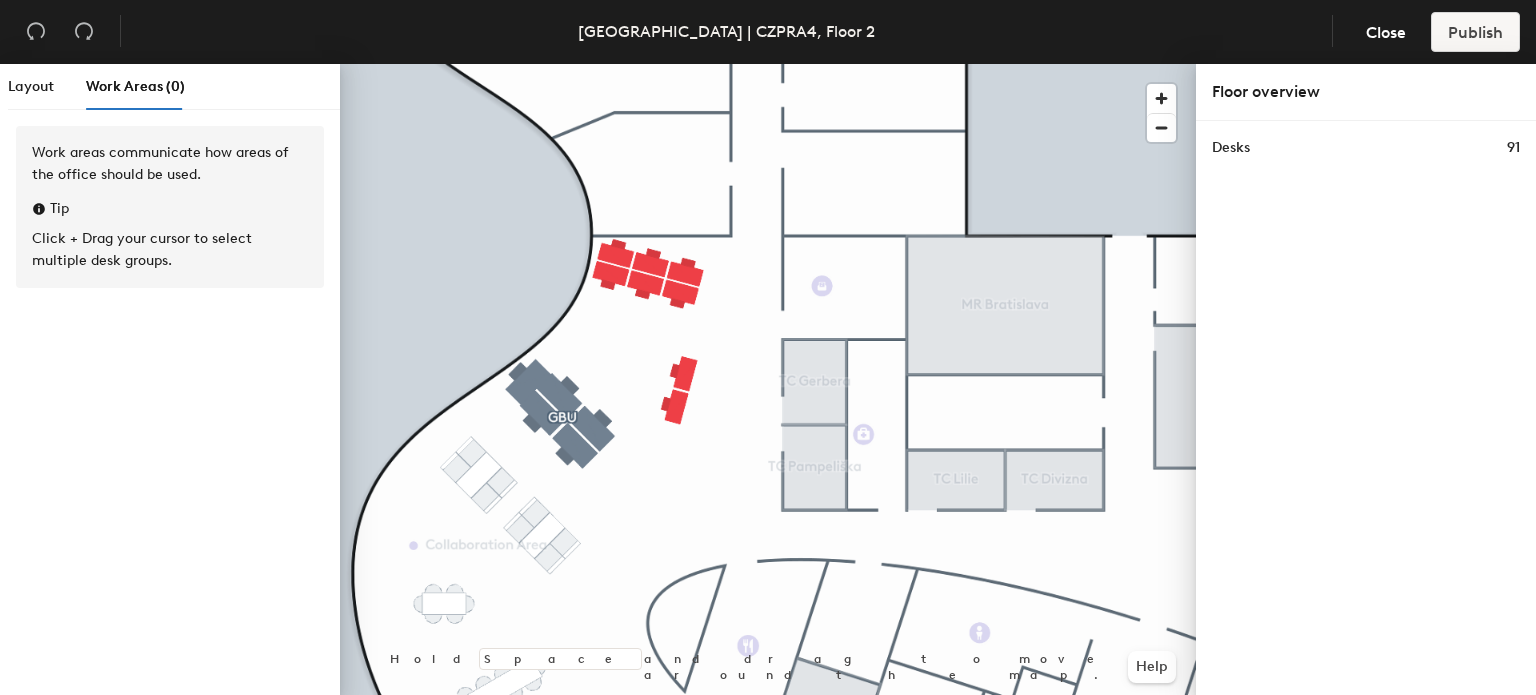 click on "Layout Work Areas (0)" 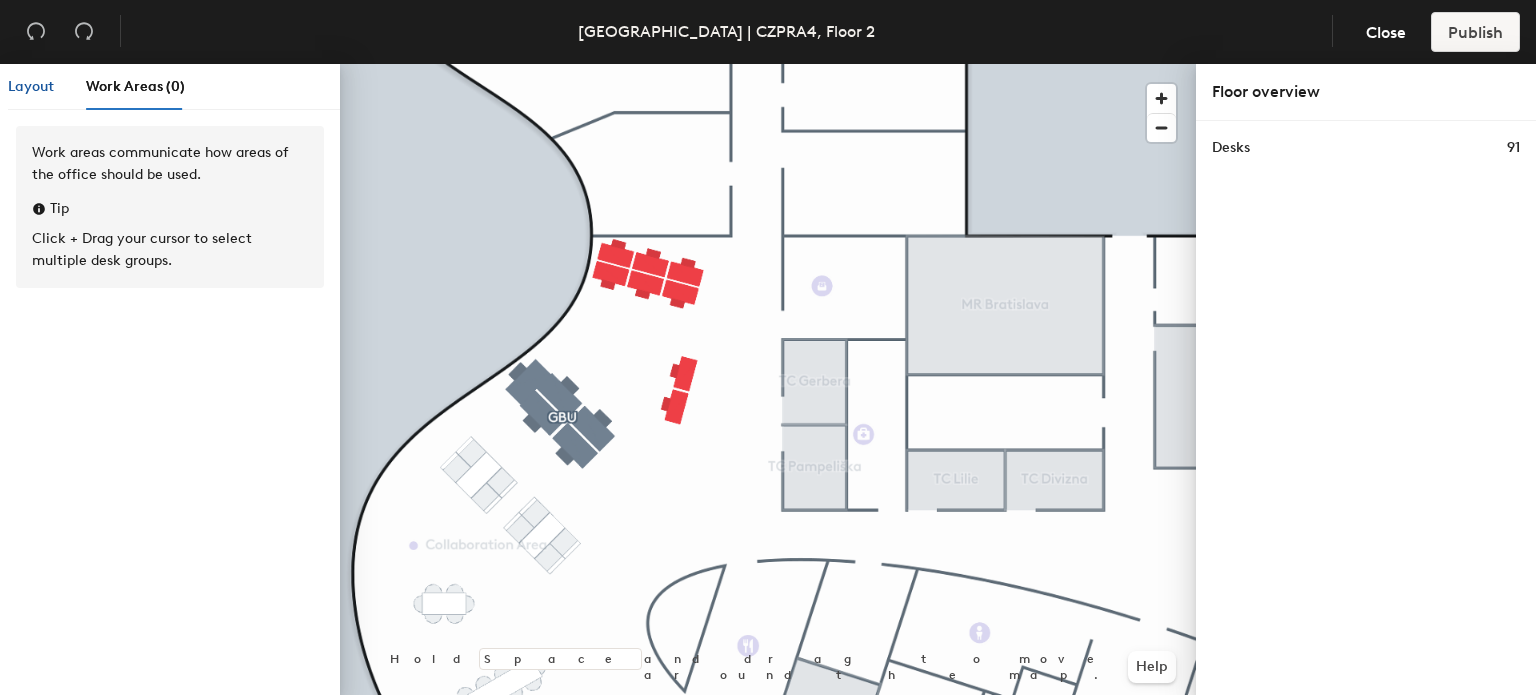 click on "Layout" at bounding box center [31, 86] 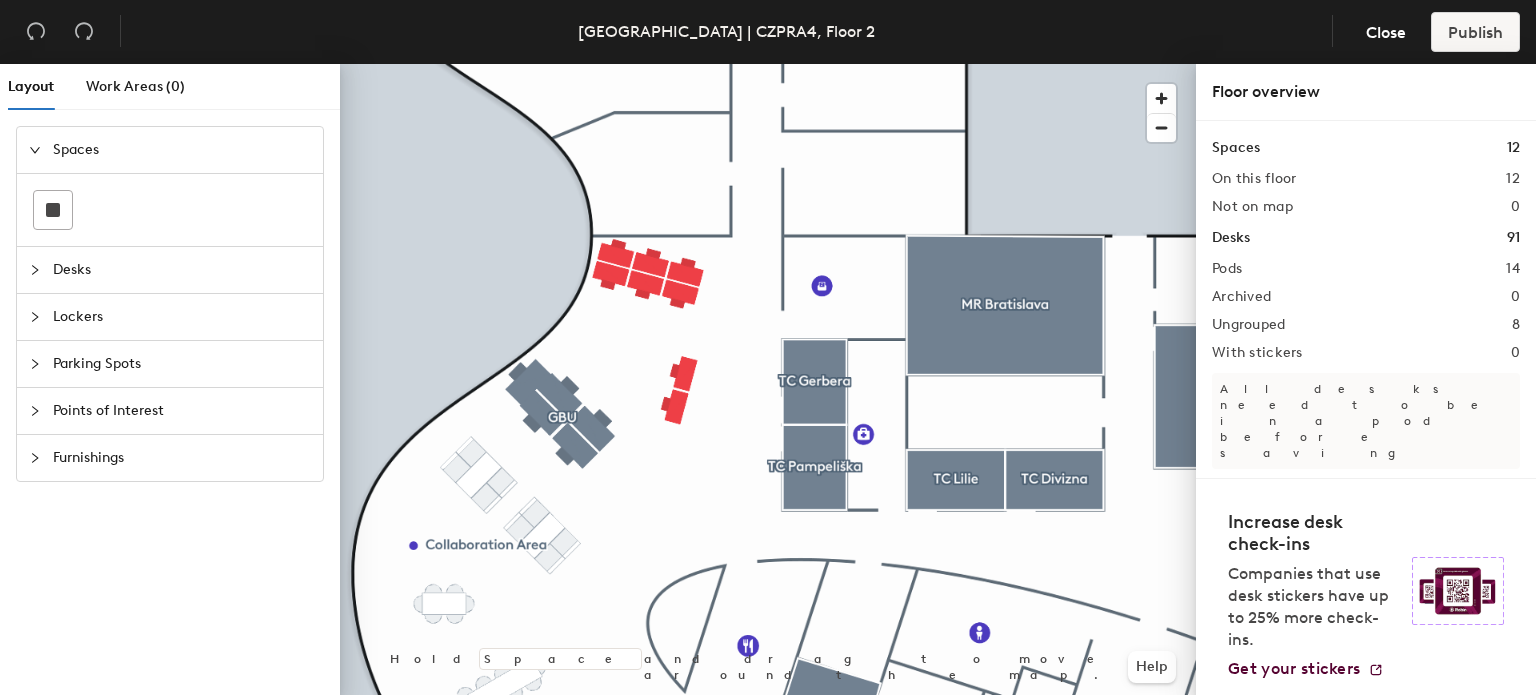 click on "Furnishings" 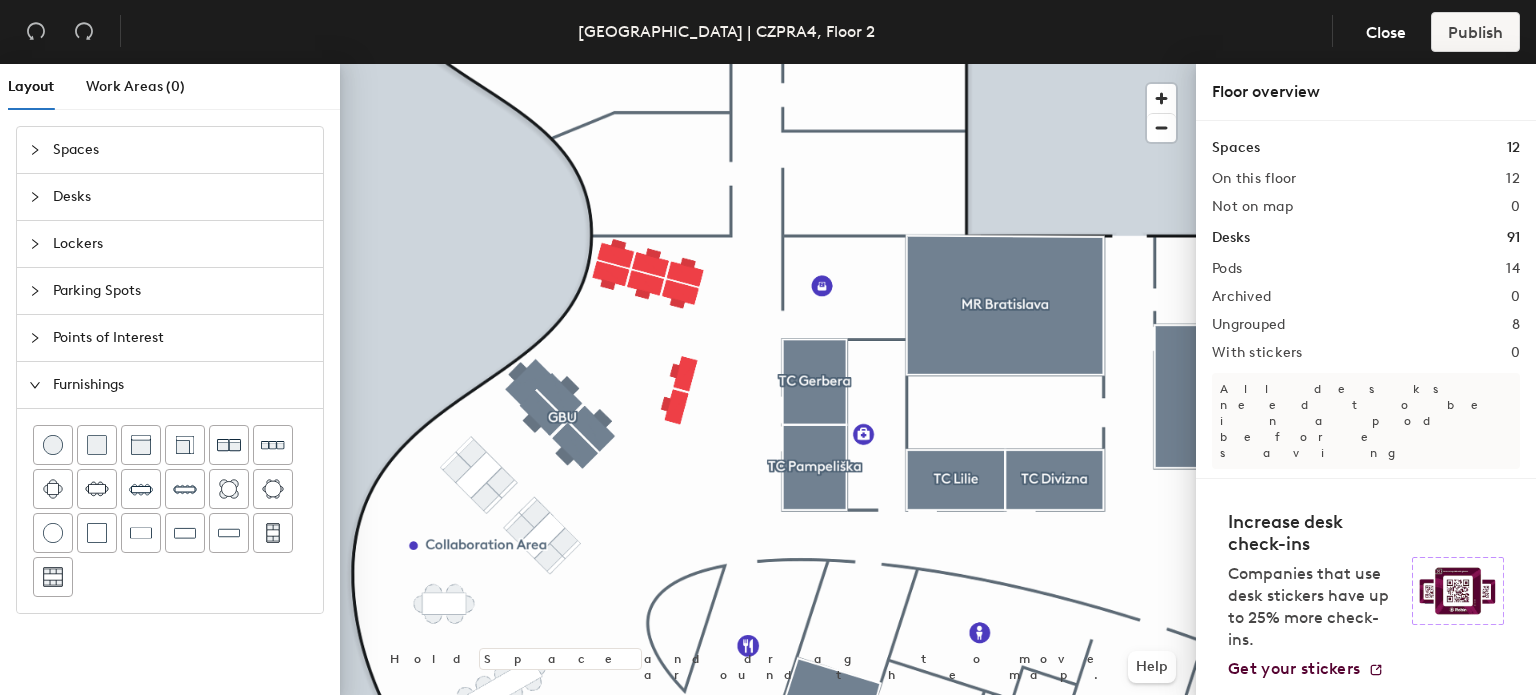click on "Points of Interest" 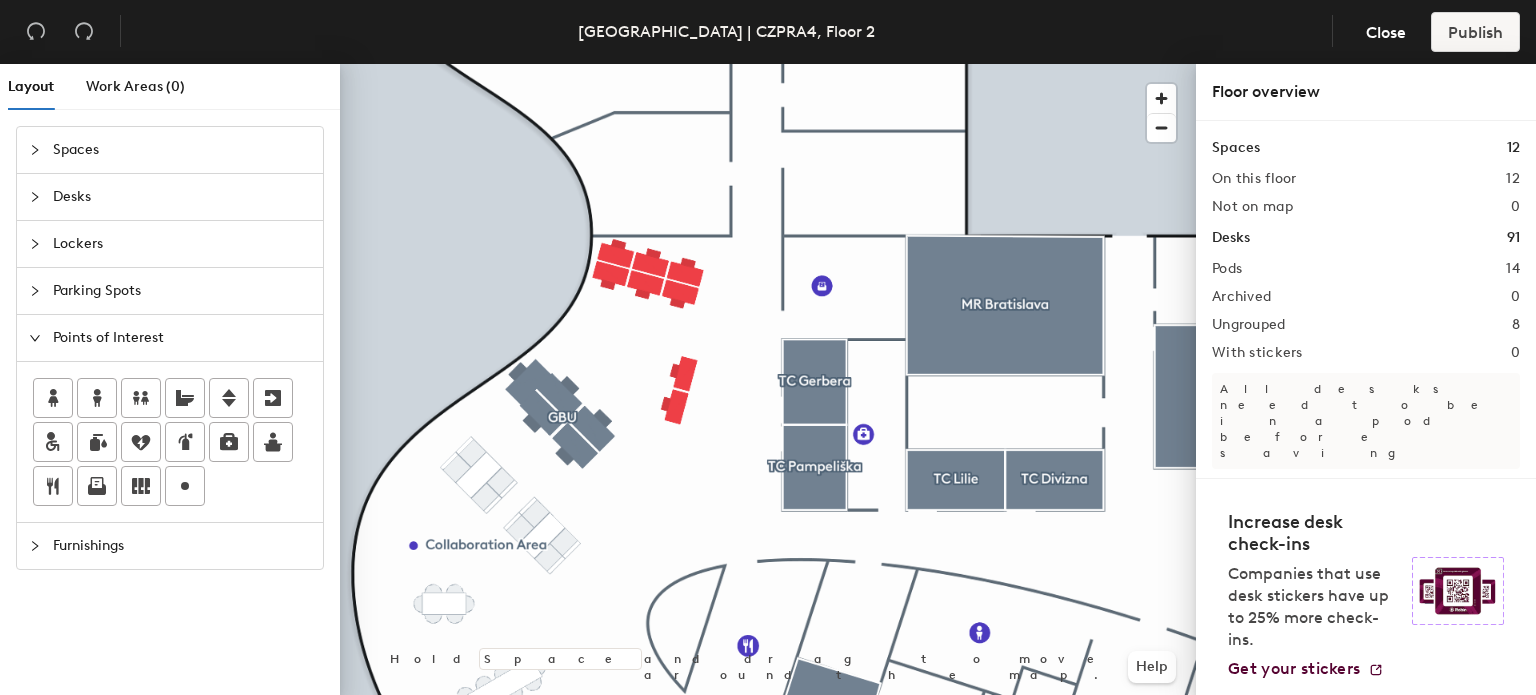 click on "Furnishings" 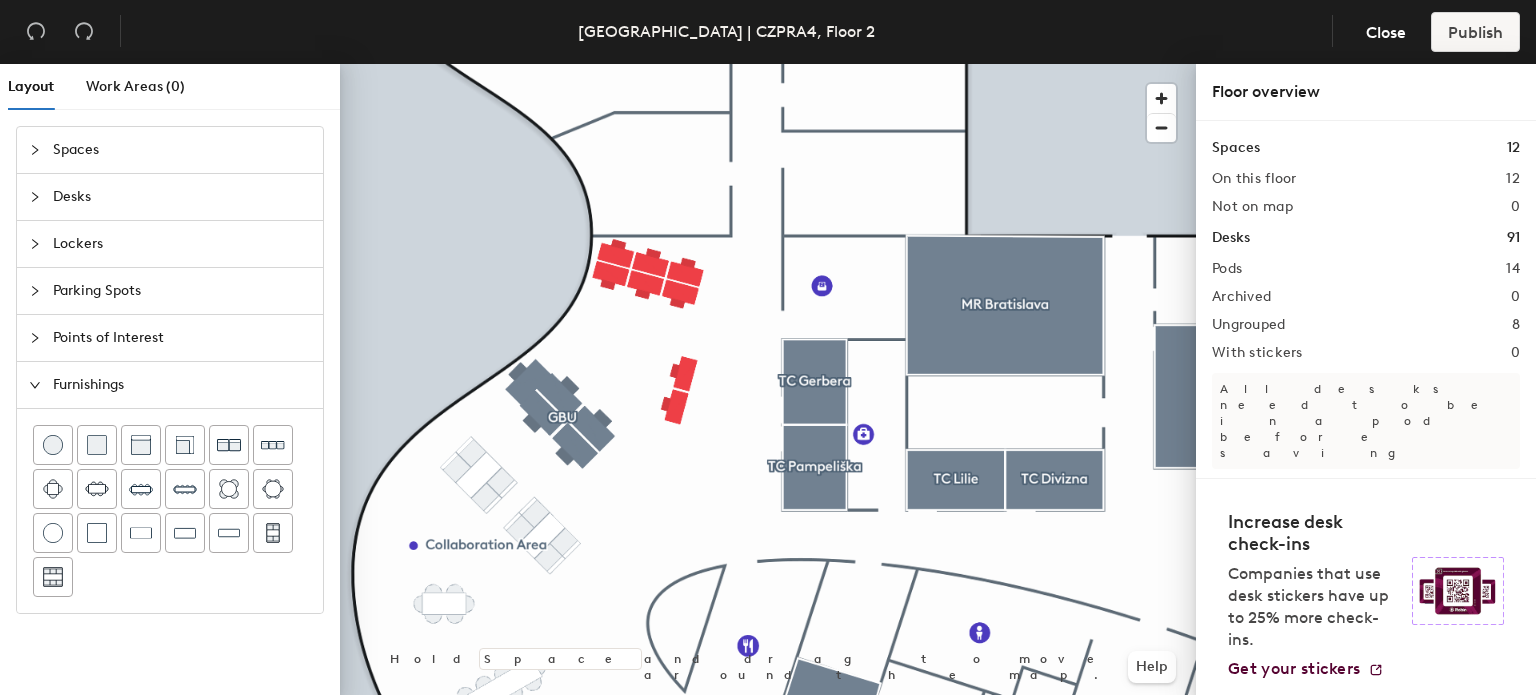 click on "Points of Interest" 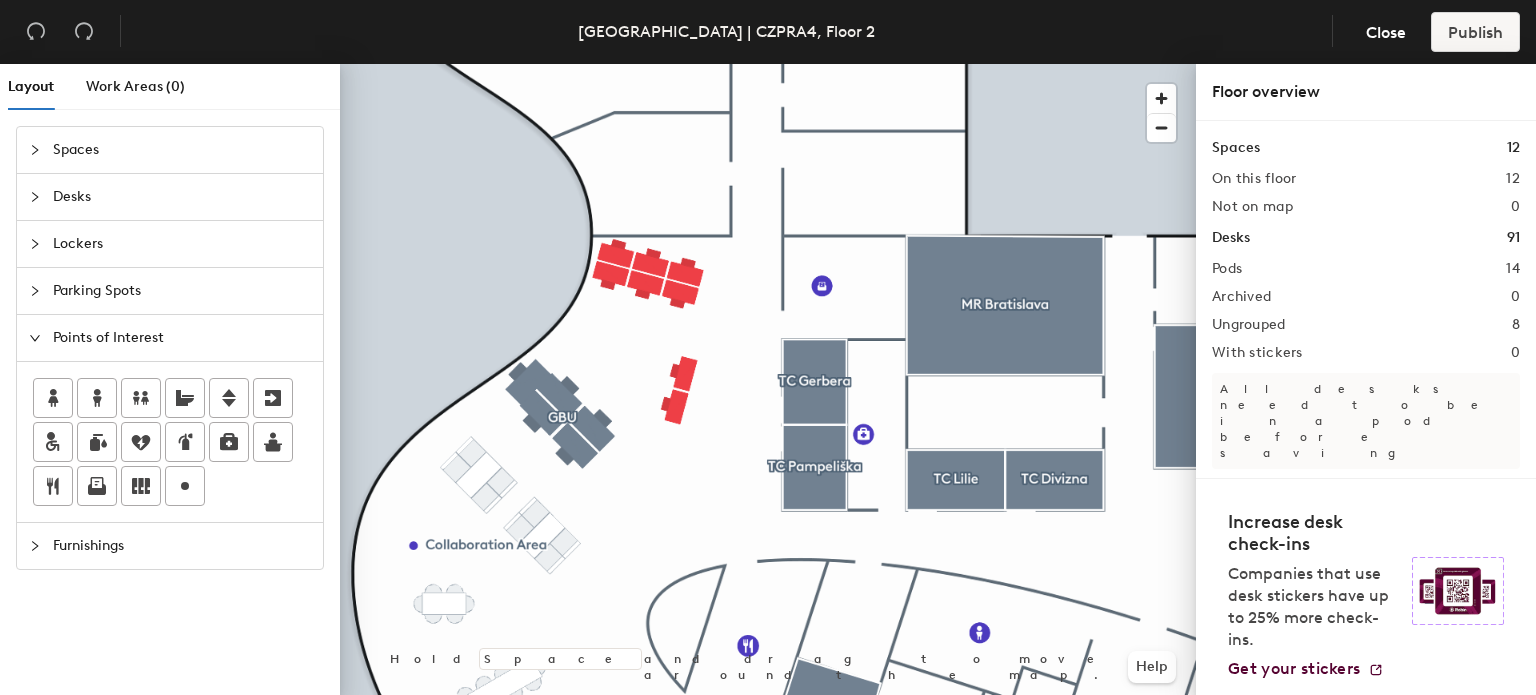 click on "Spaces" 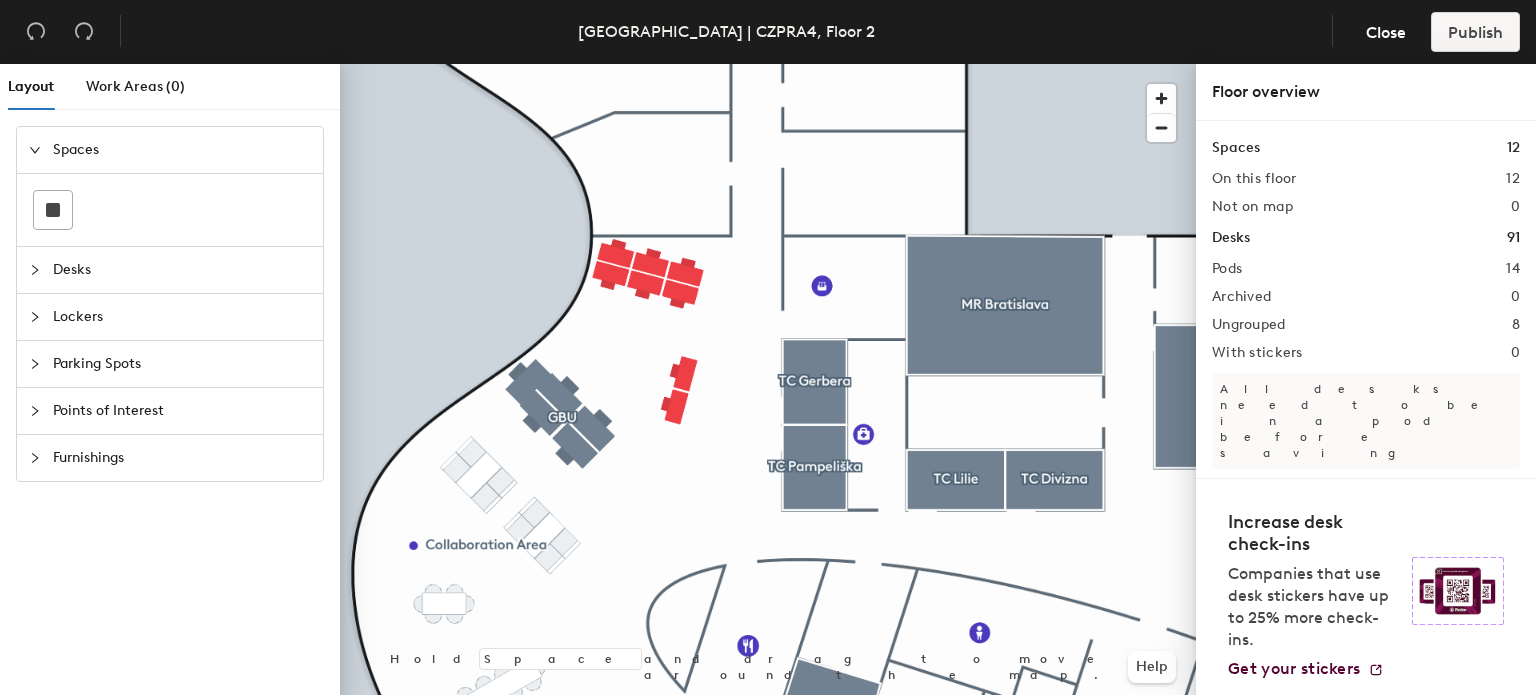 click on "Desks" 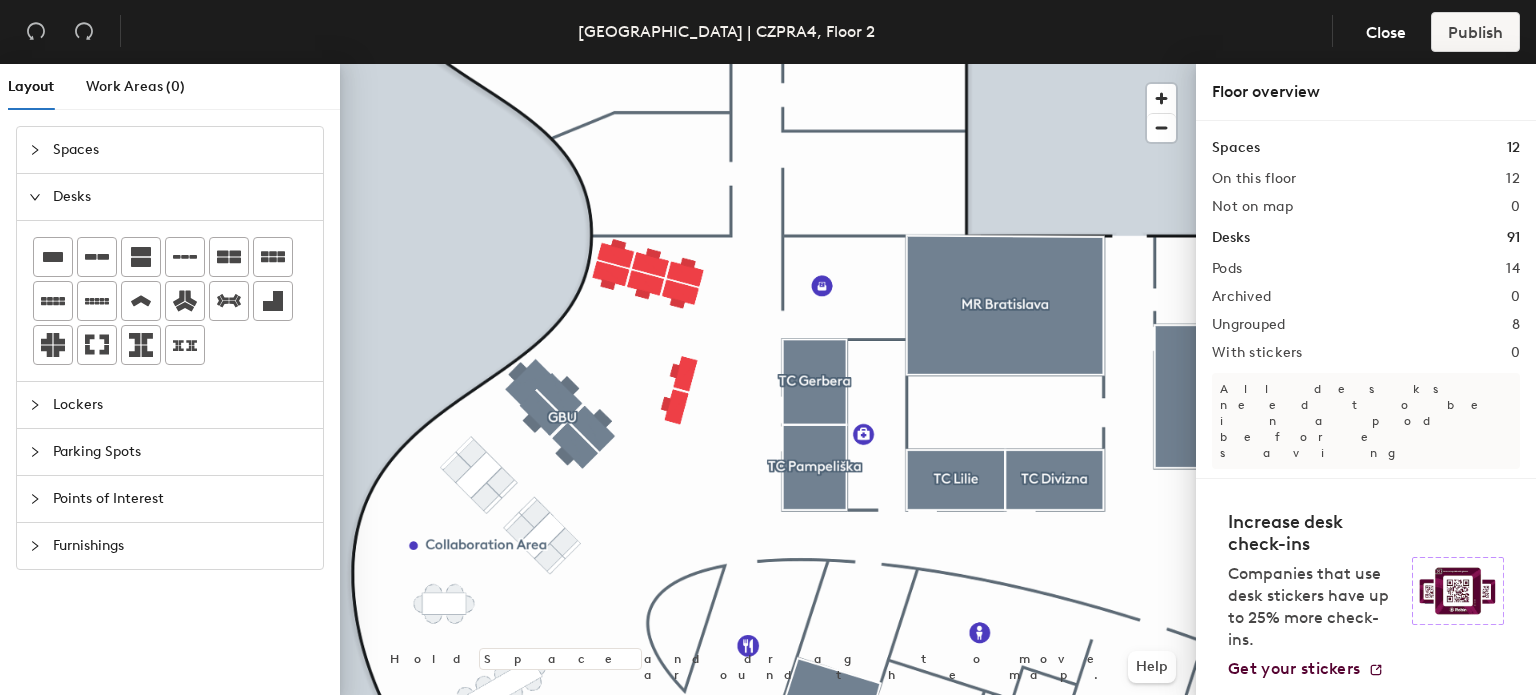 click on "Lockers" 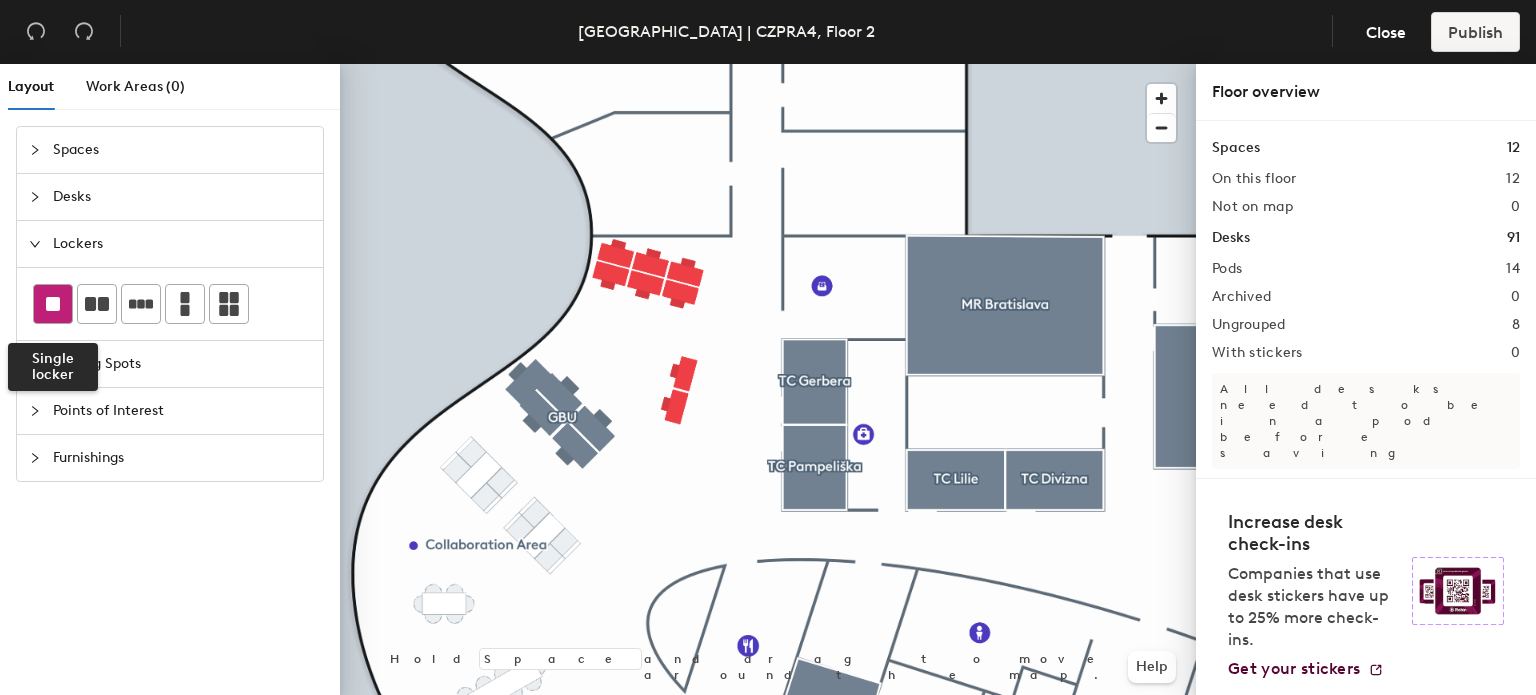 click 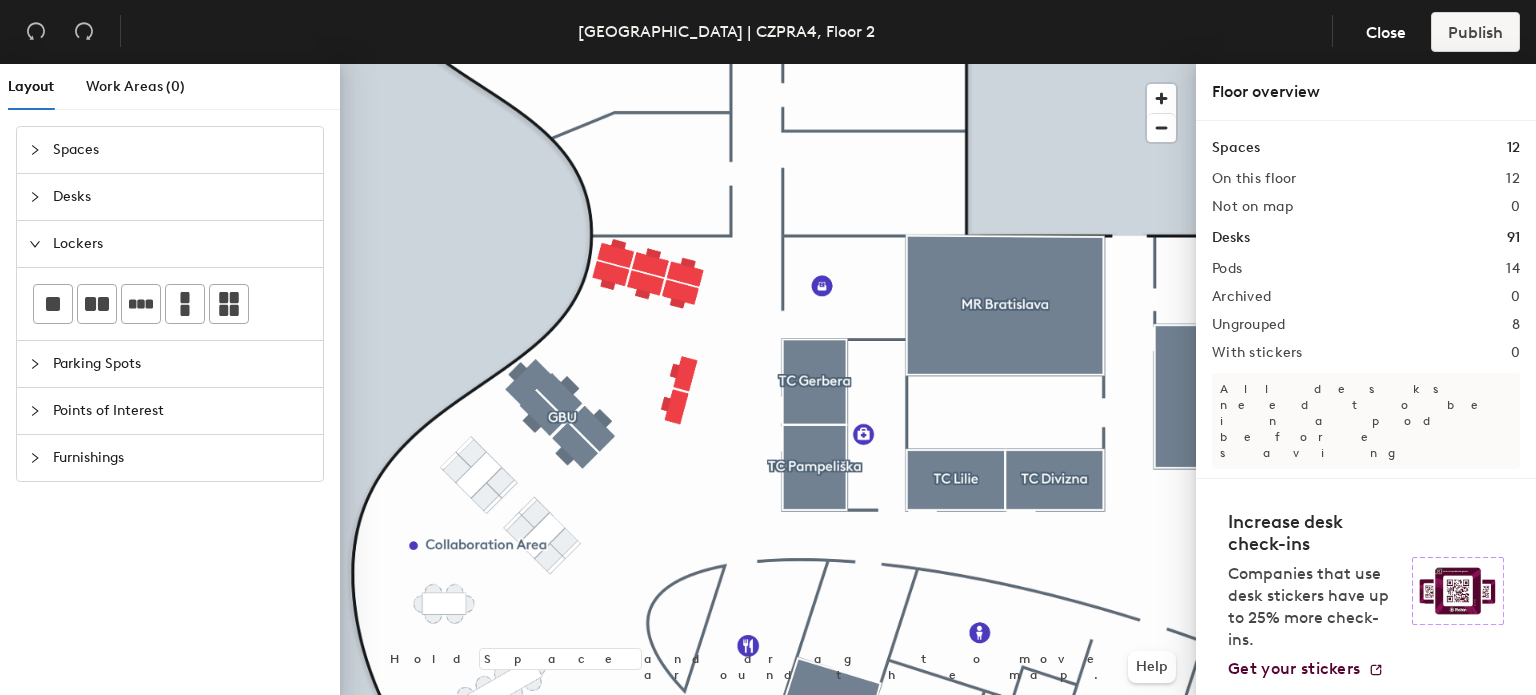 click on "Parking Spots" 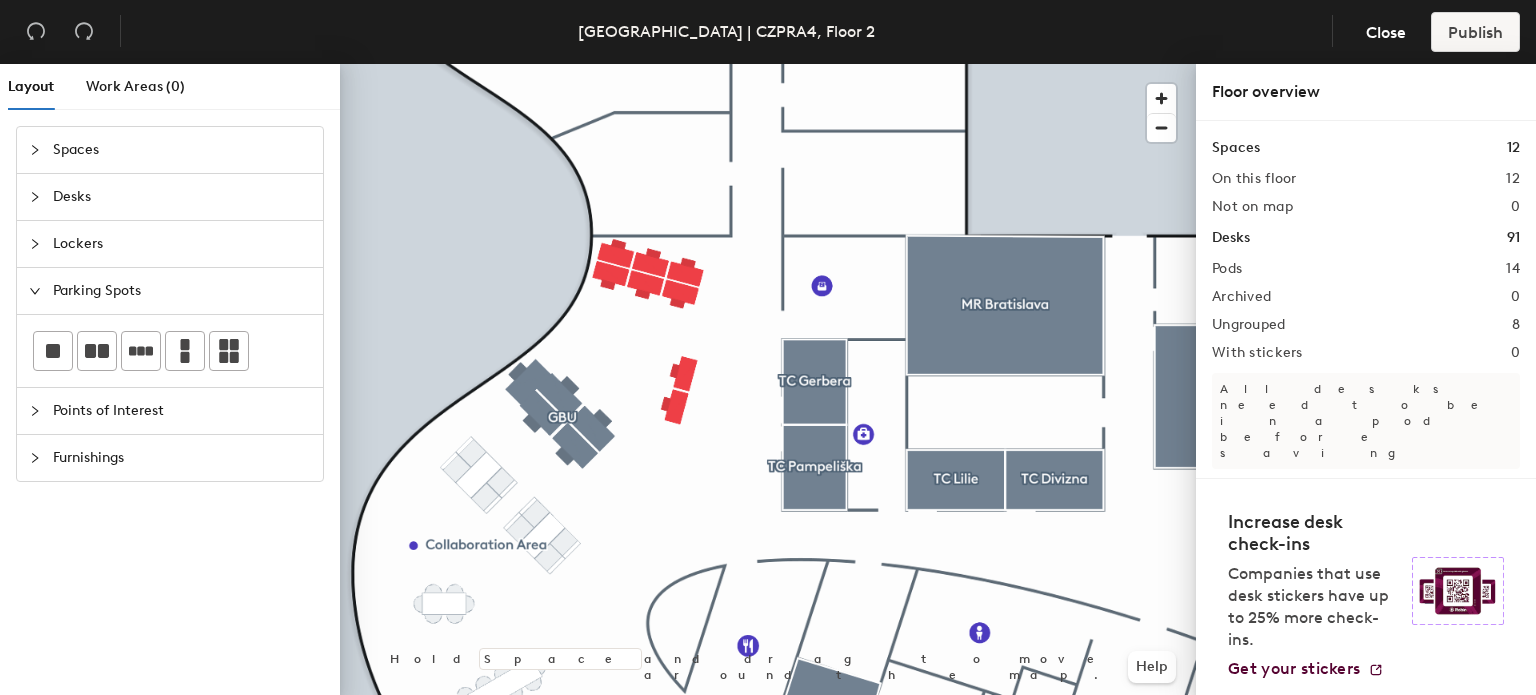 click on "Points of Interest" 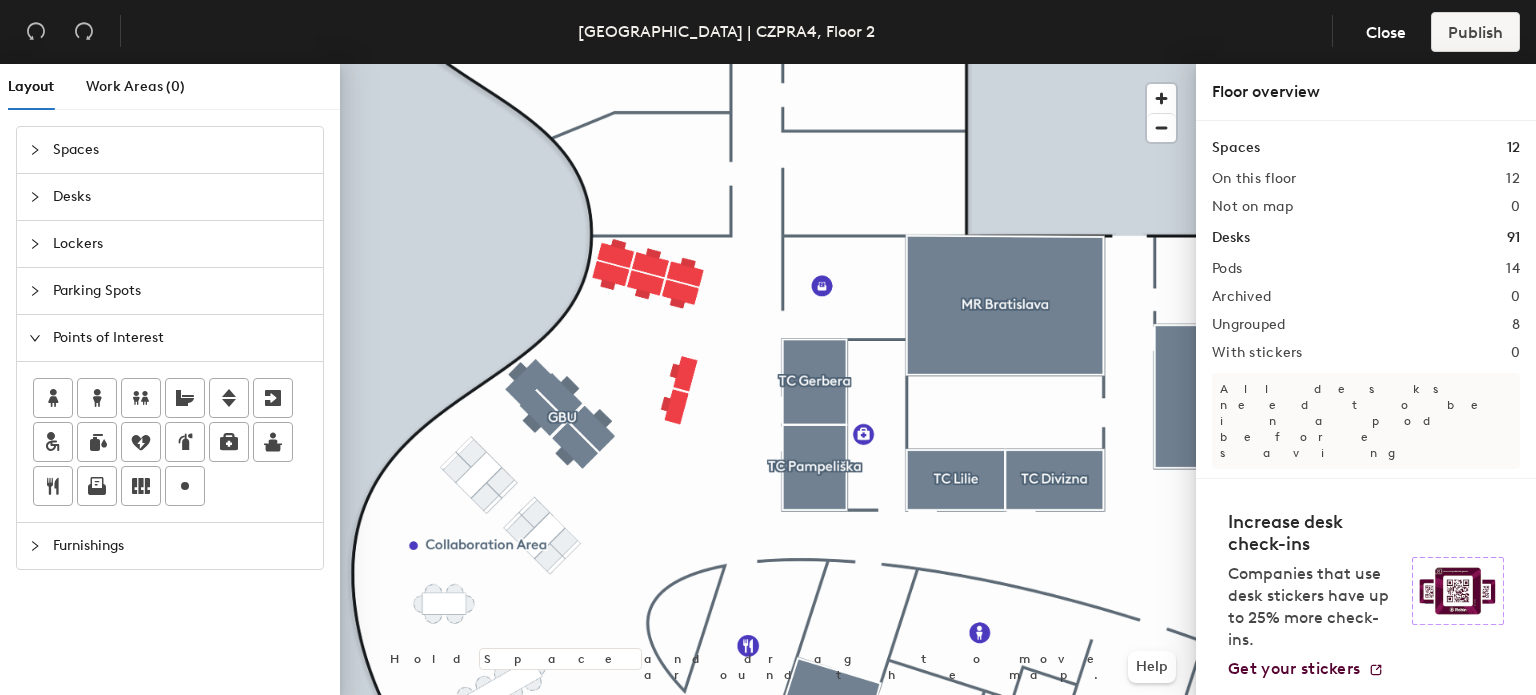 click on "Furnishings" 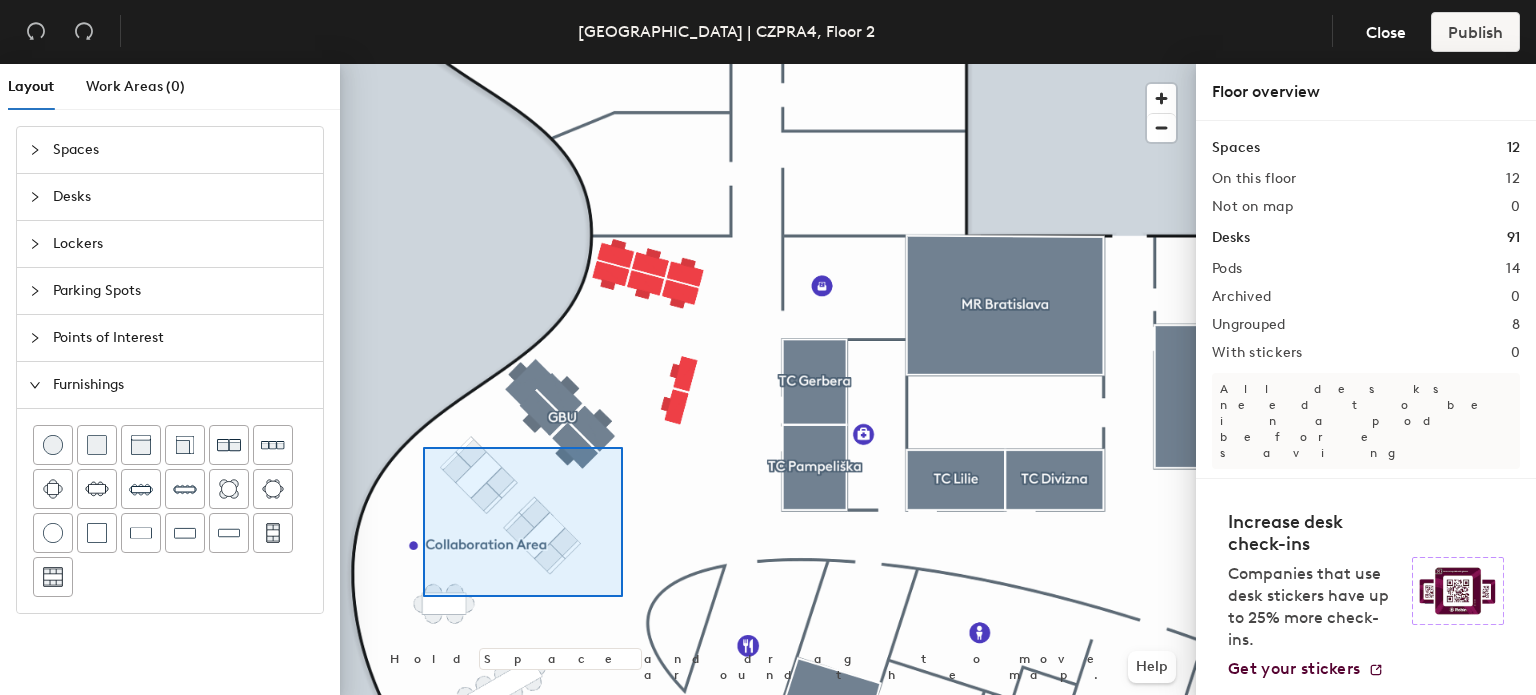 click 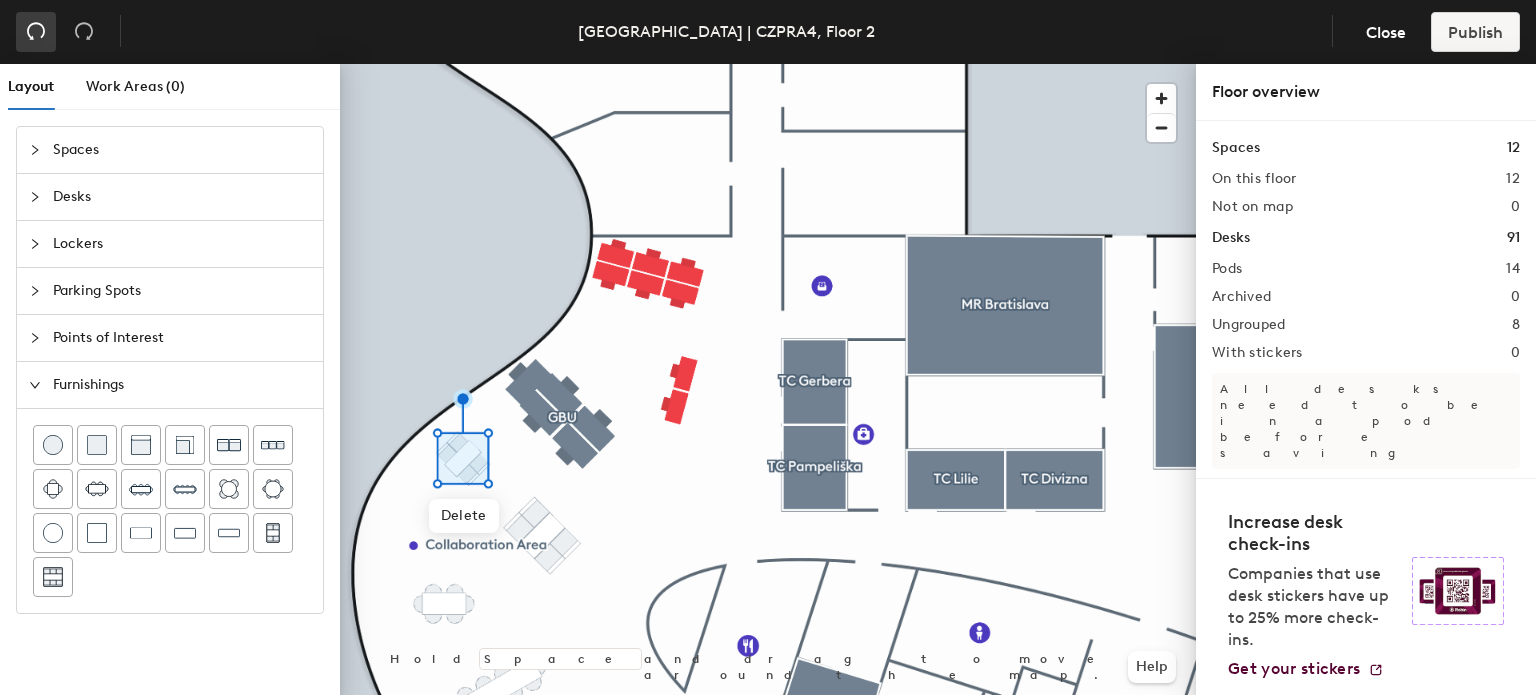click 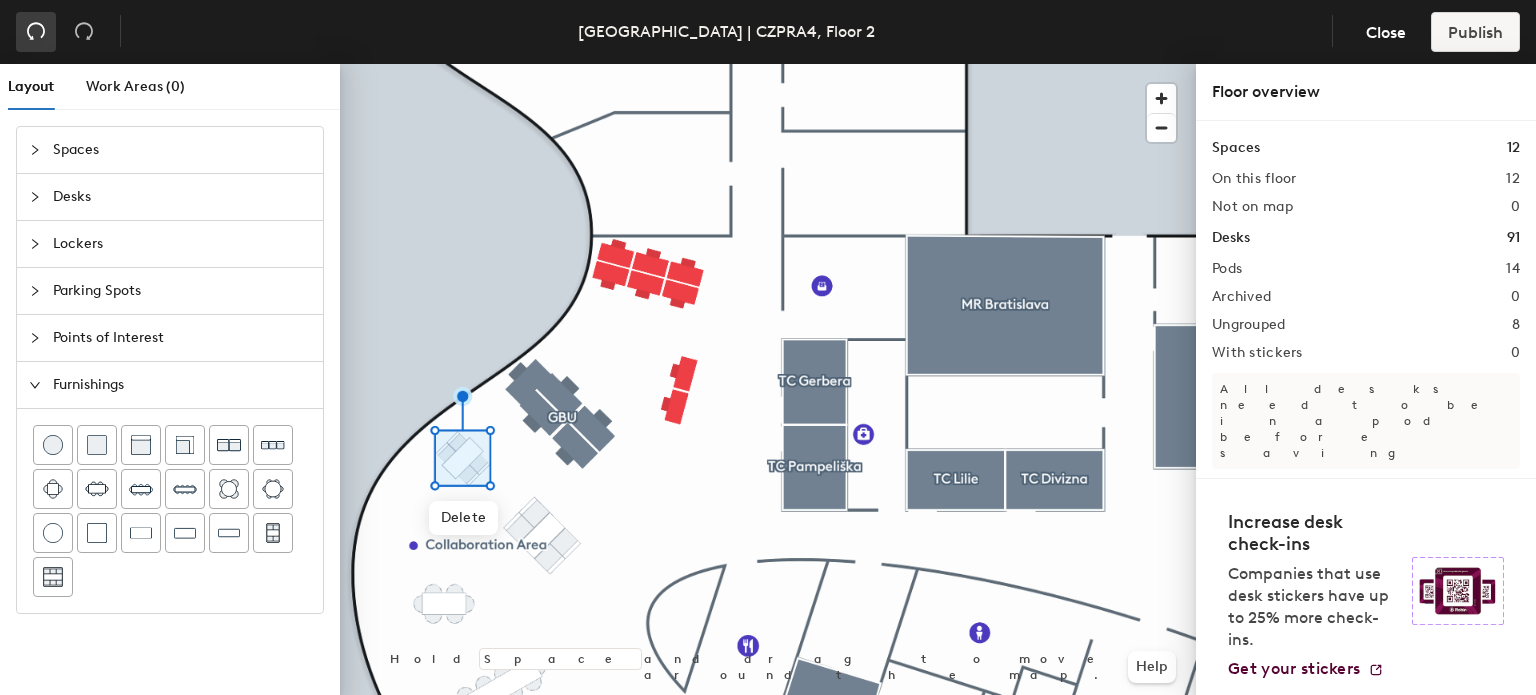 click 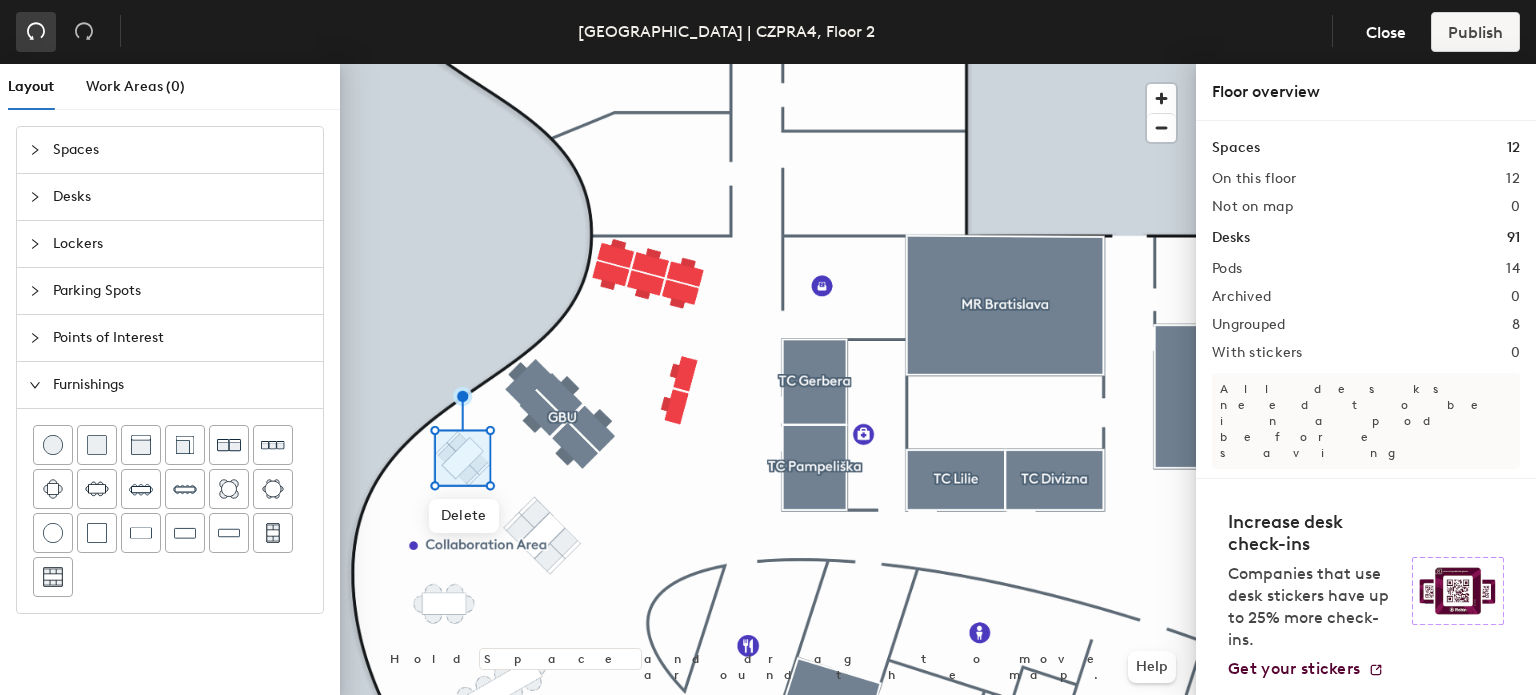 click 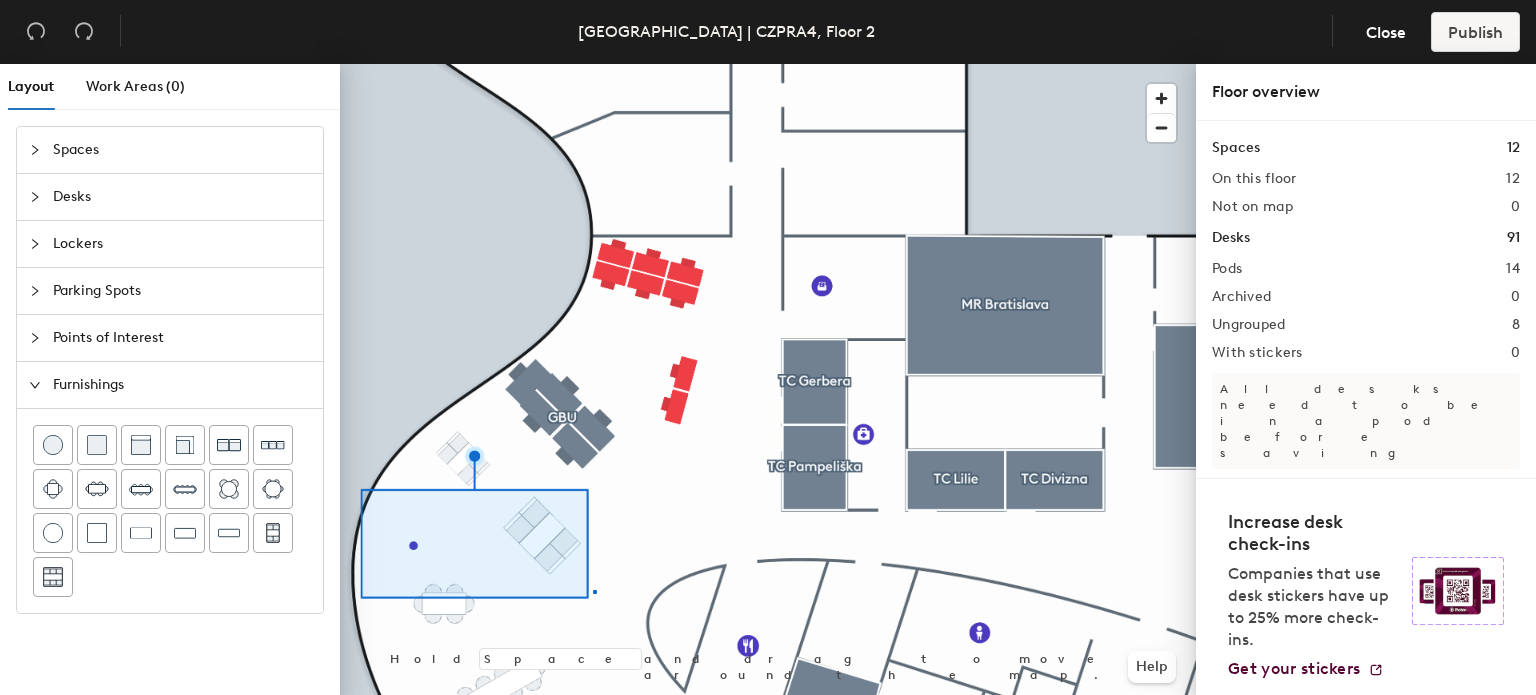 click 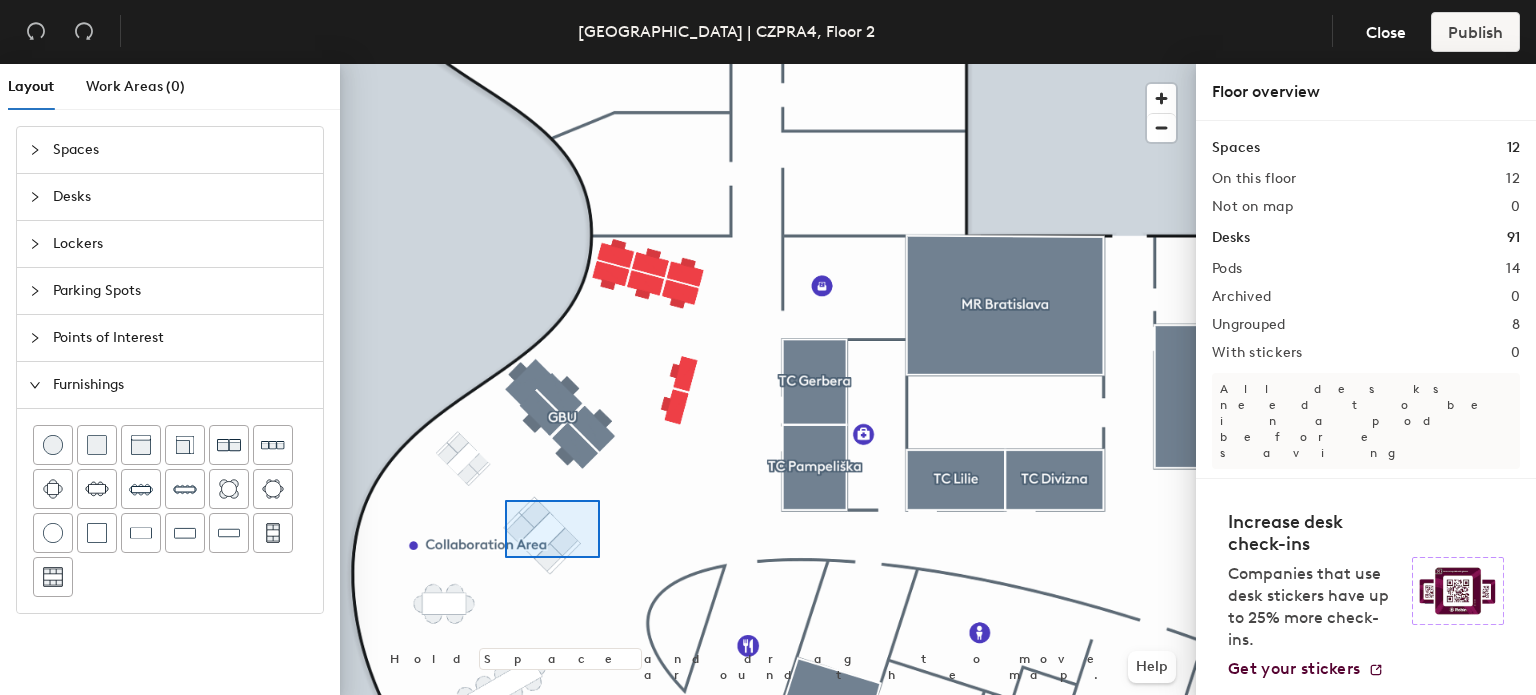 click 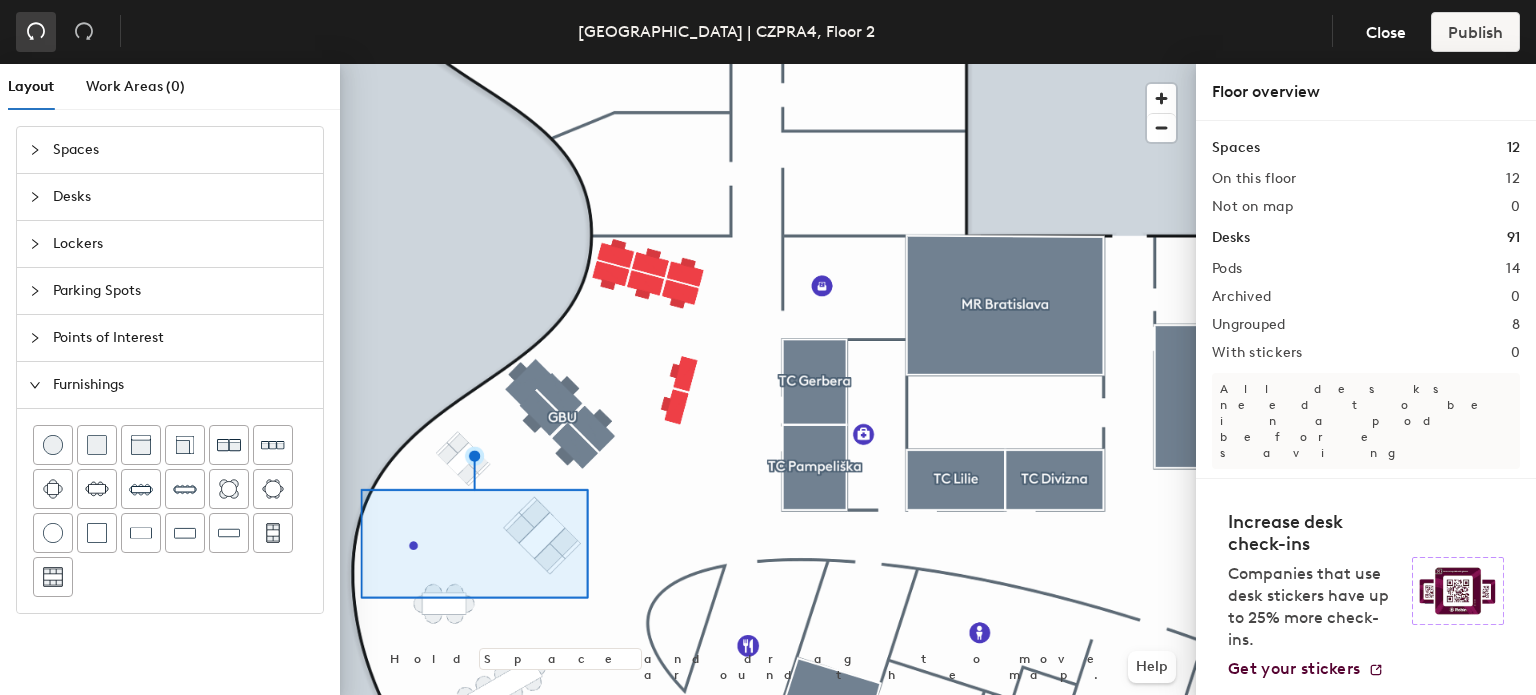 click 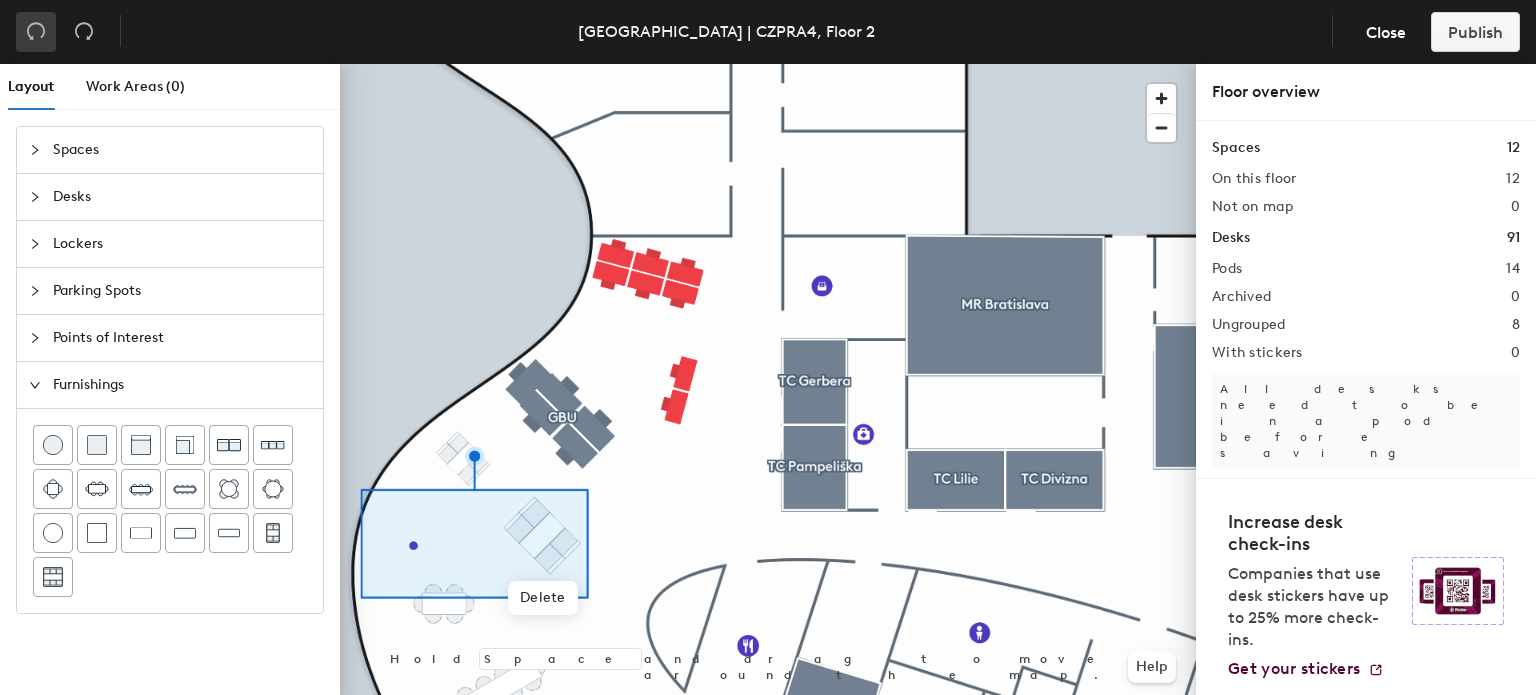 click 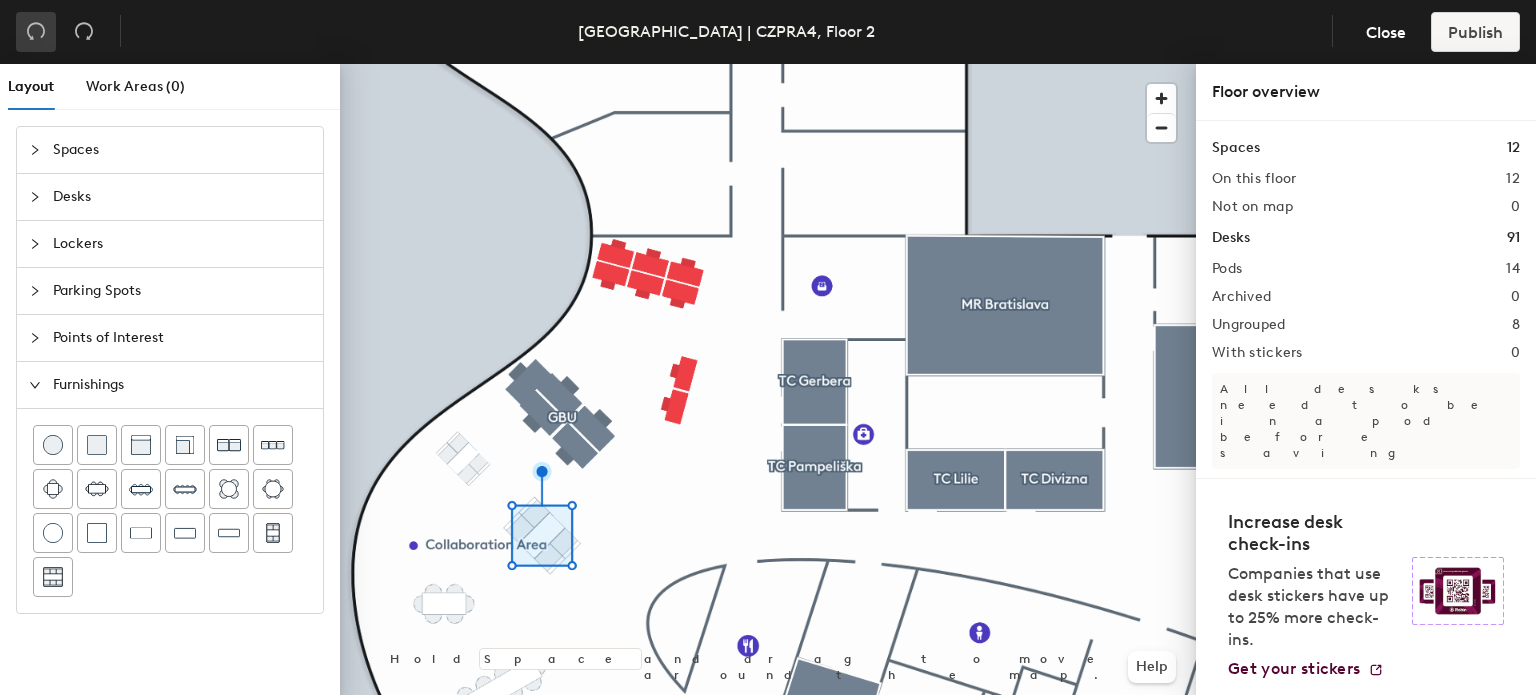 click 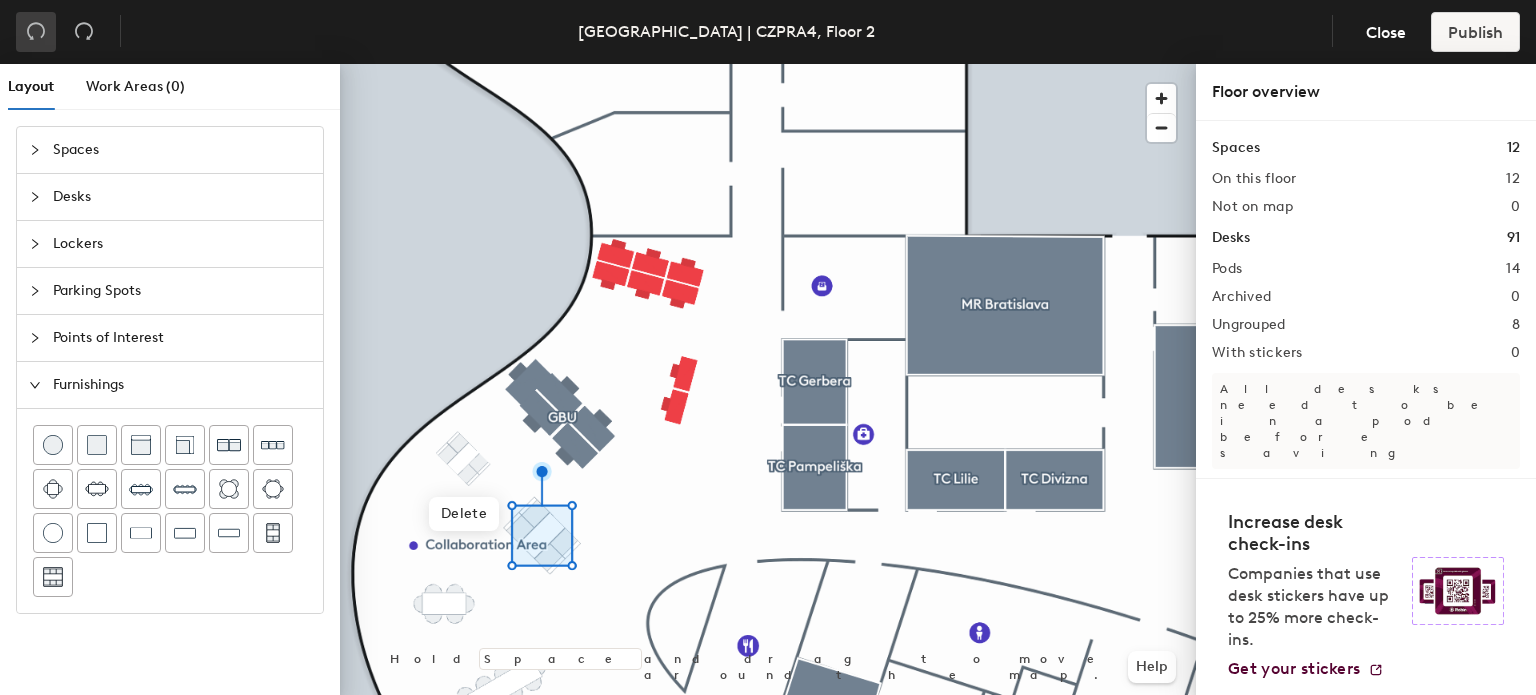 click 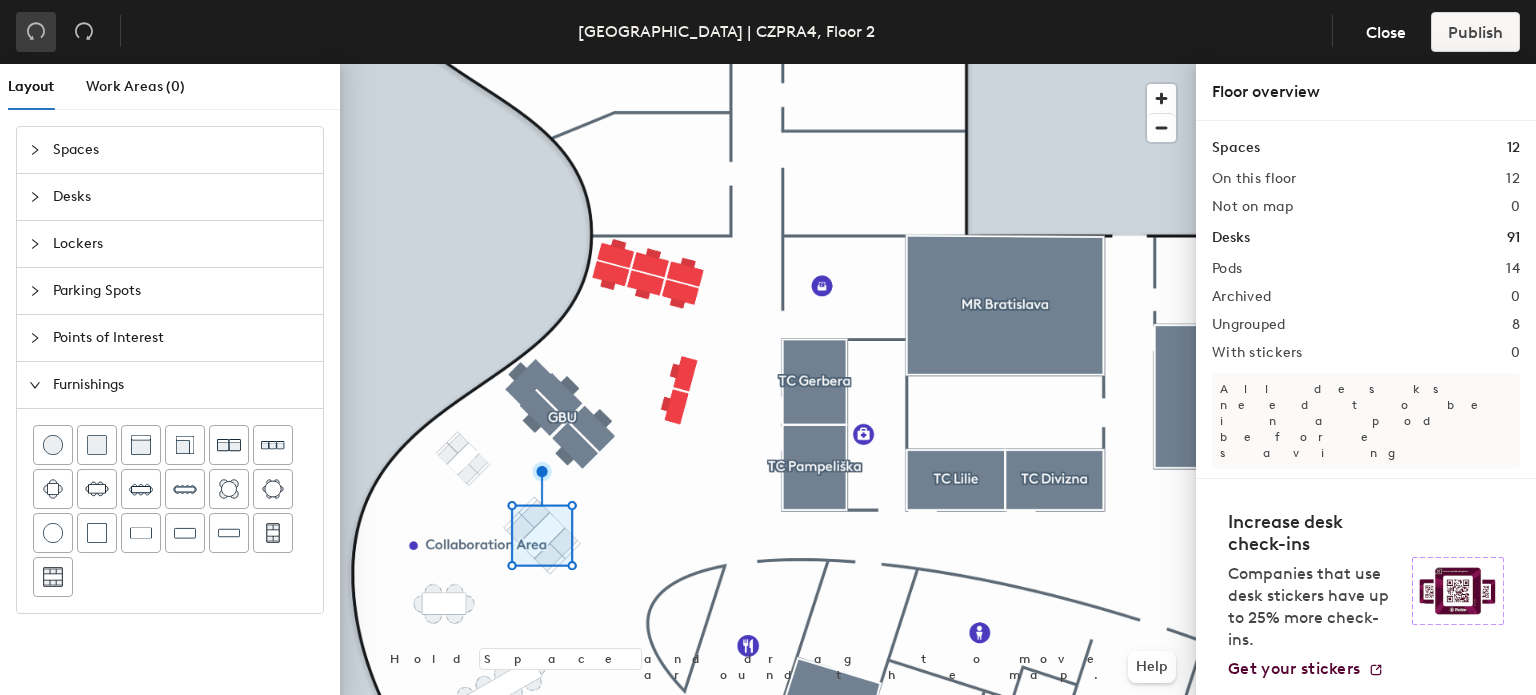 click 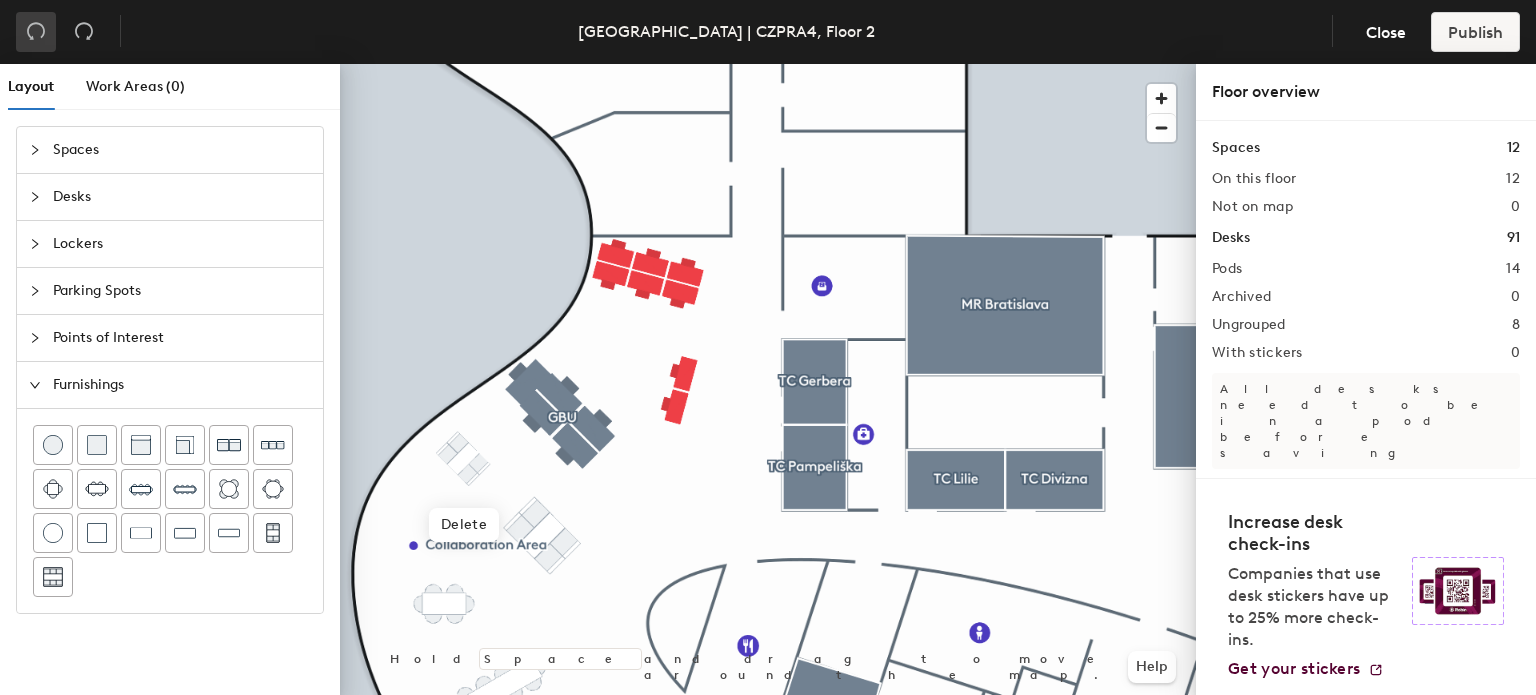 click 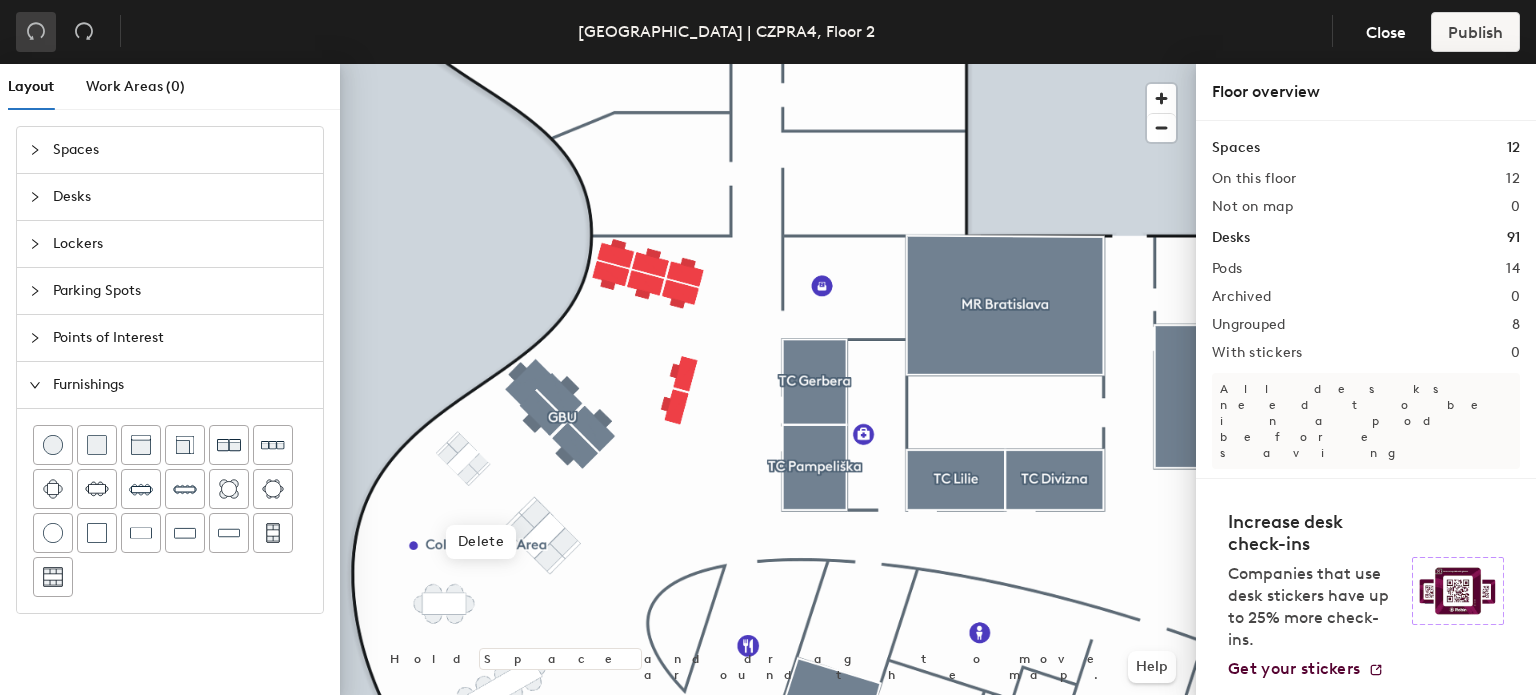 click 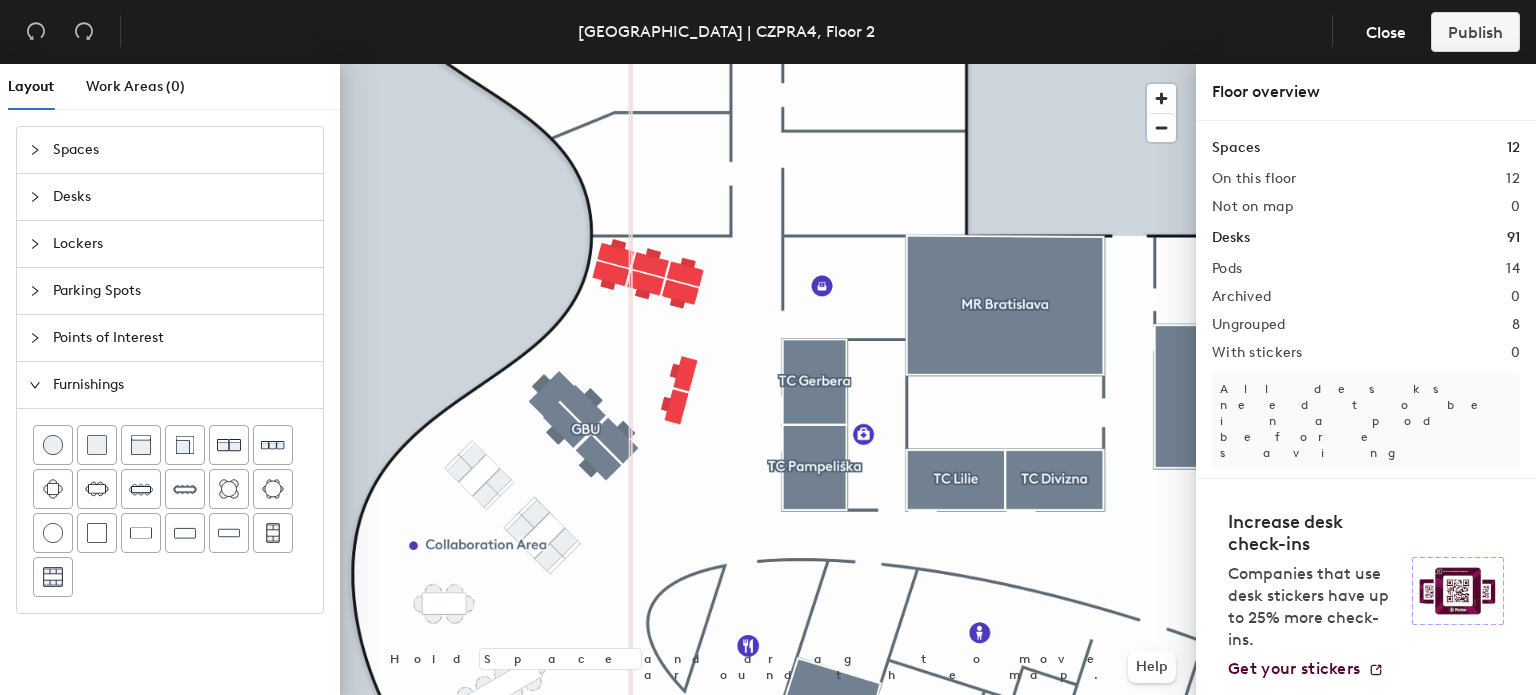 scroll, scrollTop: 64, scrollLeft: 0, axis: vertical 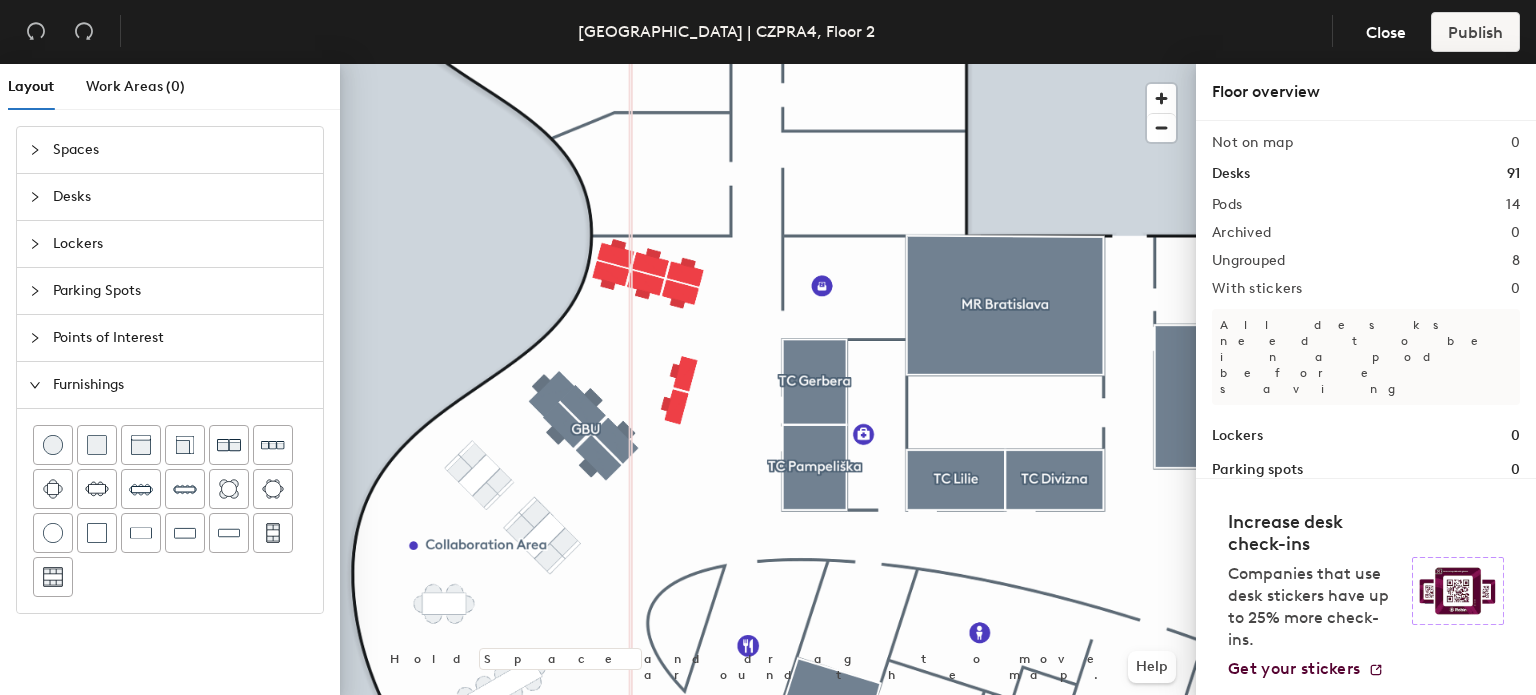 click 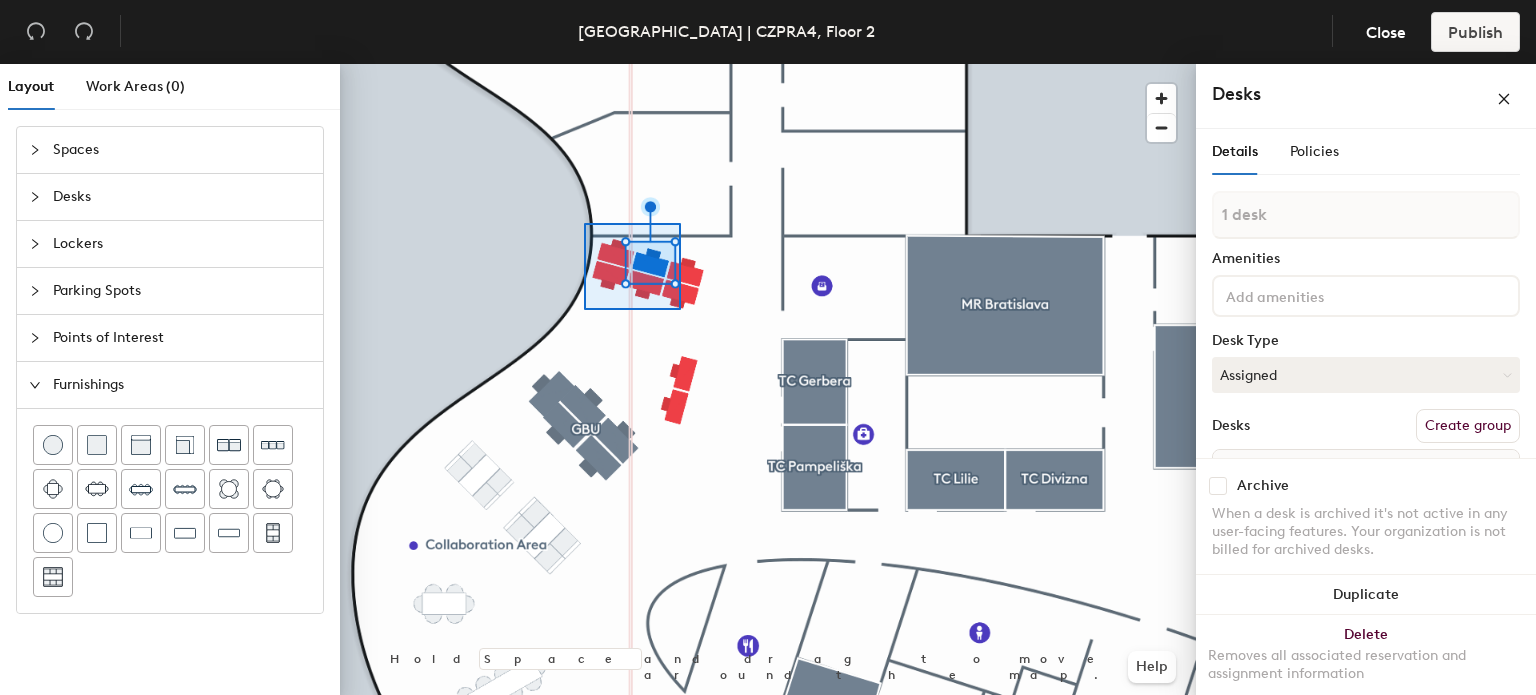 type on "6 desks" 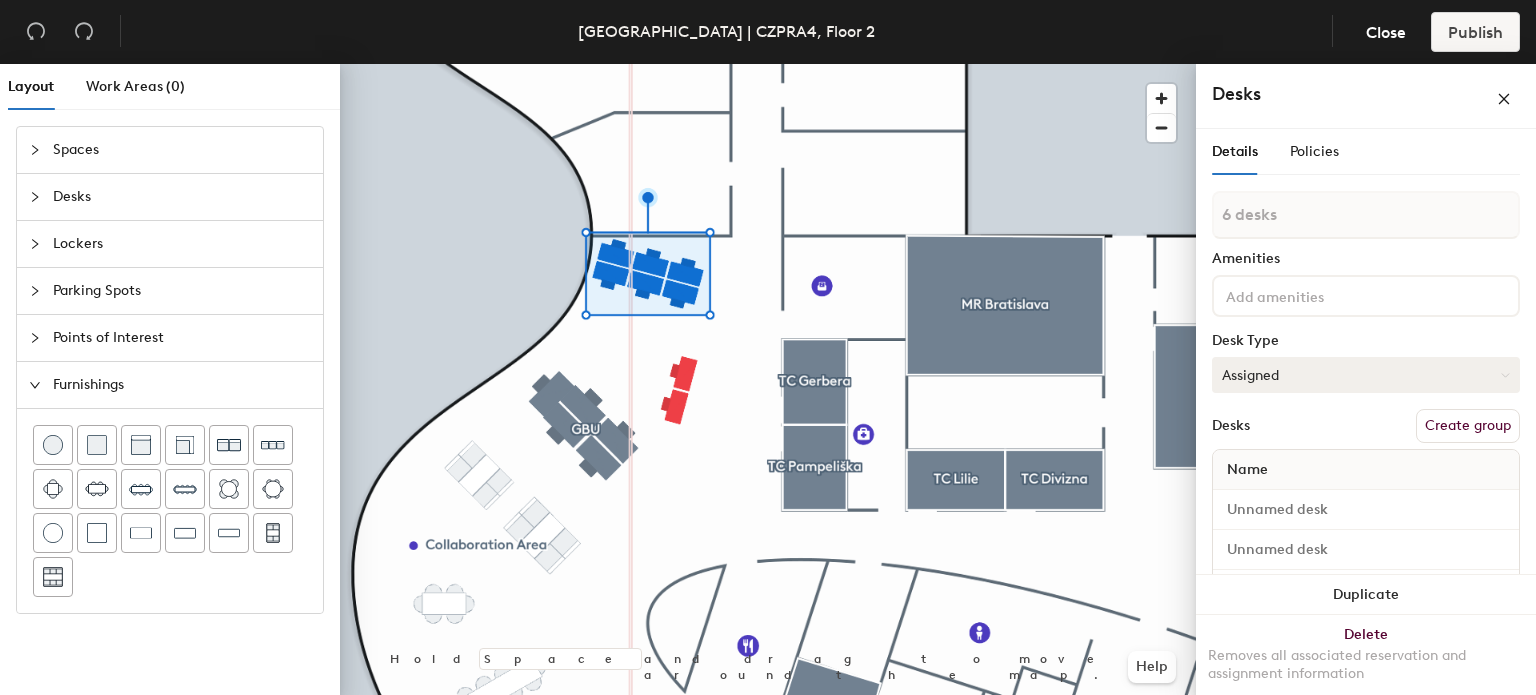 click on "Assigned" at bounding box center [1366, 375] 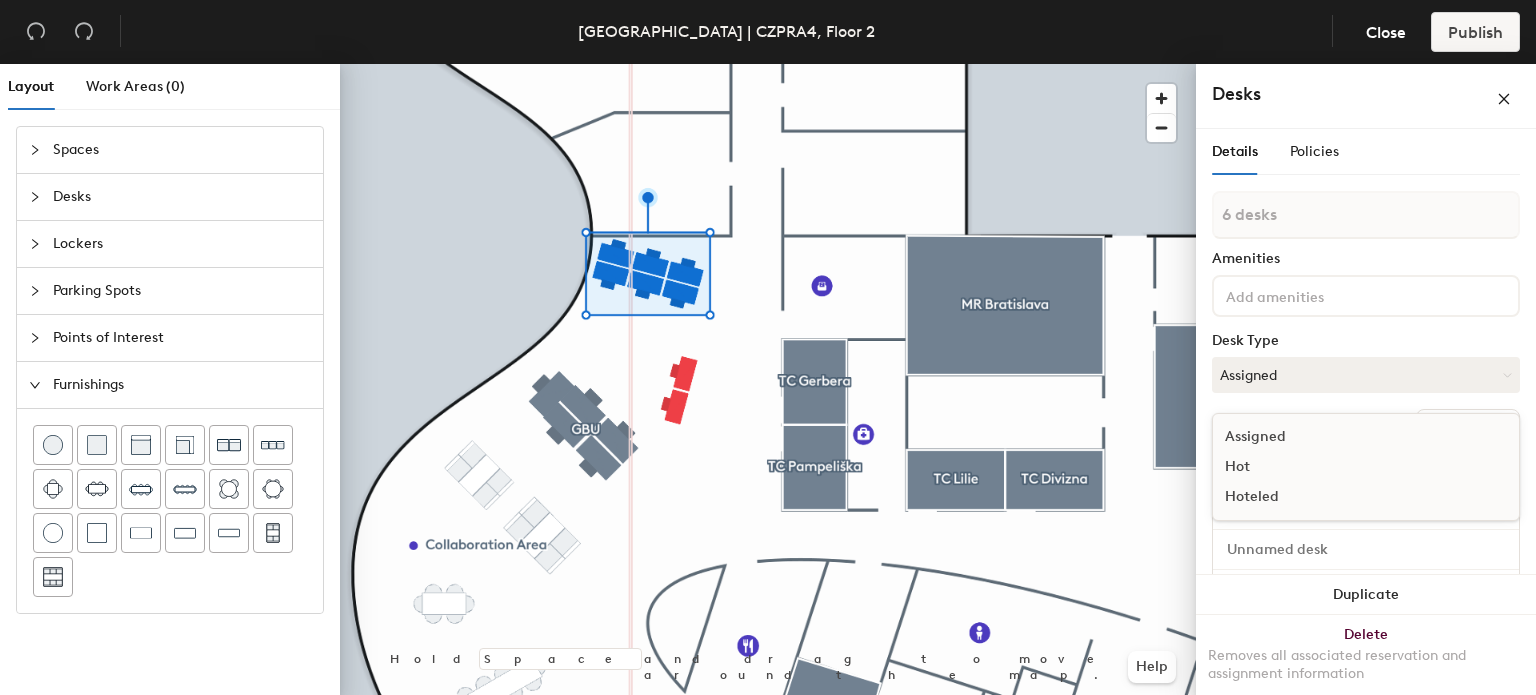 click on "Hot" at bounding box center (1313, 467) 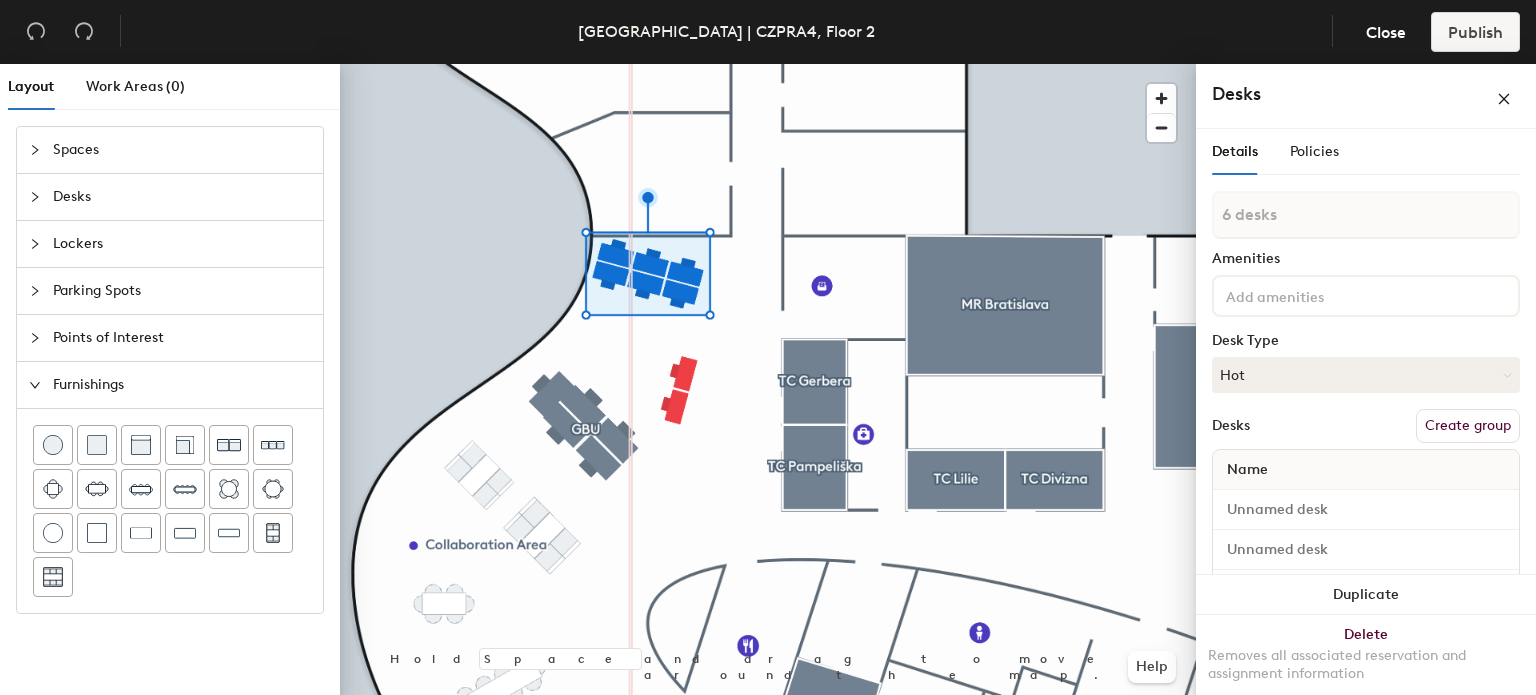 click on "Create group" at bounding box center [1468, 426] 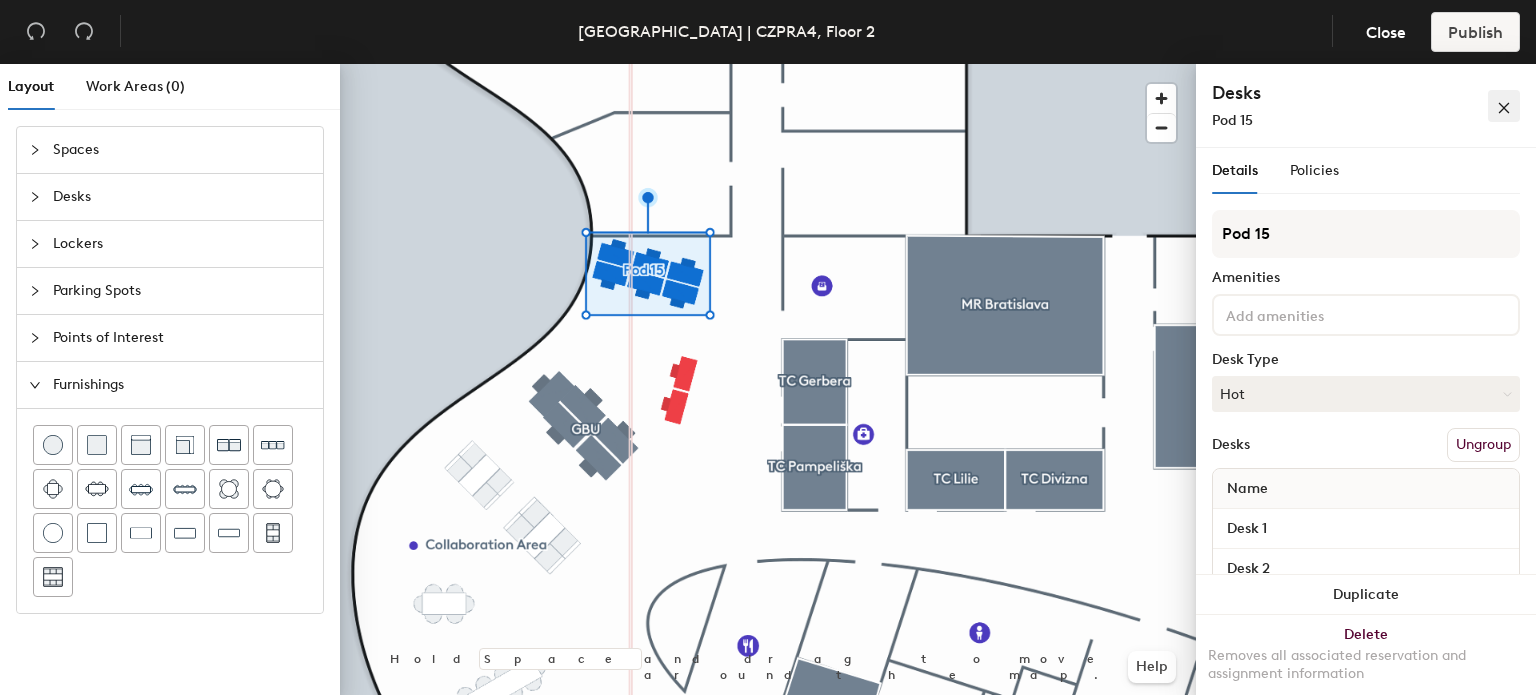 click 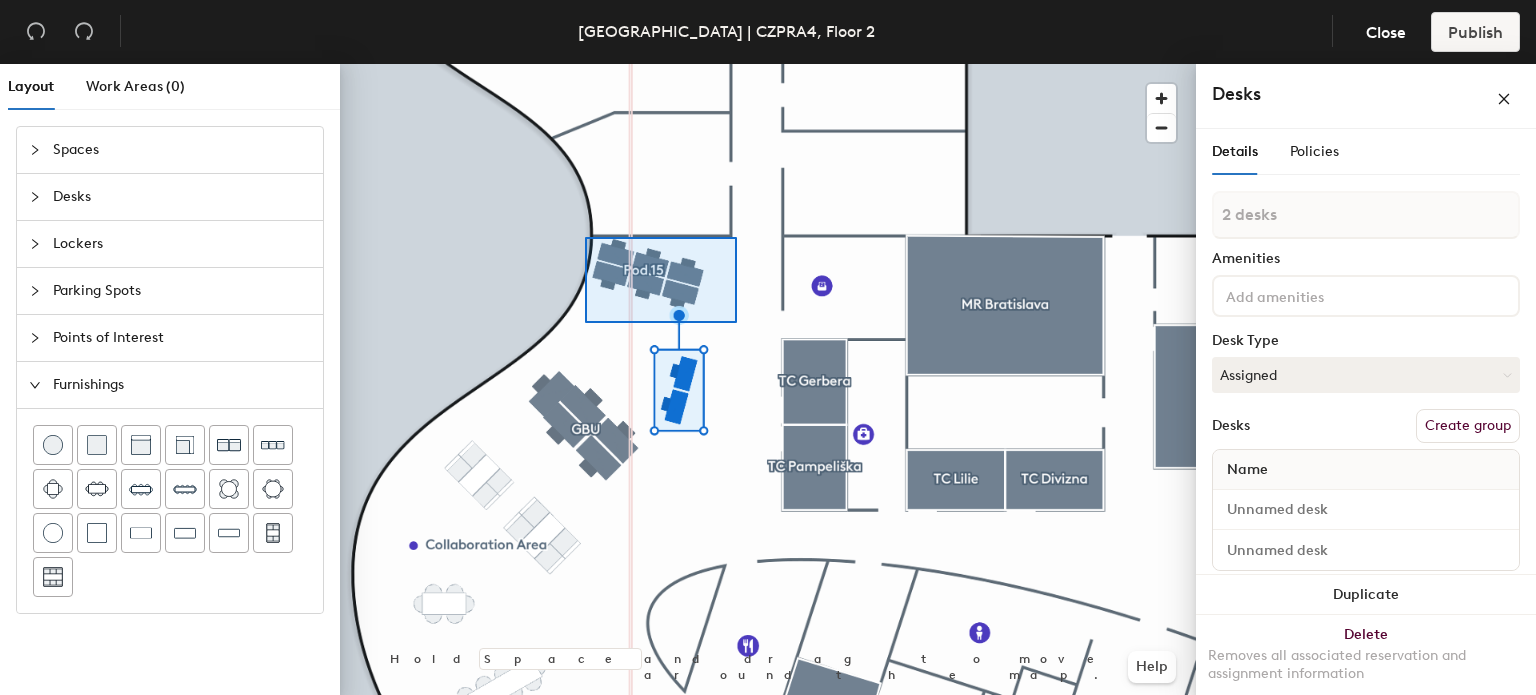 click 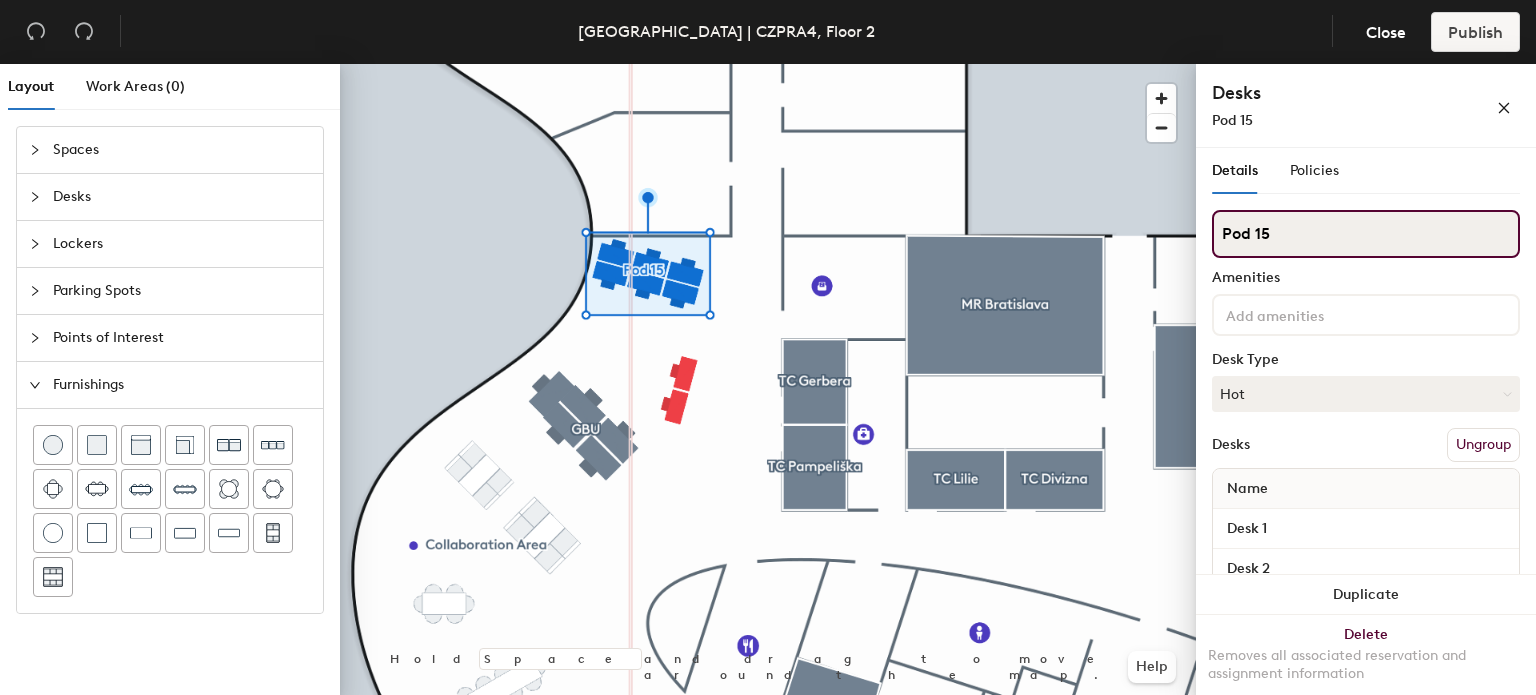 click on "Layout Work Areas (0) Spaces Desks Lockers Parking Spots Points of Interest Furnishings Hold Space and drag to move around the map. Help Desks Pod 15 Details Policies Pod 15 Amenities Desk Type Hot Desks Ungroup Name Desk 1 Desk 2 Desk 3 Desk 4 Desk 5 Desk 6 Duplicate Delete Removes all associated reservation and assignment information" 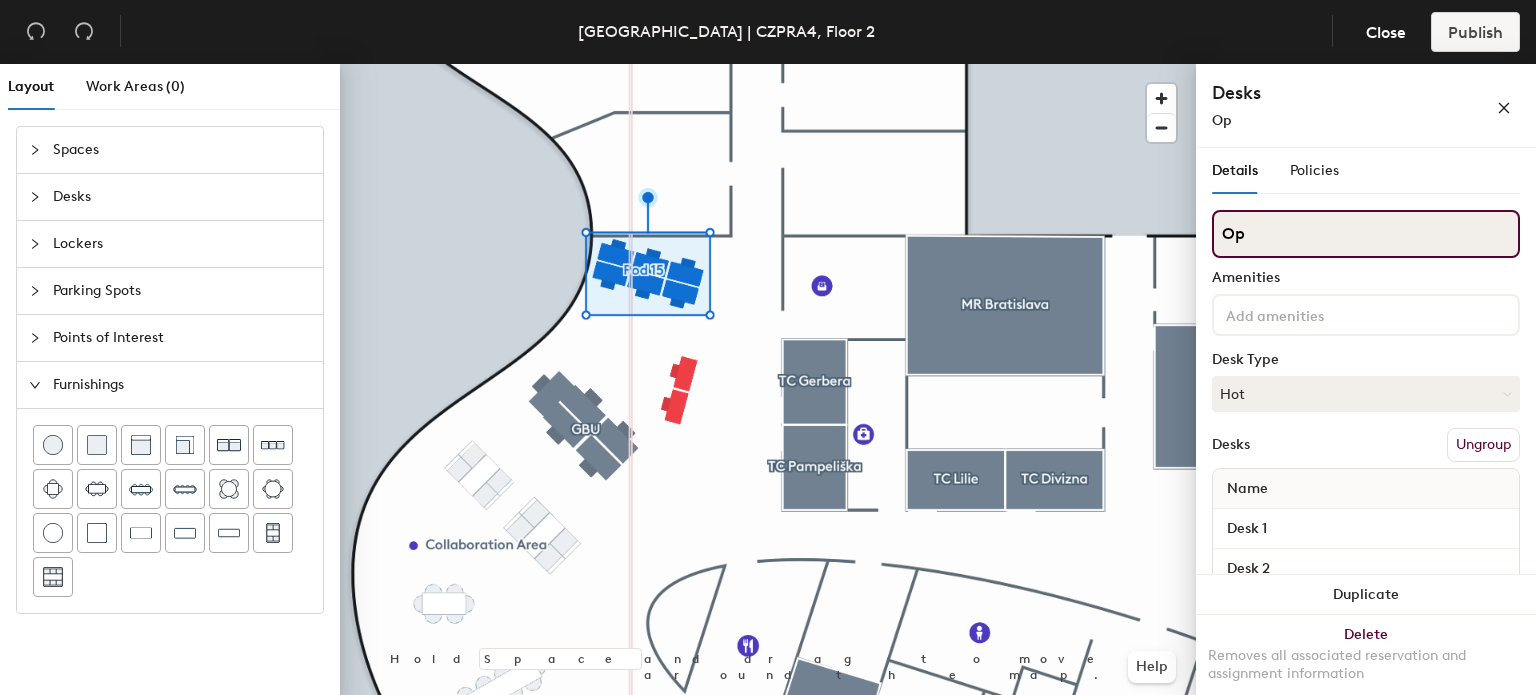 type on "O" 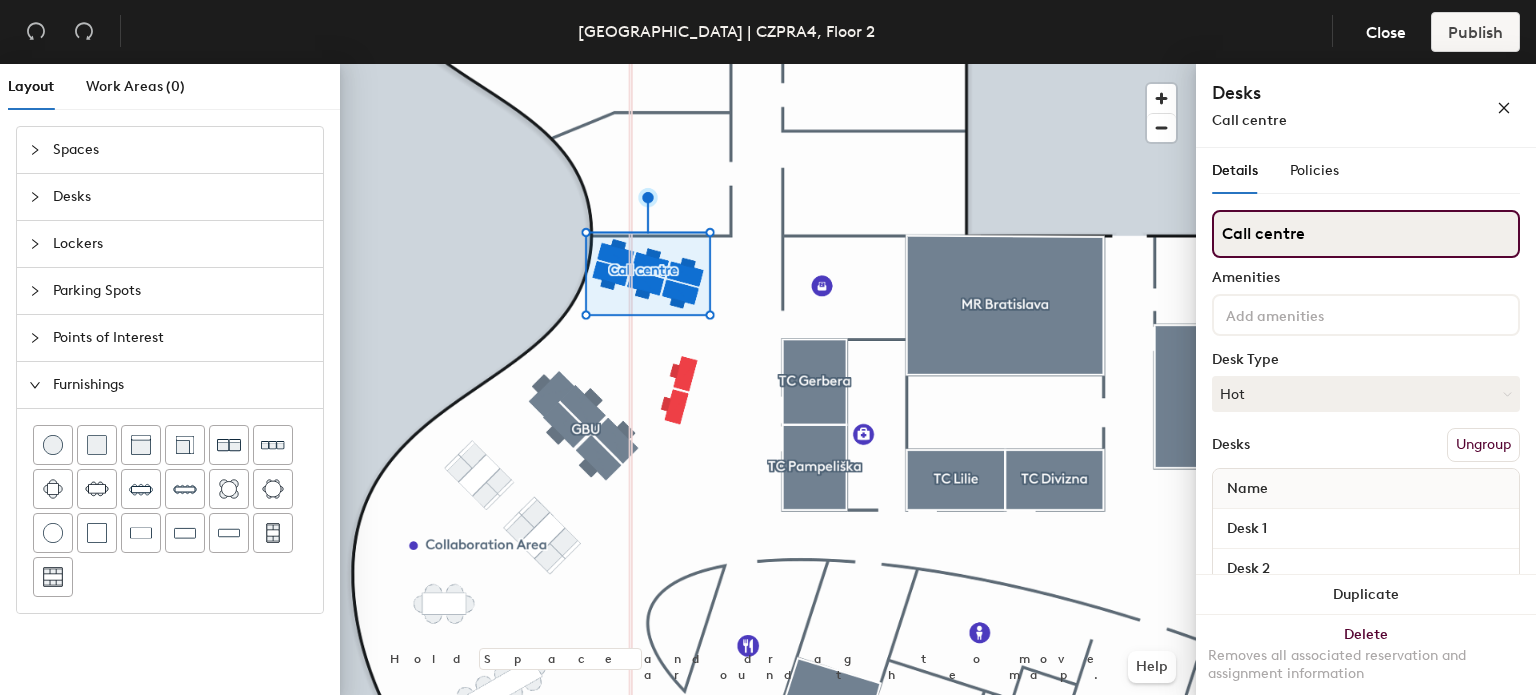 type on "Call centre" 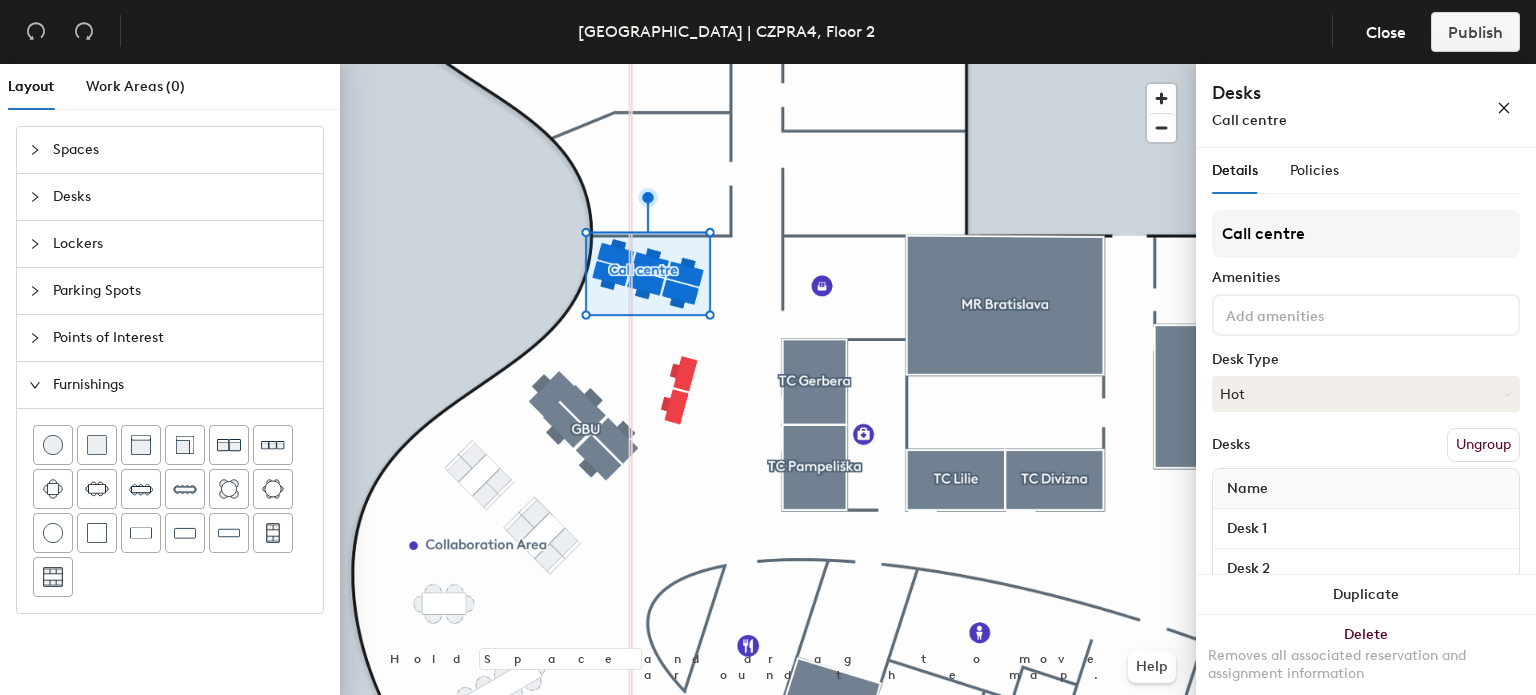 click on "Ungroup" at bounding box center (1483, 445) 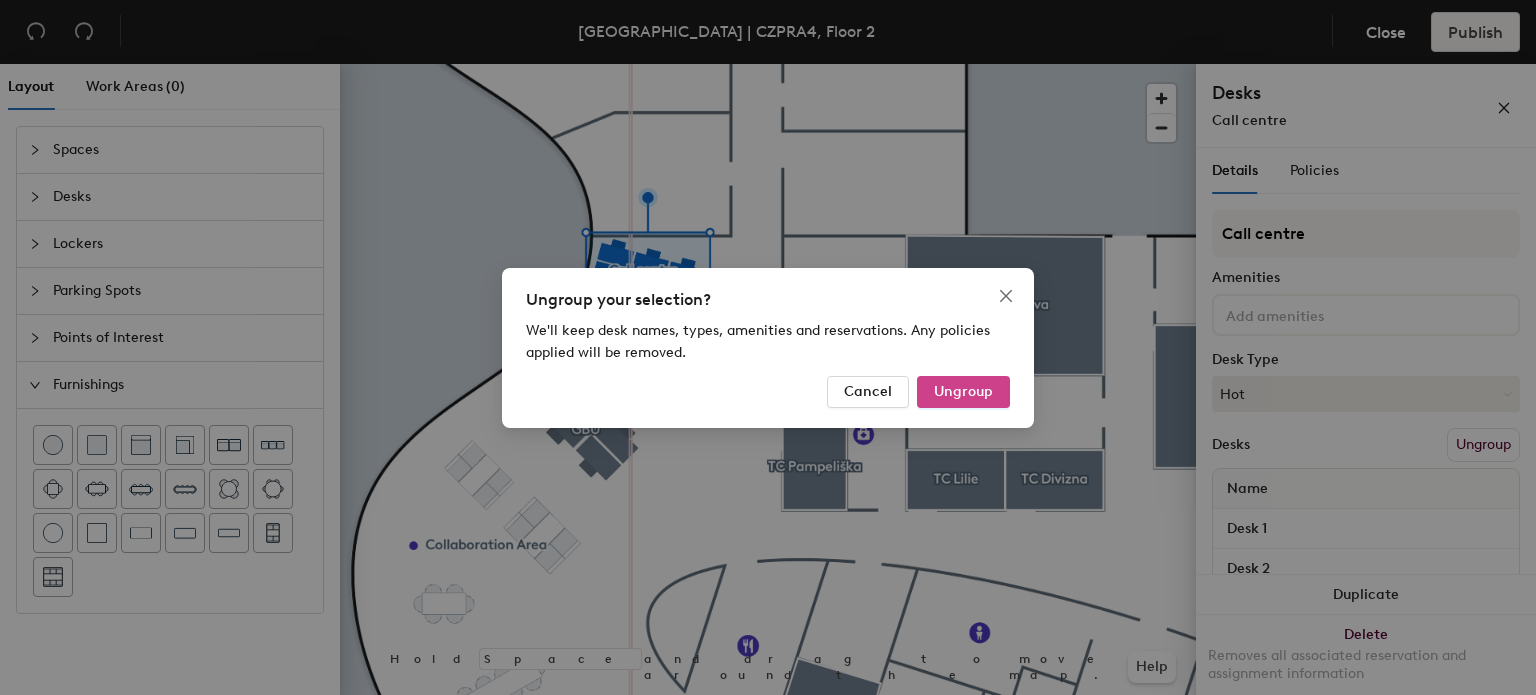 scroll, scrollTop: 0, scrollLeft: 0, axis: both 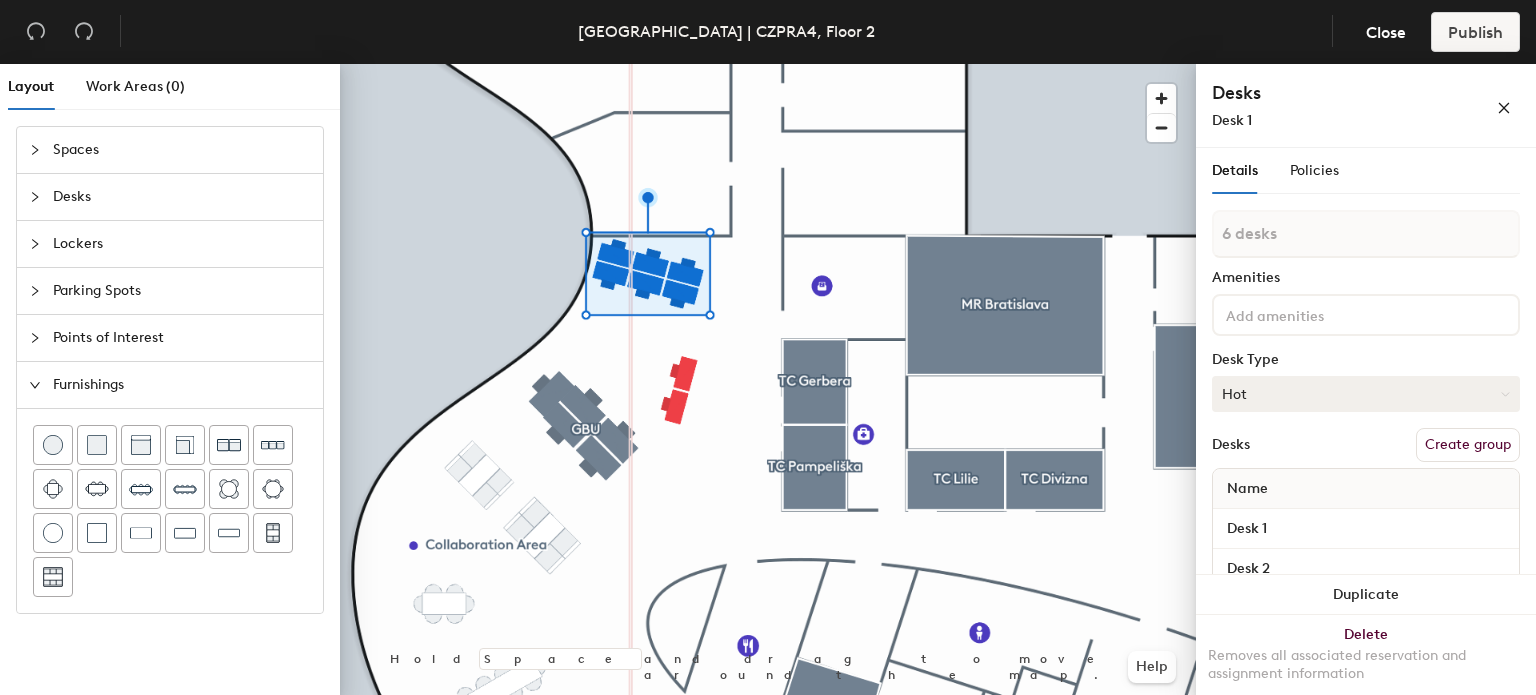click on "Hot" at bounding box center [1366, 394] 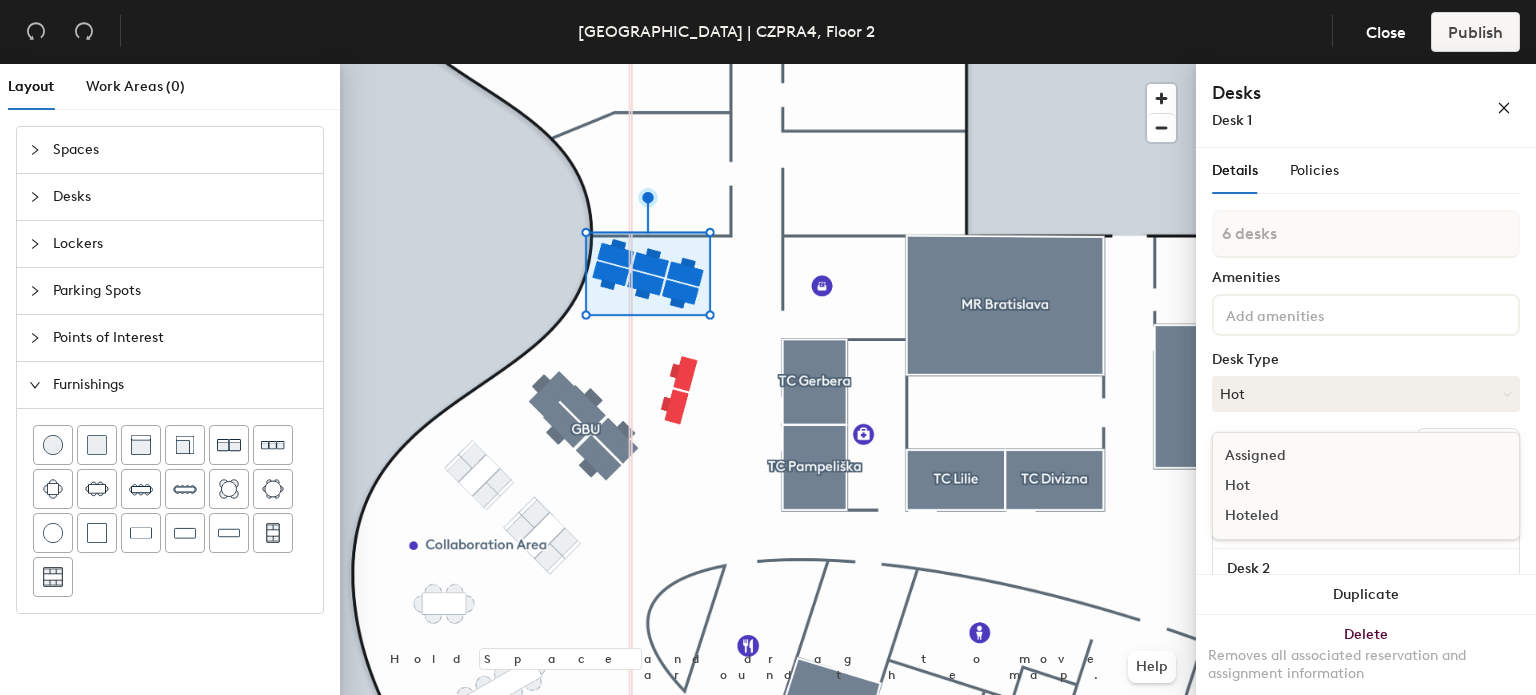 click on "Assigned" at bounding box center (1313, 456) 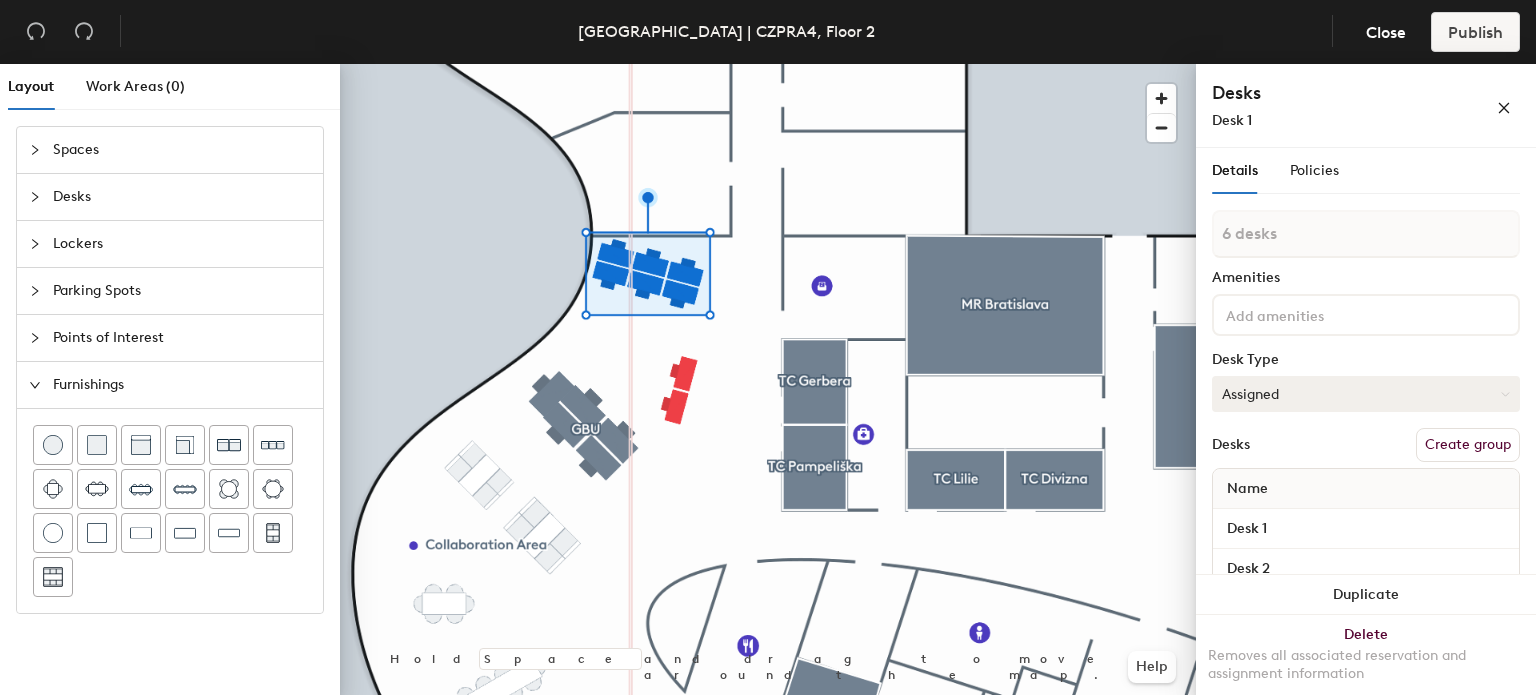 click on "Assigned" at bounding box center [1366, 394] 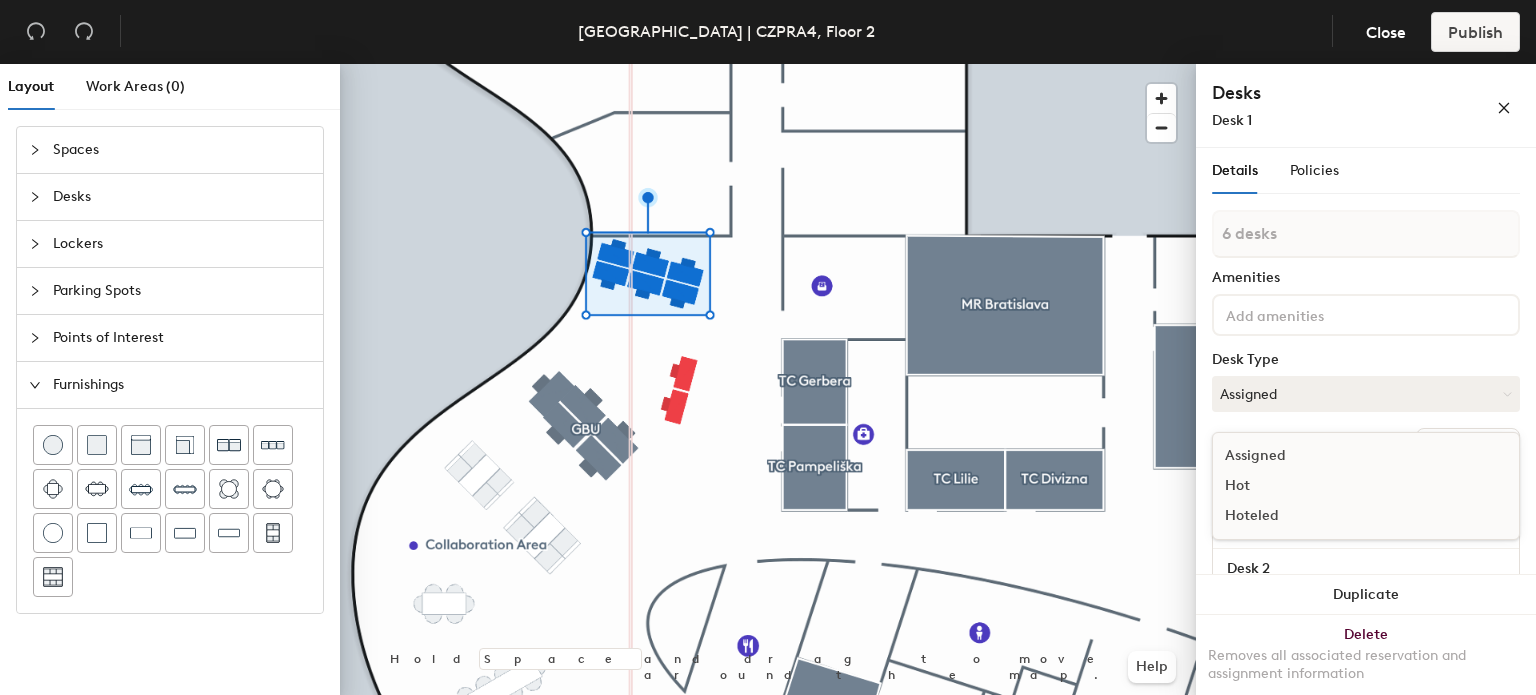 click on "Hoteled" at bounding box center [1313, 516] 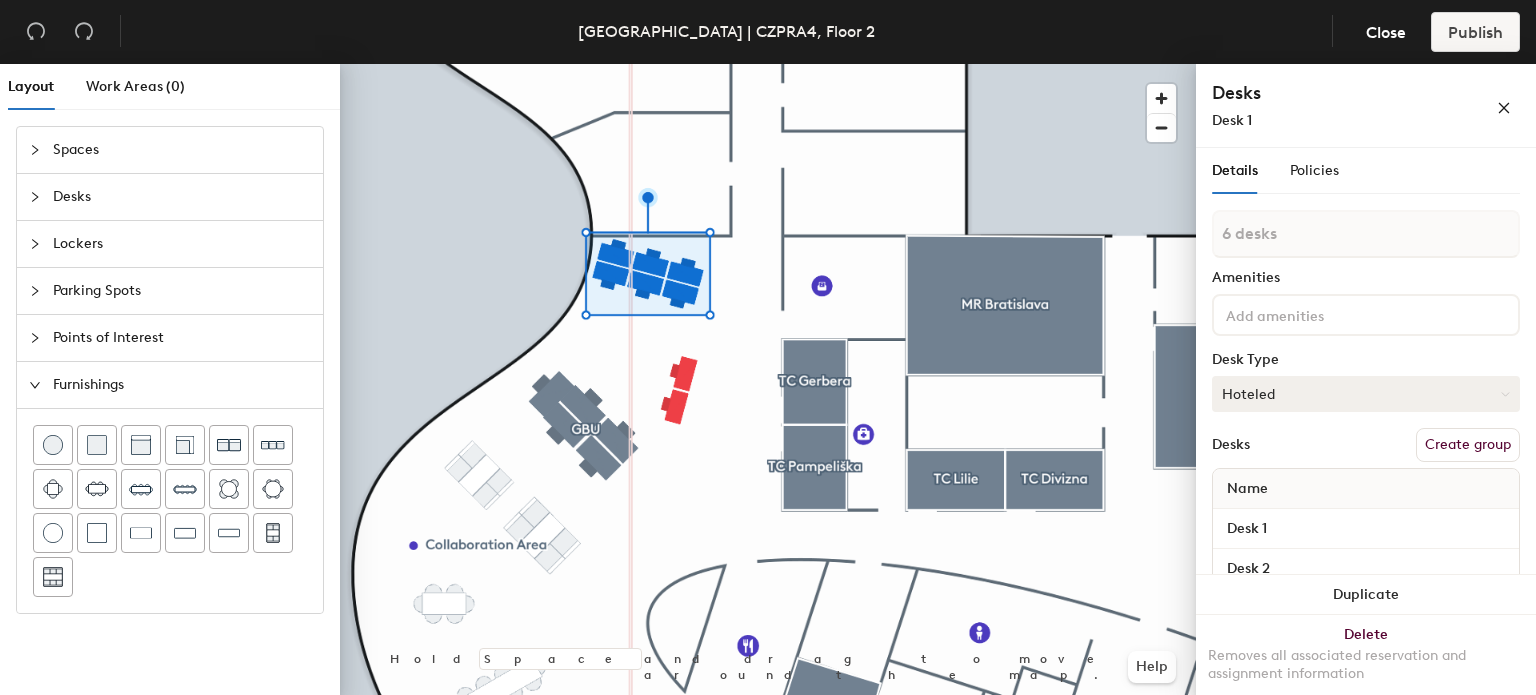 click on "Hoteled" at bounding box center (1366, 394) 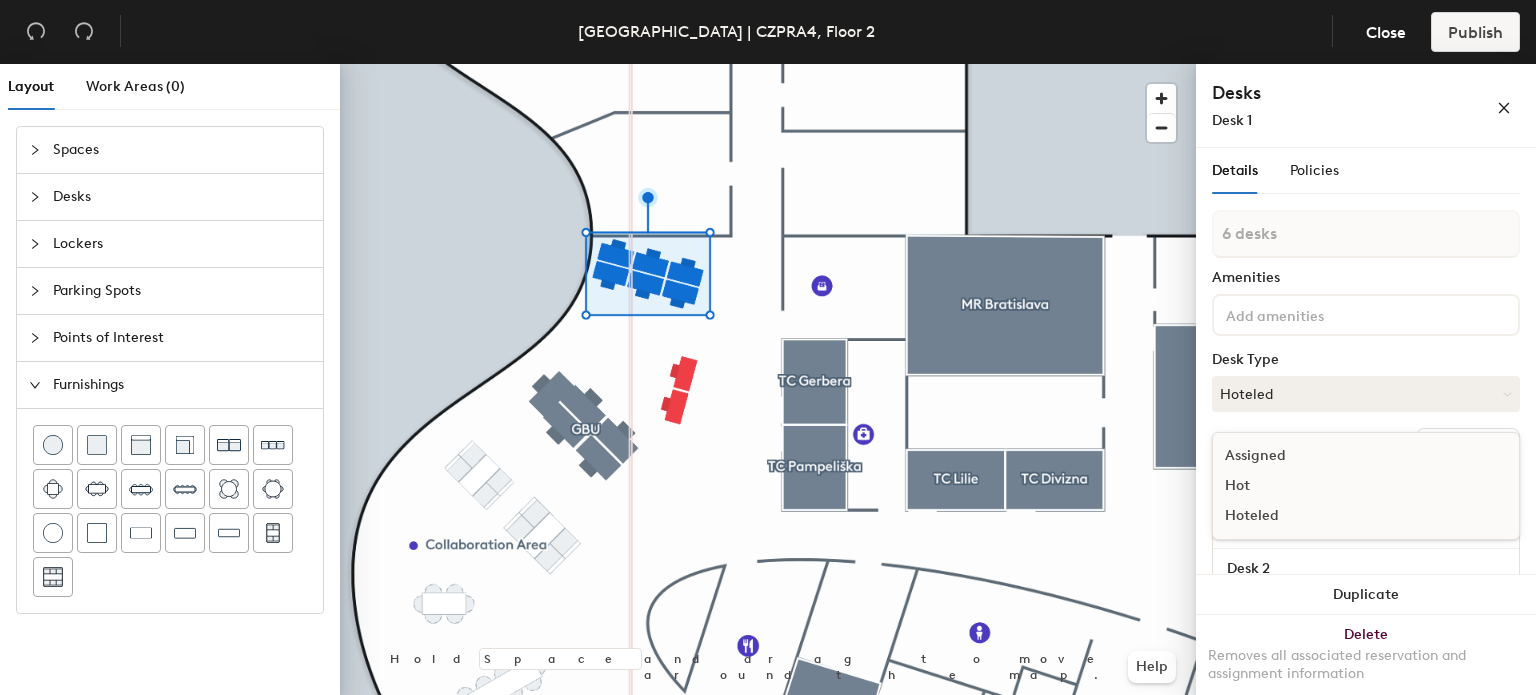 click on "Assigned" at bounding box center (1313, 456) 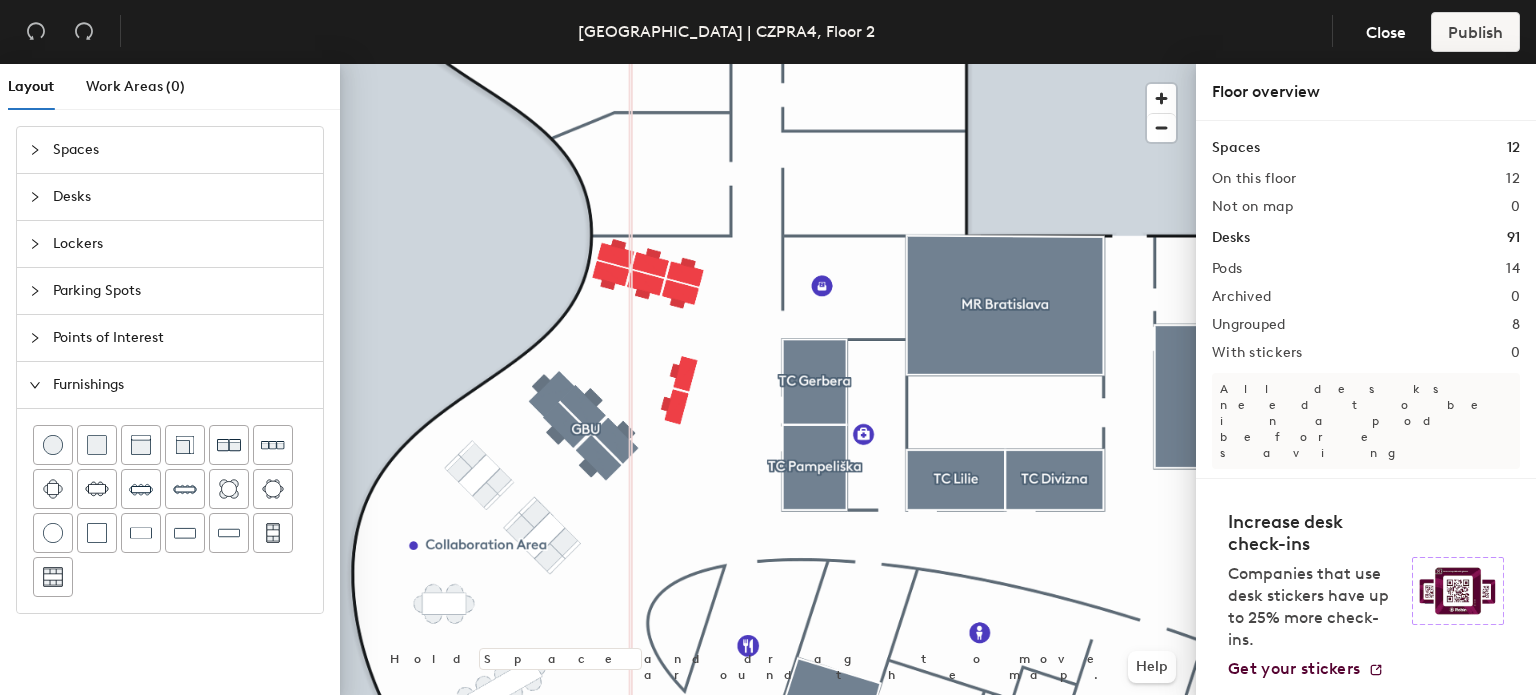 scroll, scrollTop: 64, scrollLeft: 0, axis: vertical 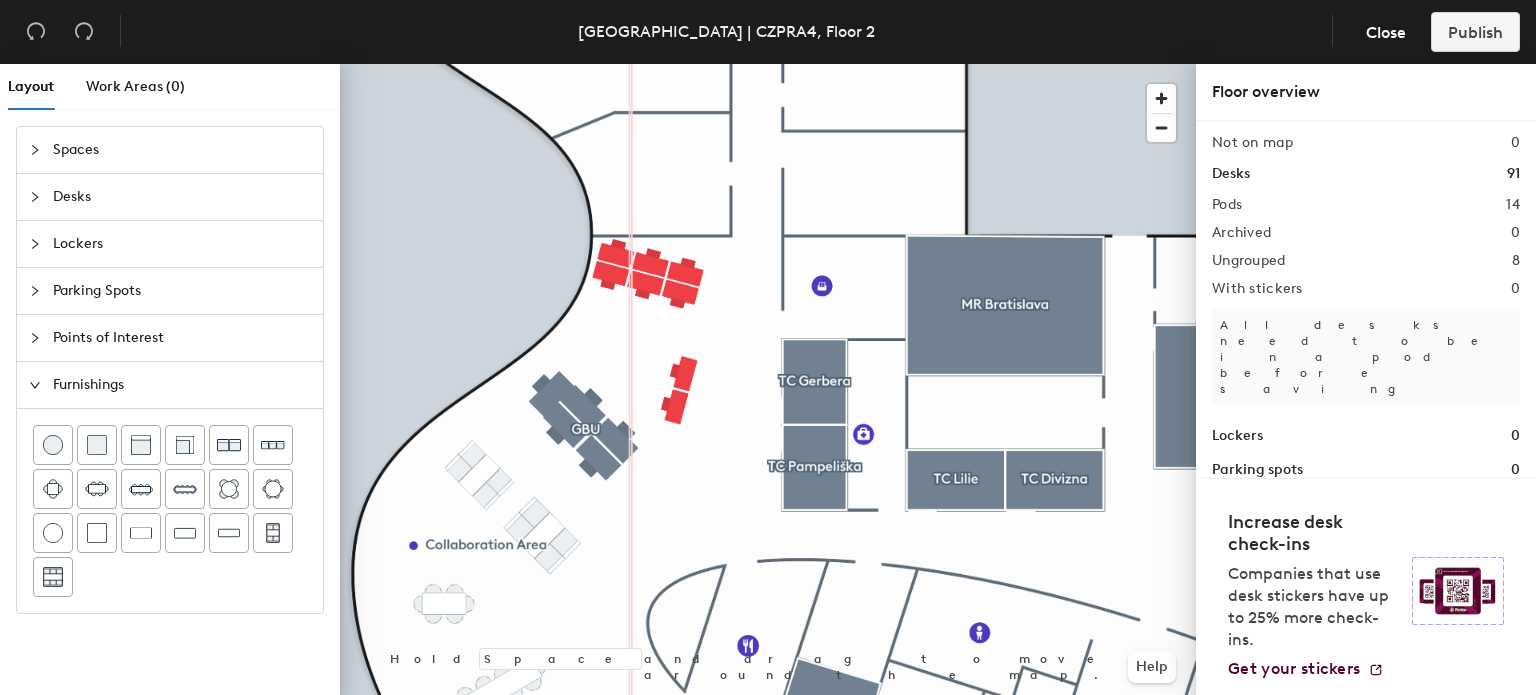 click on "Not on map" 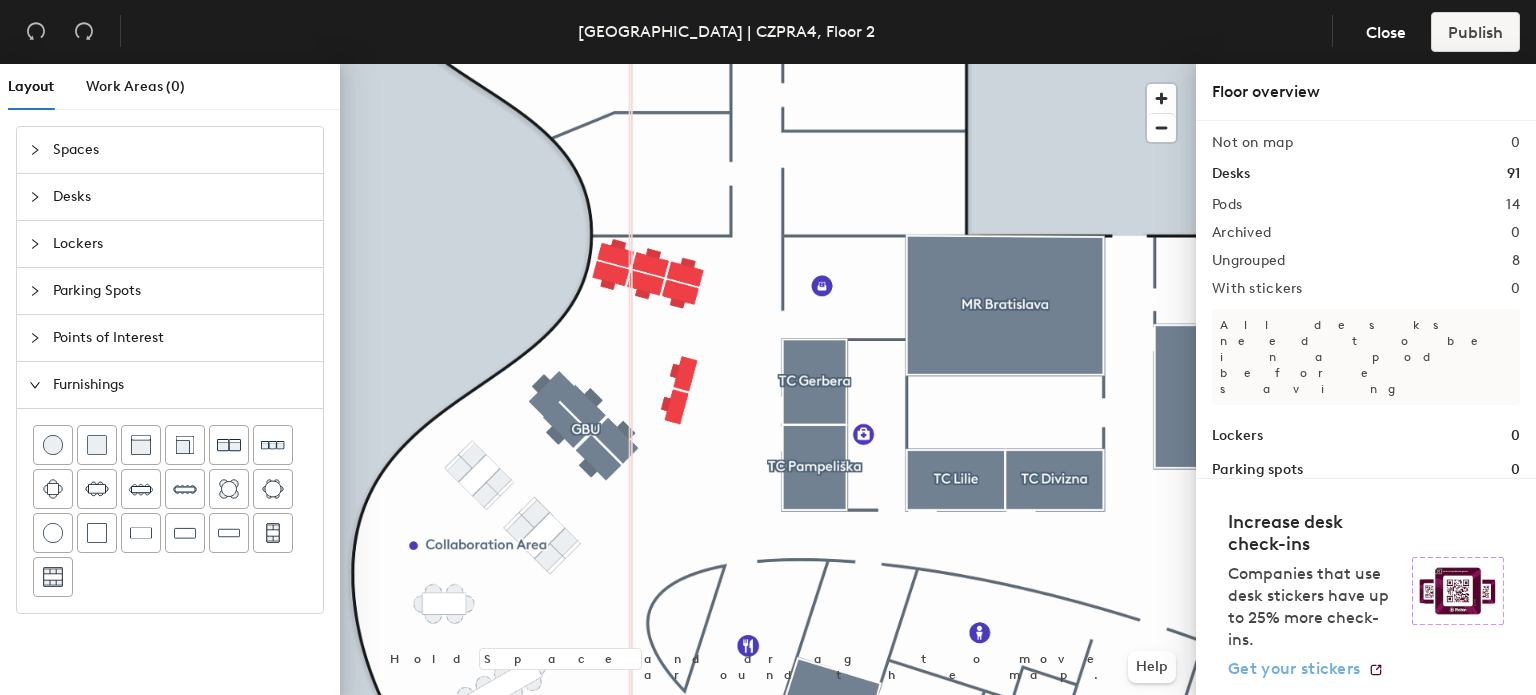 click on "Get your stickers" 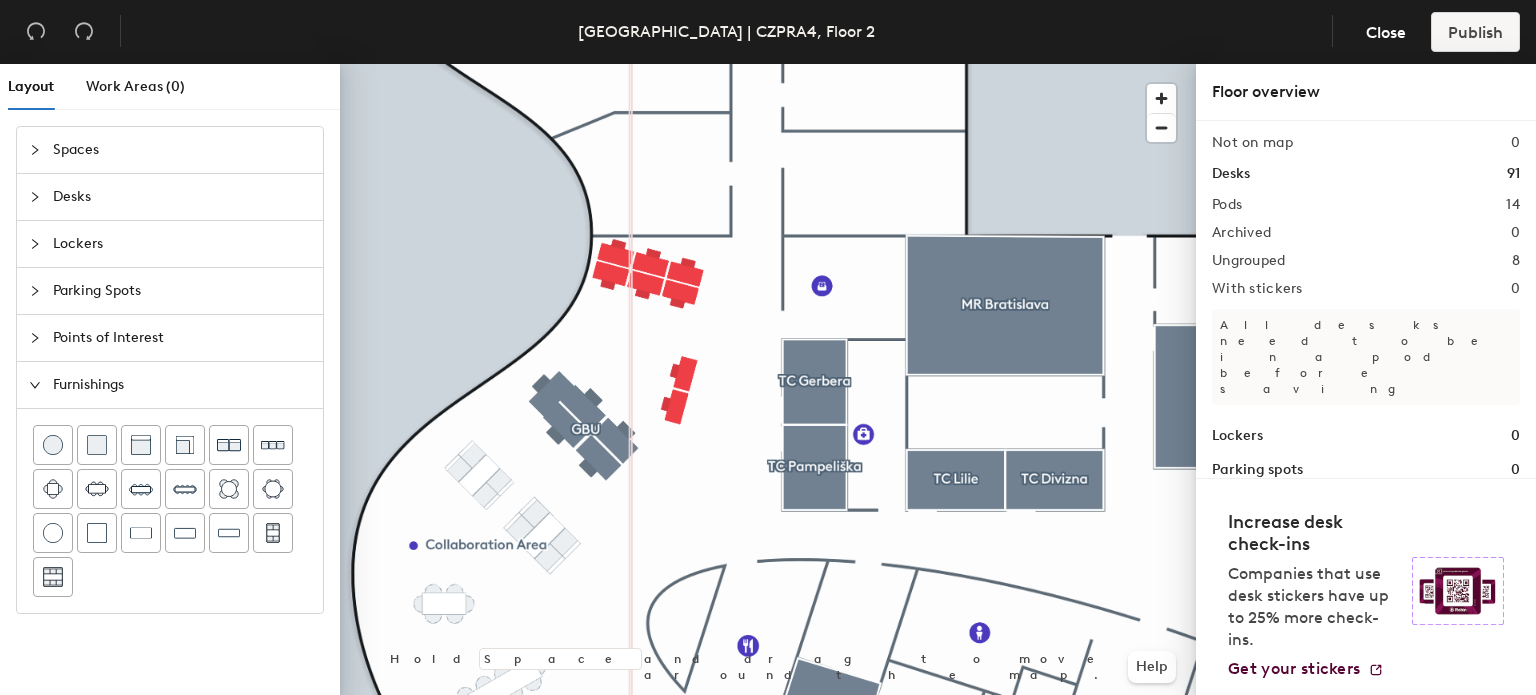 click on "Spaces Desks Lockers Parking Spots Points of Interest Furnishings" 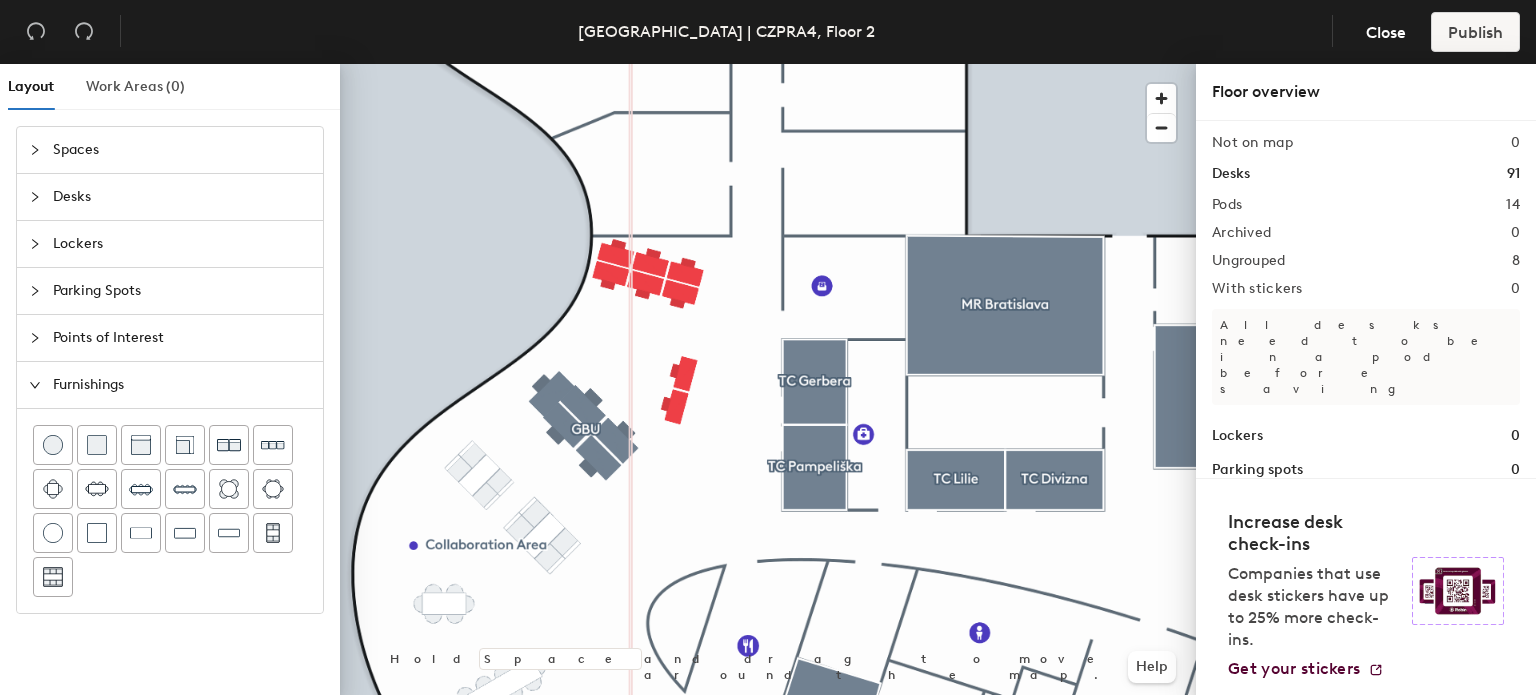 click 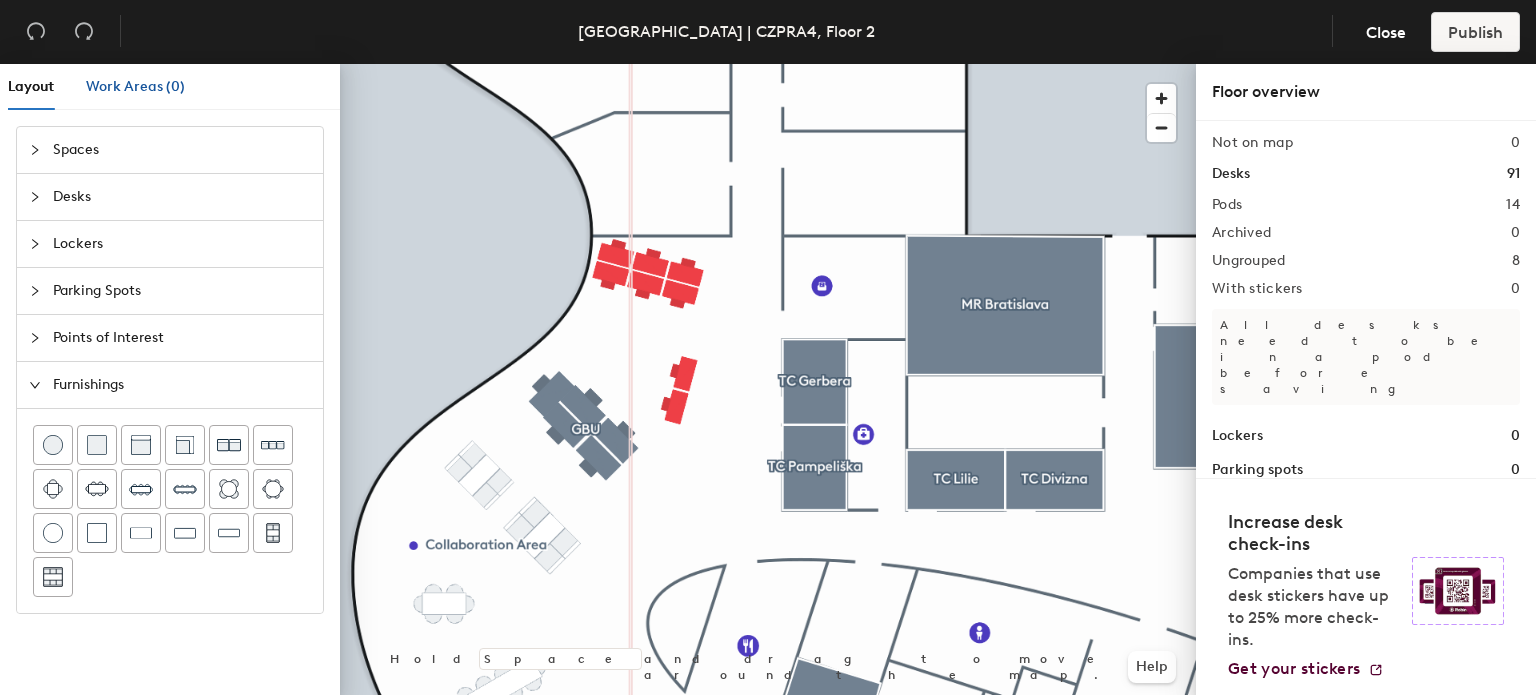 click on "Work Areas (0)" at bounding box center [135, 86] 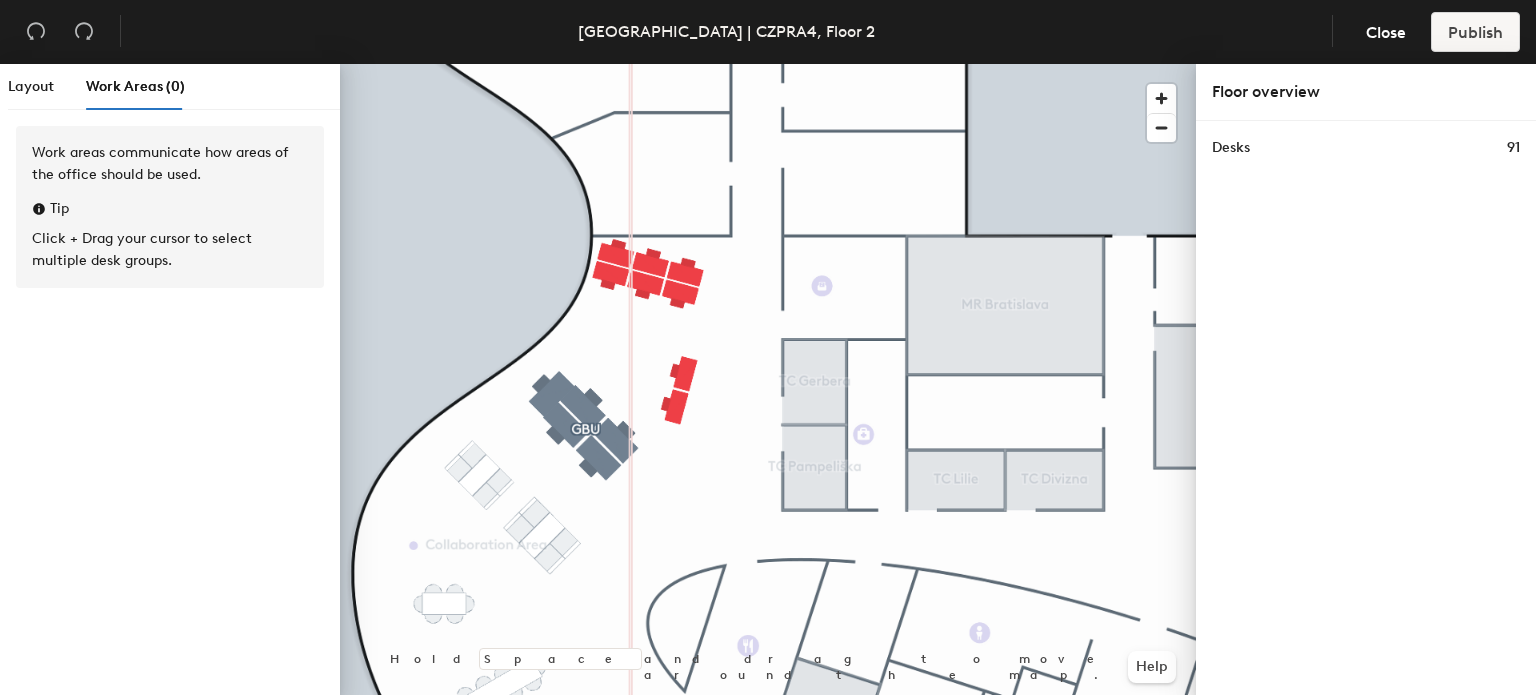 click on "Desks 91" 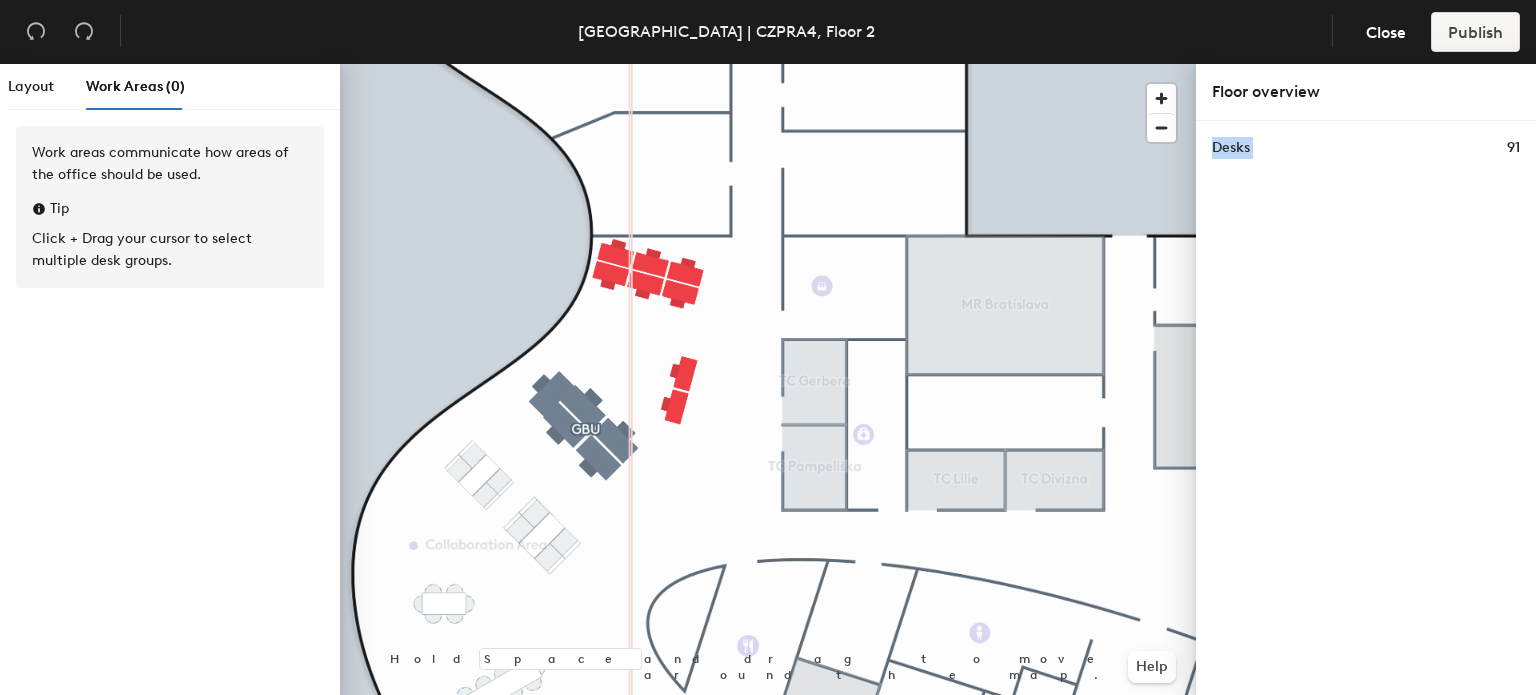 click on "Desks" 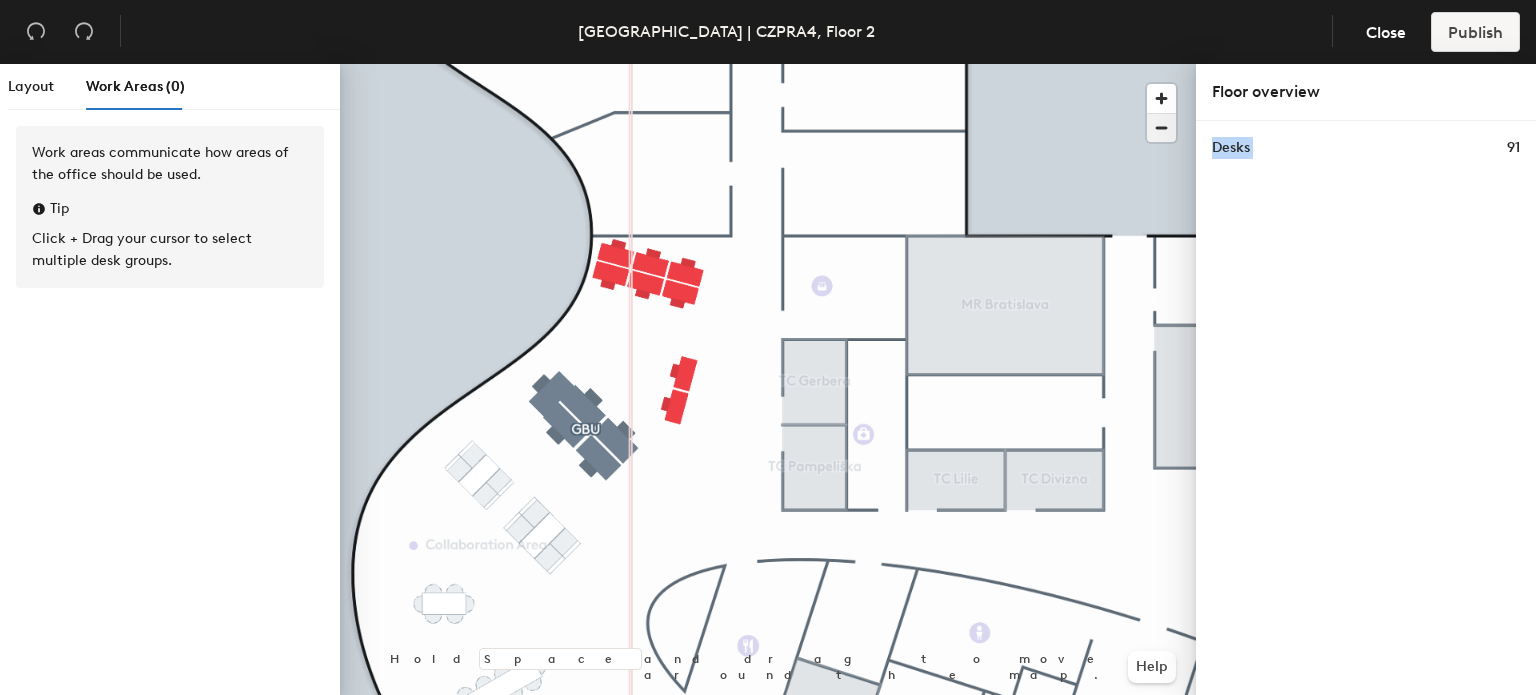 click 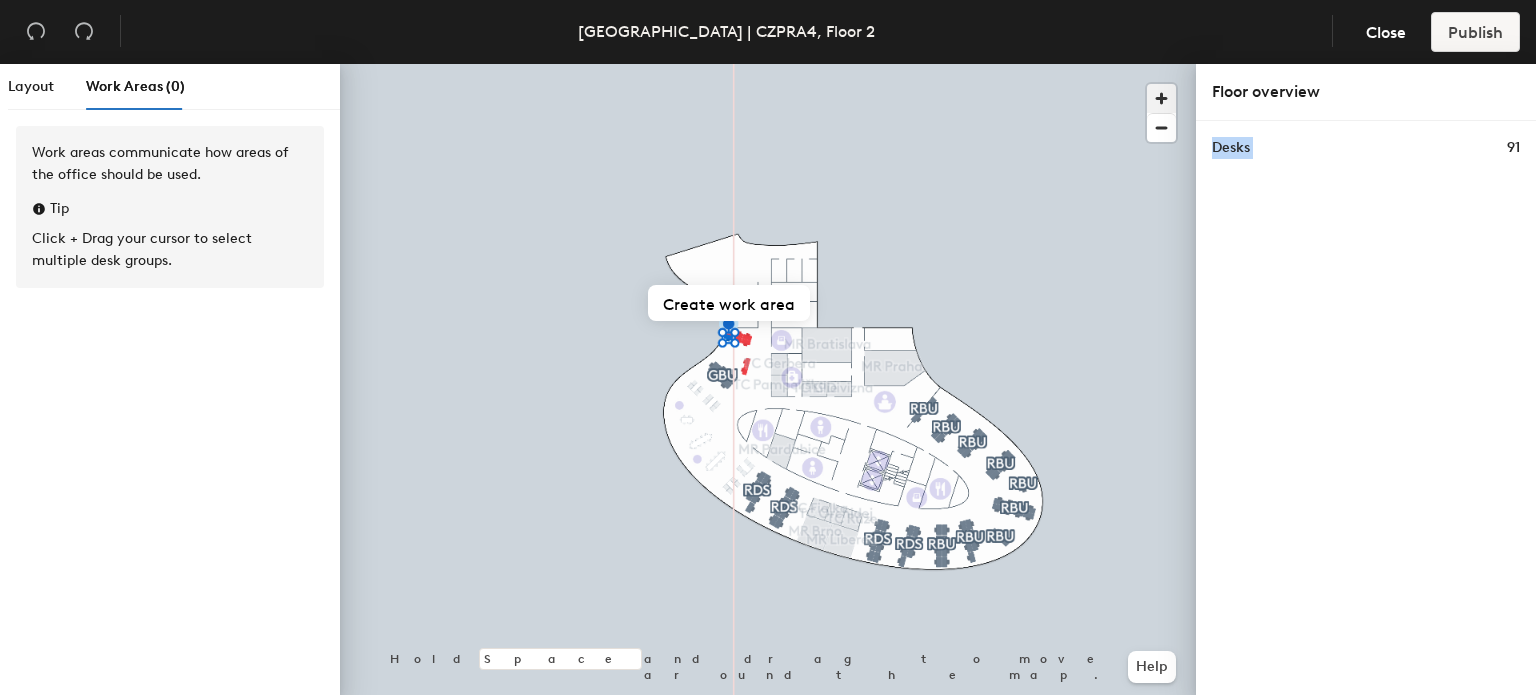 click 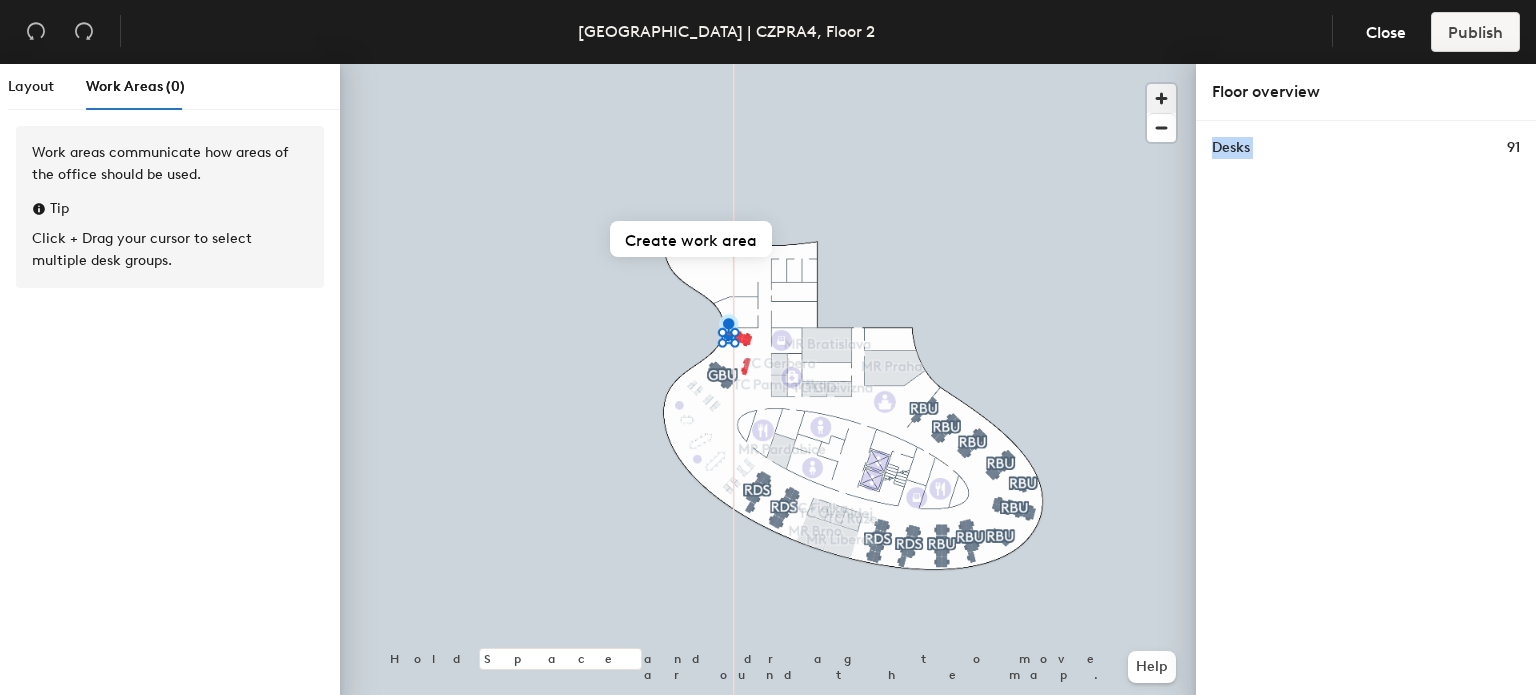 click 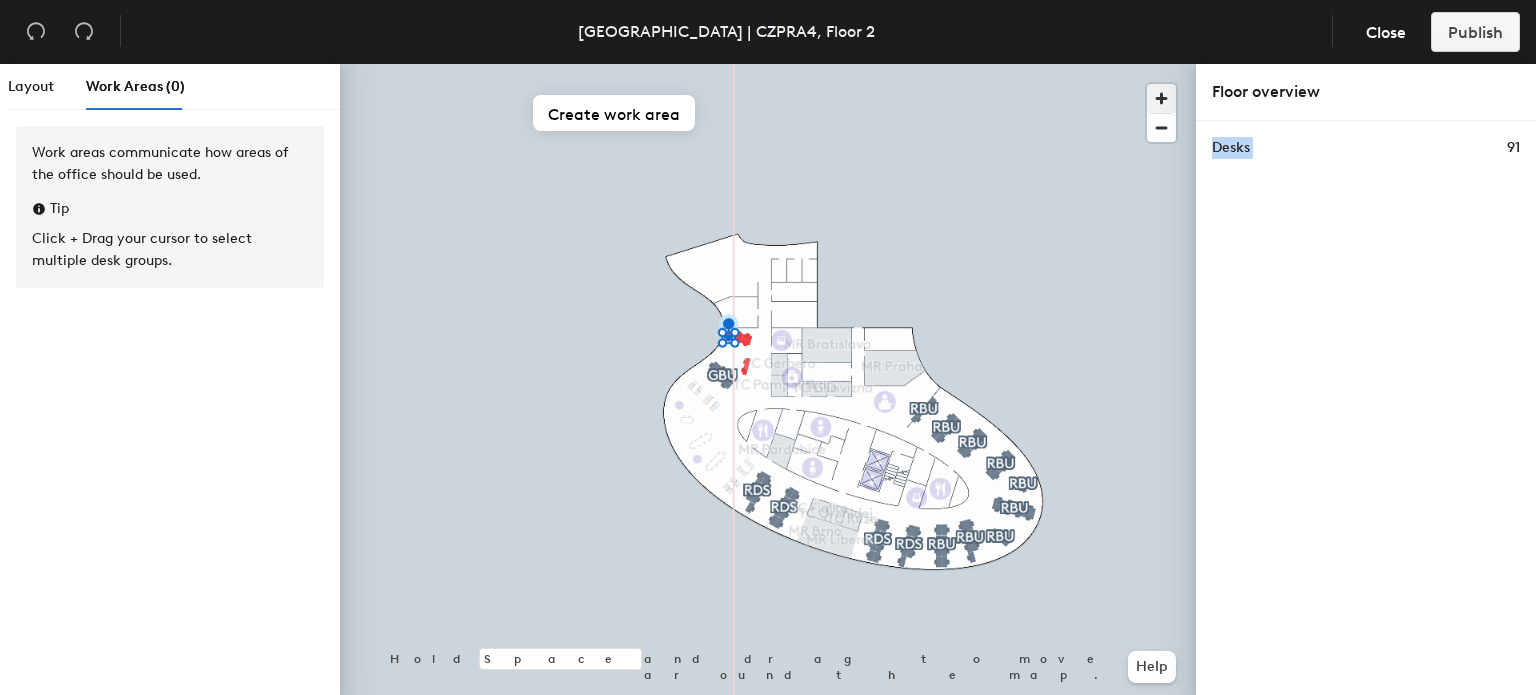 click 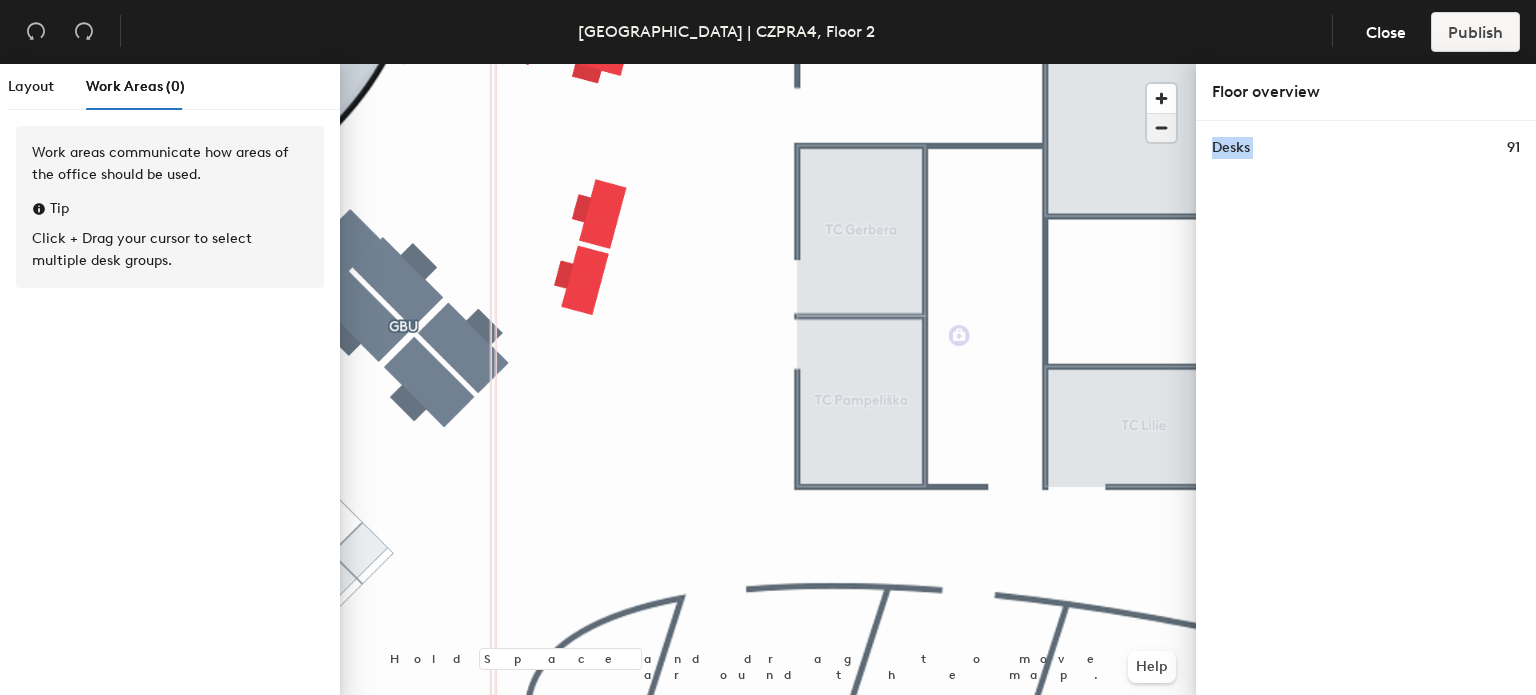 click 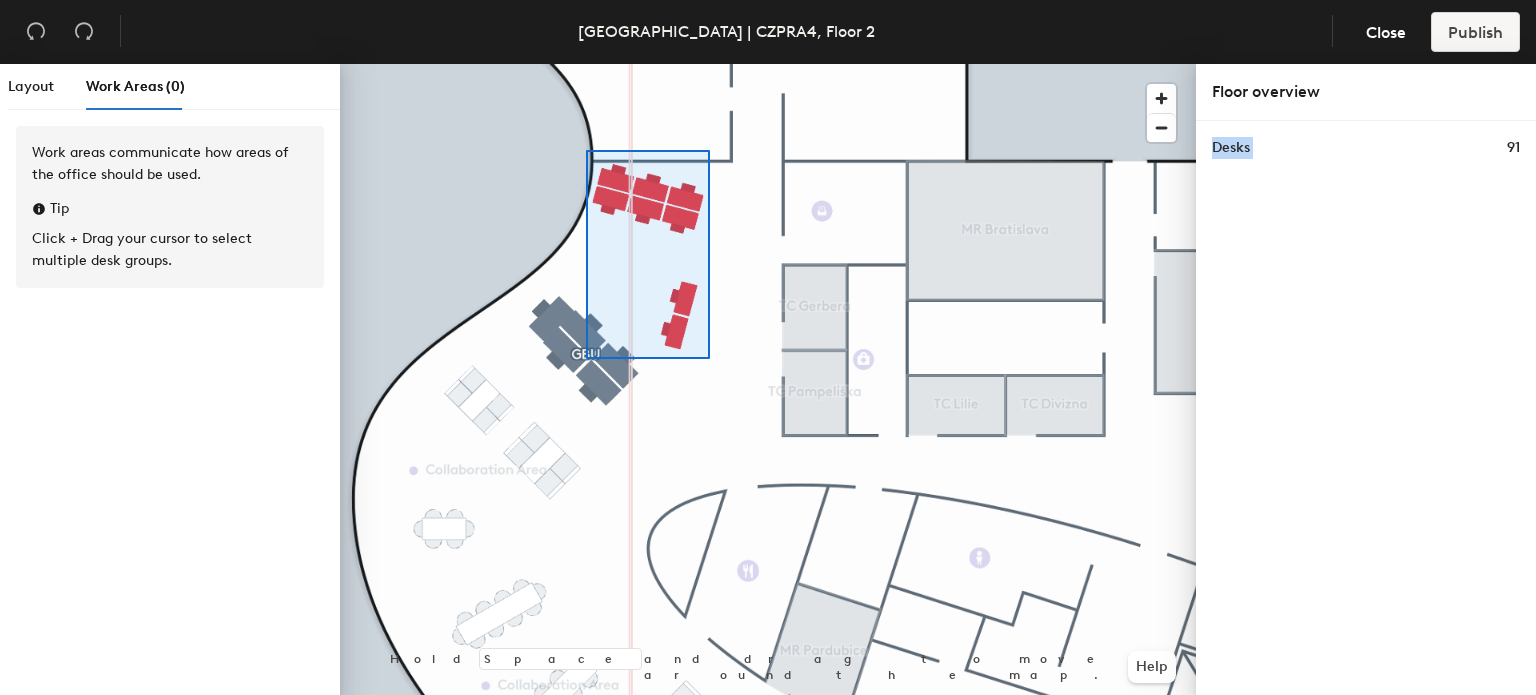 click 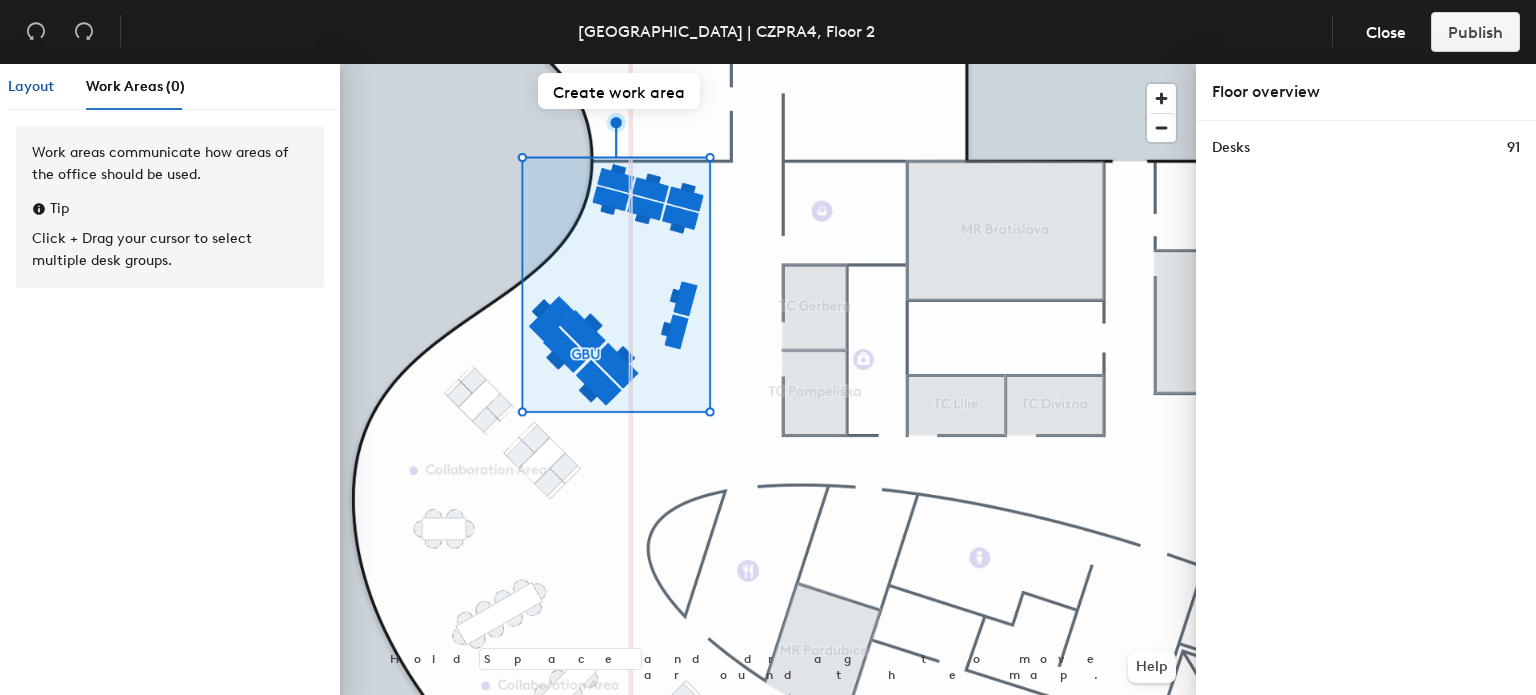 click on "Layout" at bounding box center [31, 87] 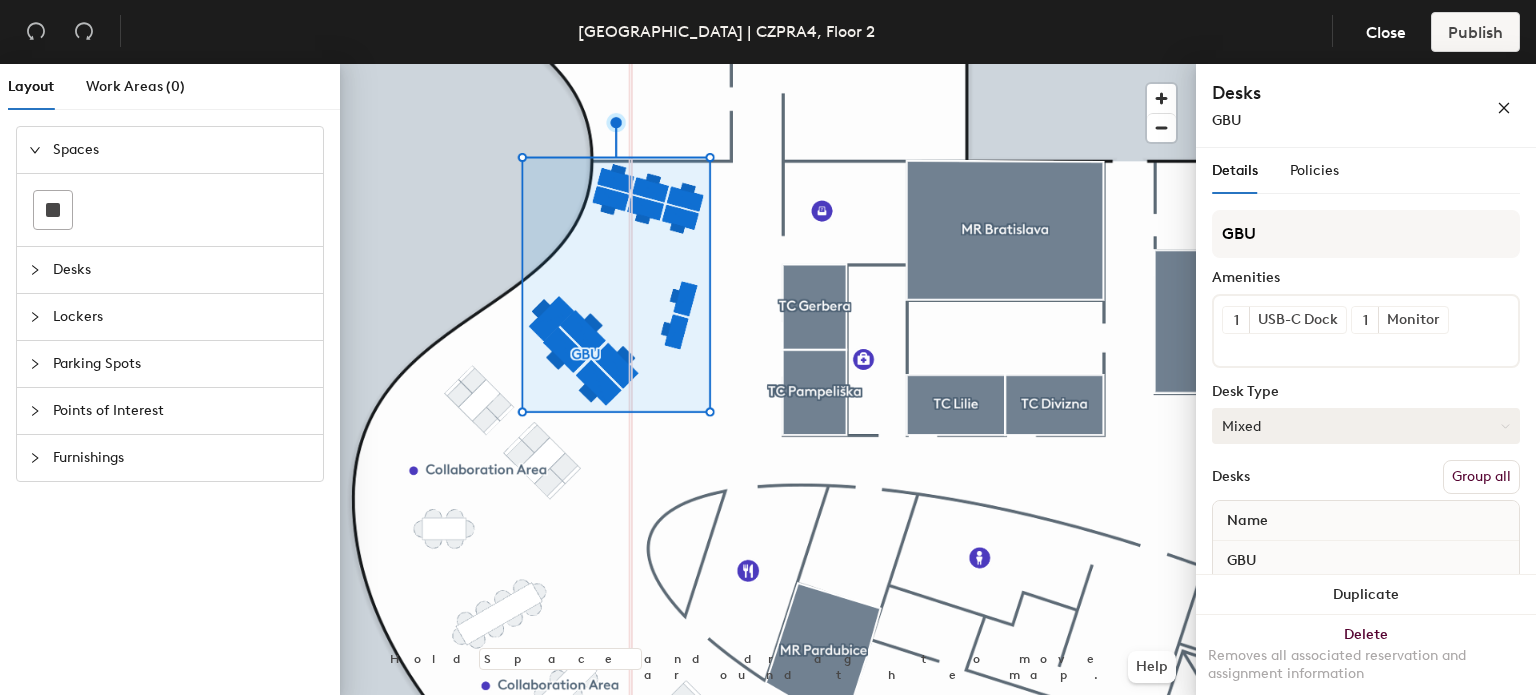 click on "Mixed" at bounding box center (1366, 426) 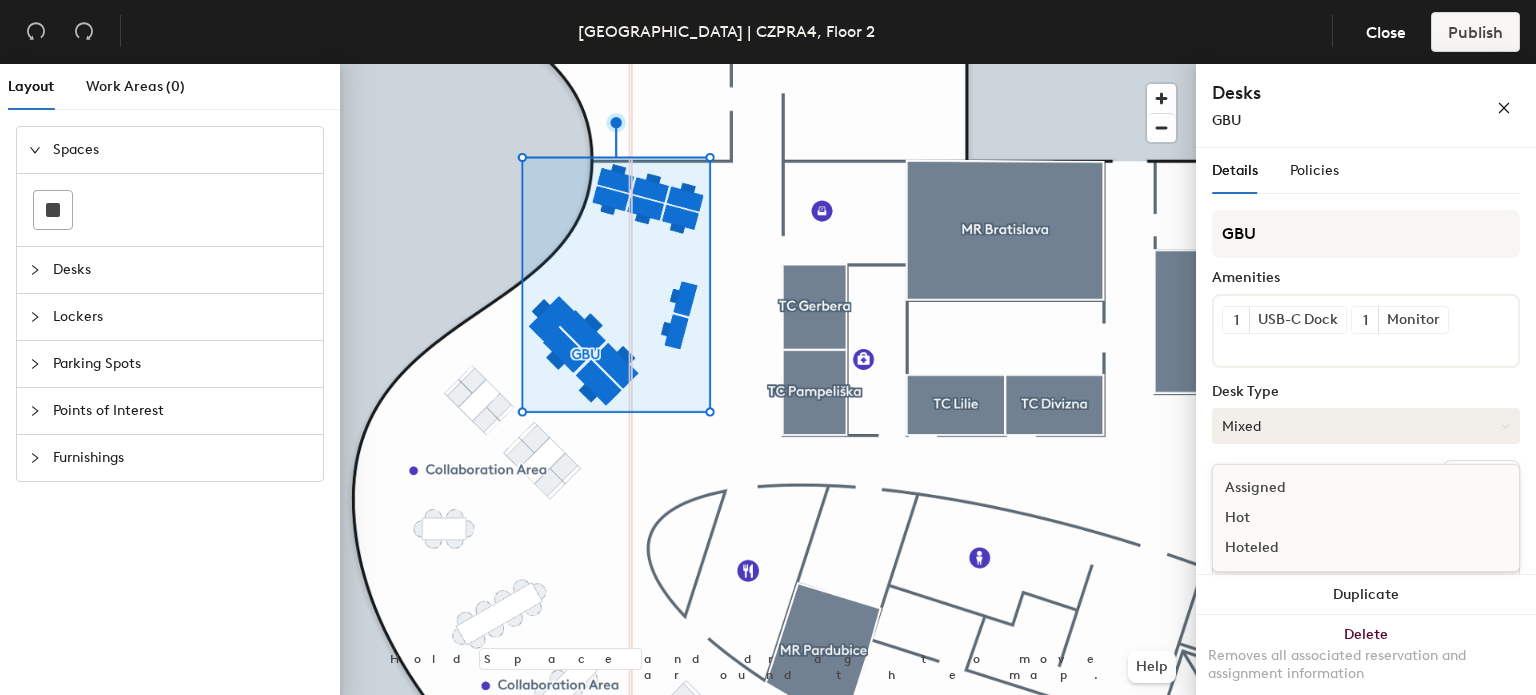 click on "Mixed" at bounding box center (1366, 426) 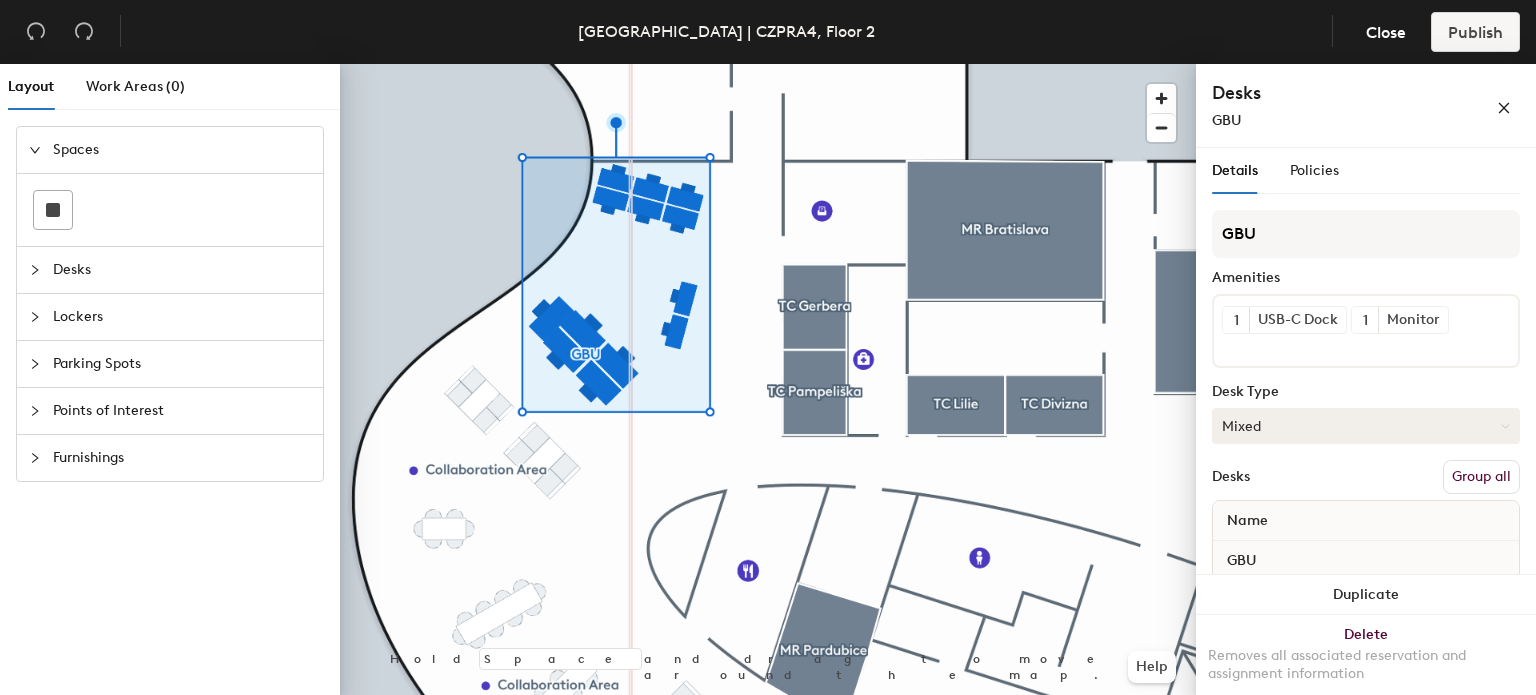 click on "Mixed" at bounding box center (1366, 426) 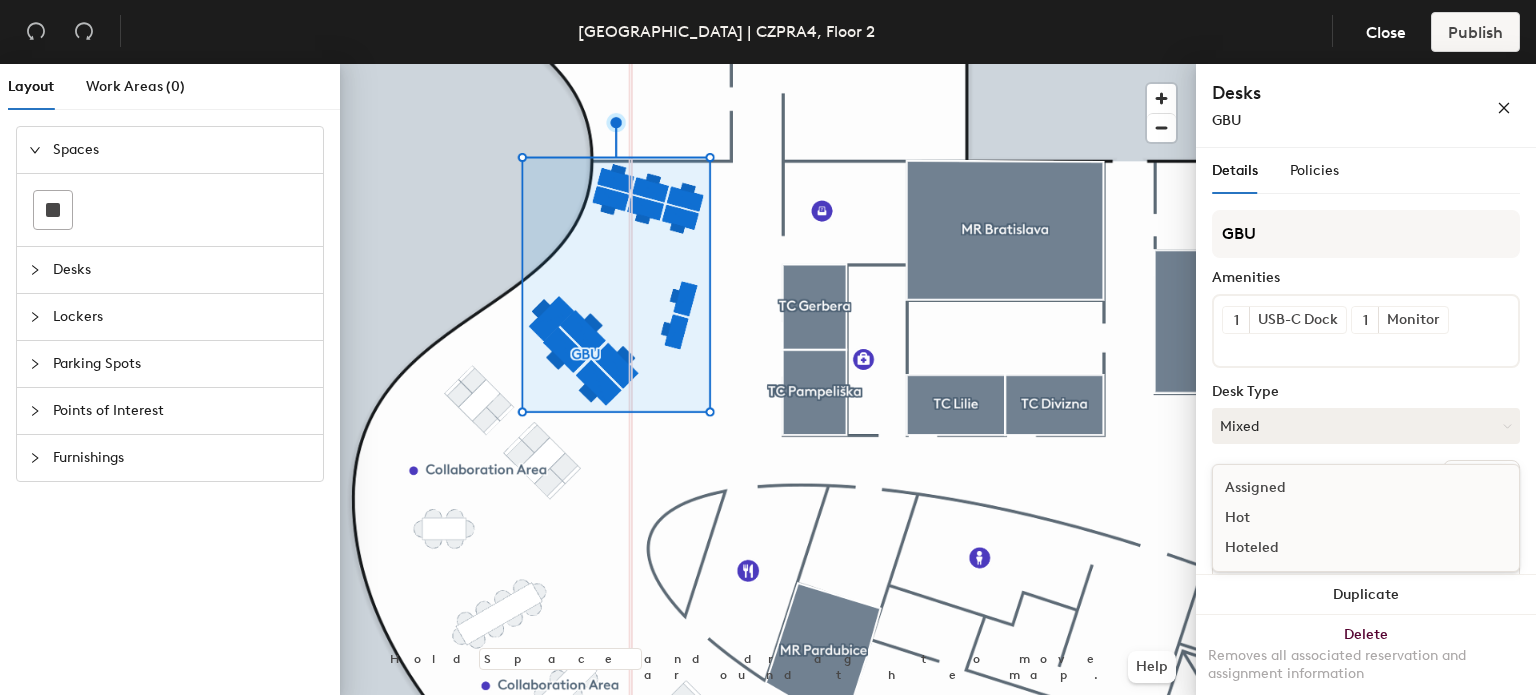 click on "Assigned" at bounding box center (1313, 488) 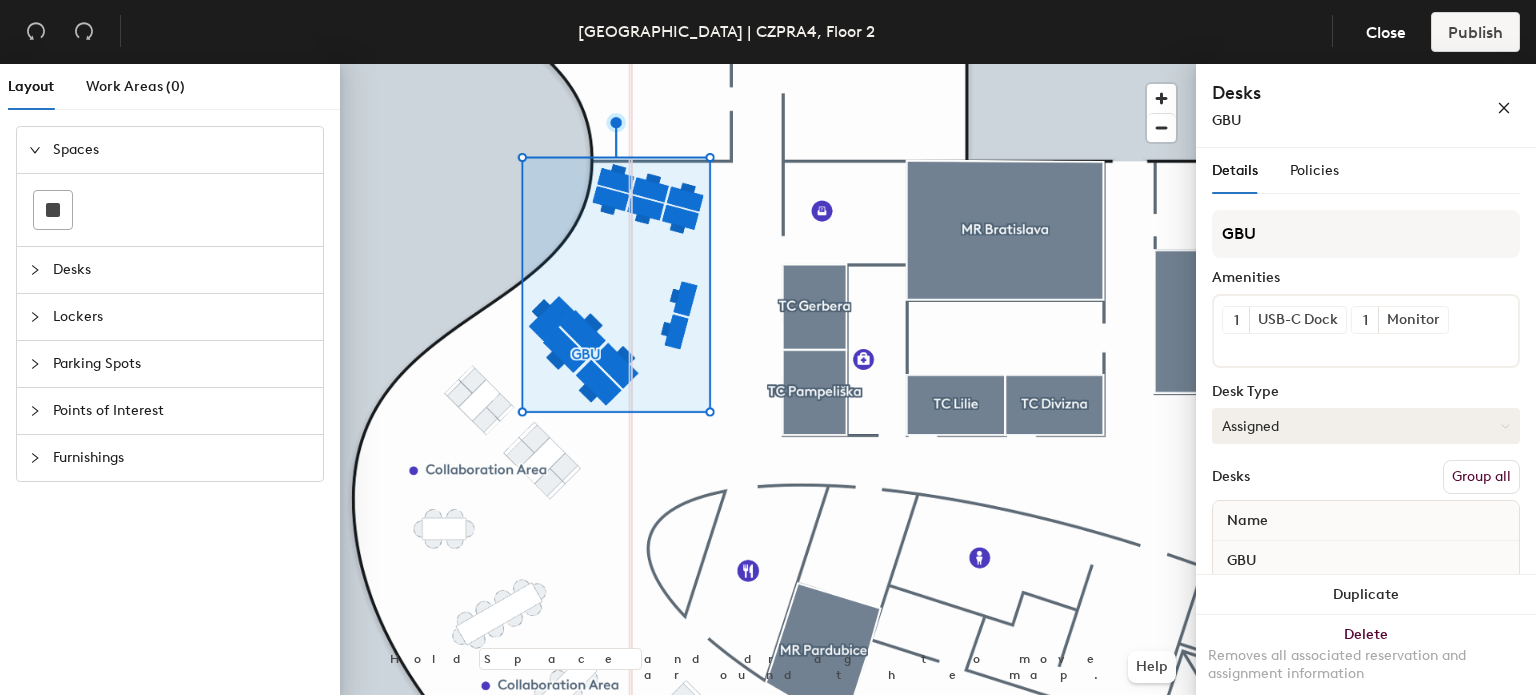 click on "Assigned" at bounding box center [1366, 426] 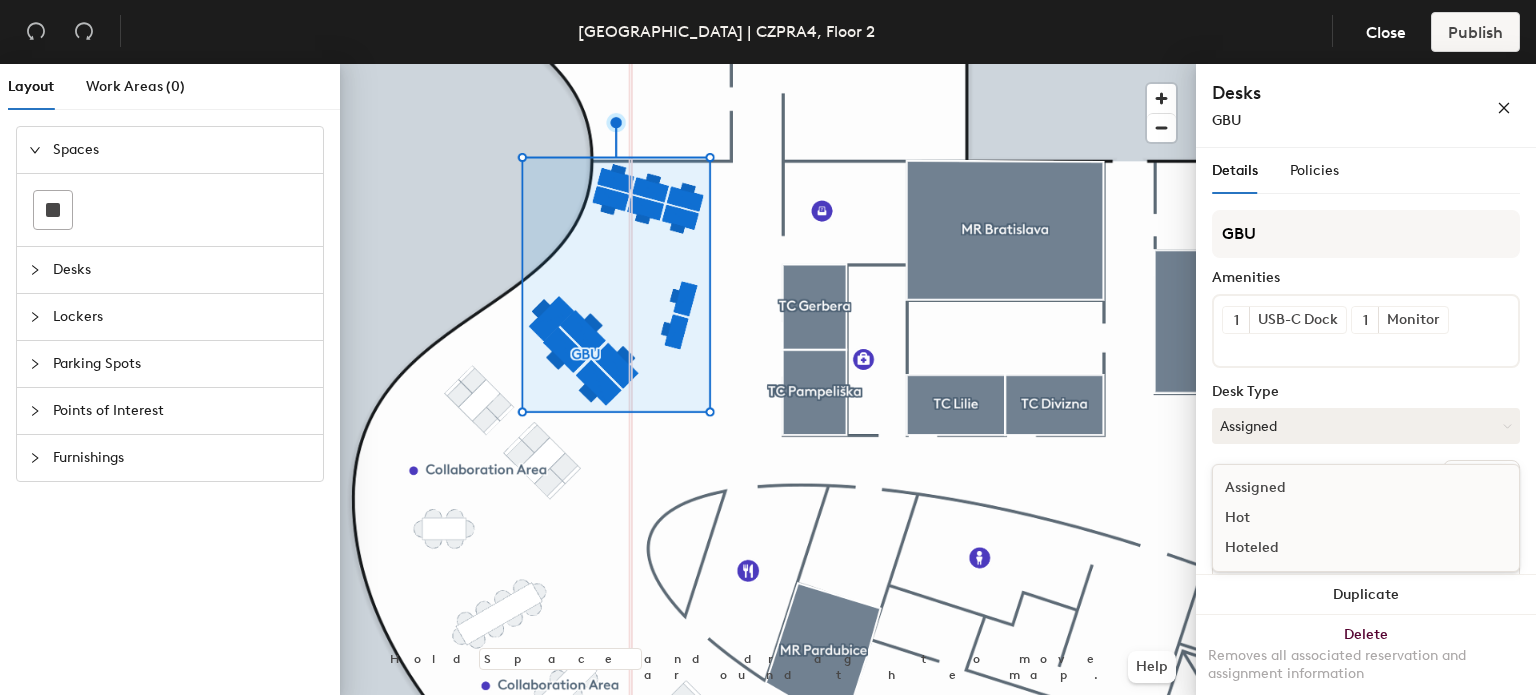 click on "Hot" at bounding box center [1313, 518] 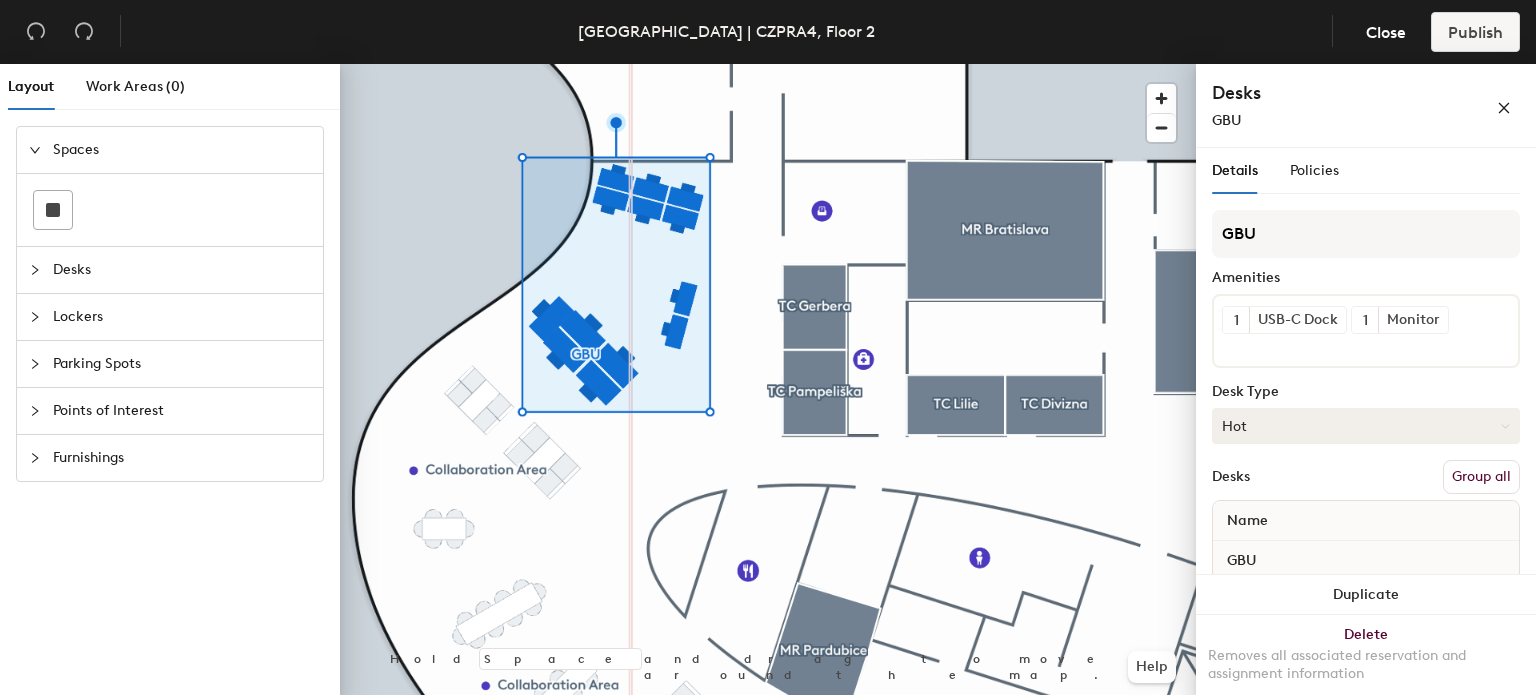 click on "Hot" at bounding box center (1366, 426) 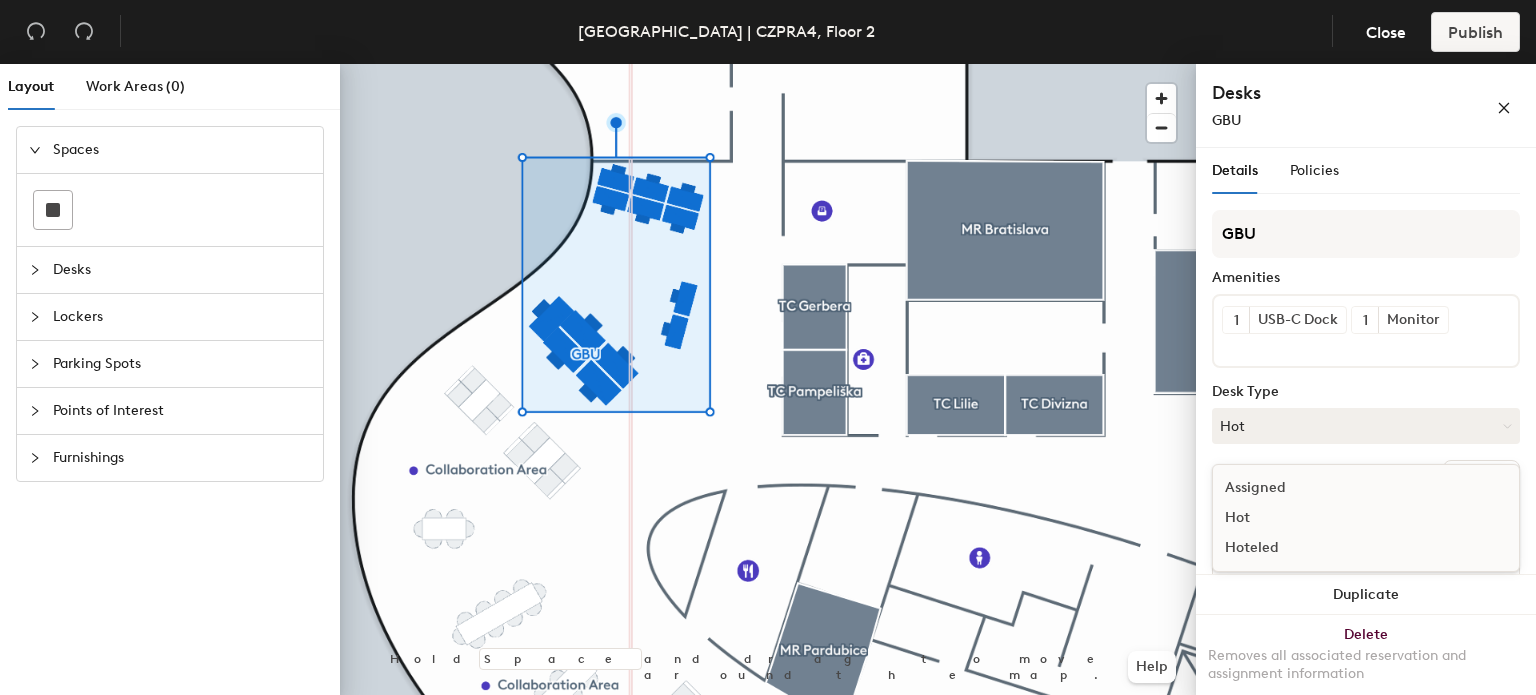 click on "Hoteled" at bounding box center [1313, 548] 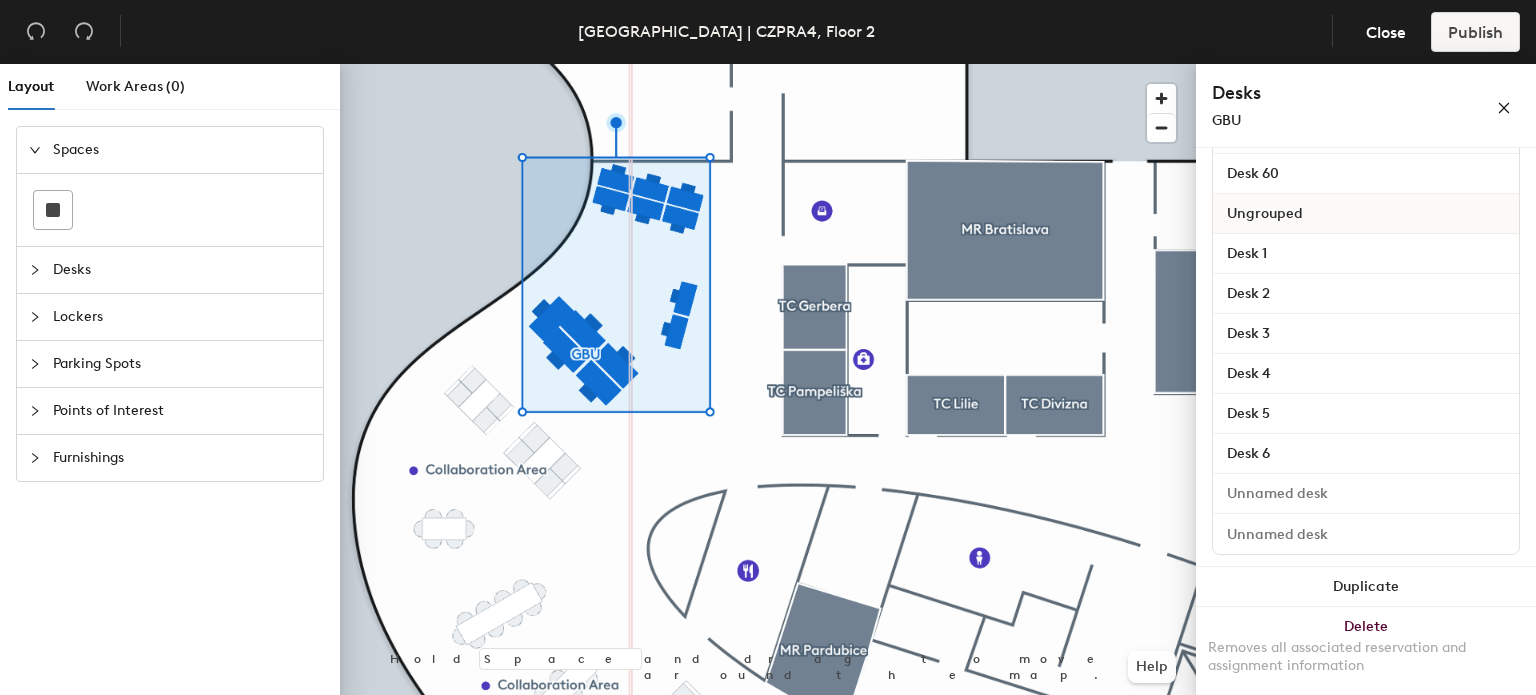 scroll, scrollTop: 592, scrollLeft: 0, axis: vertical 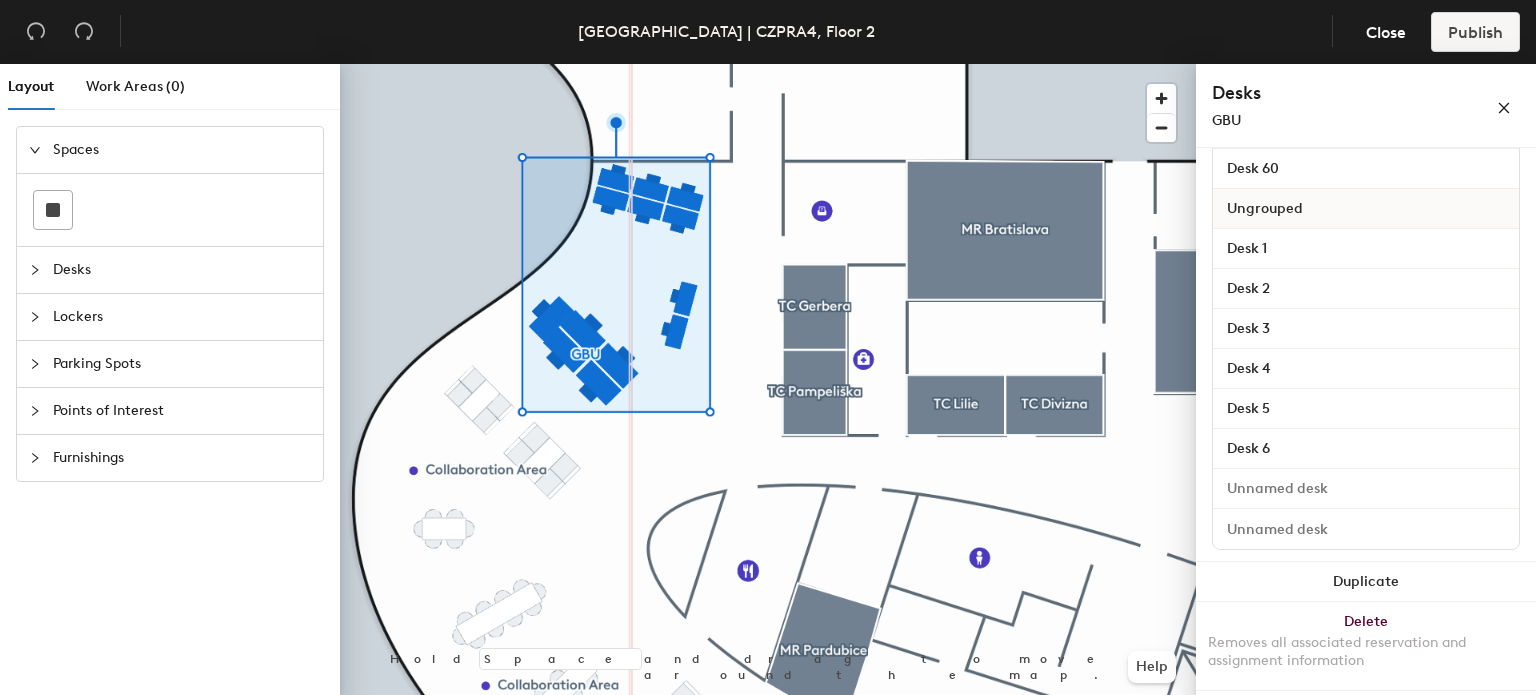 click on "Ungrouped" at bounding box center (1265, 209) 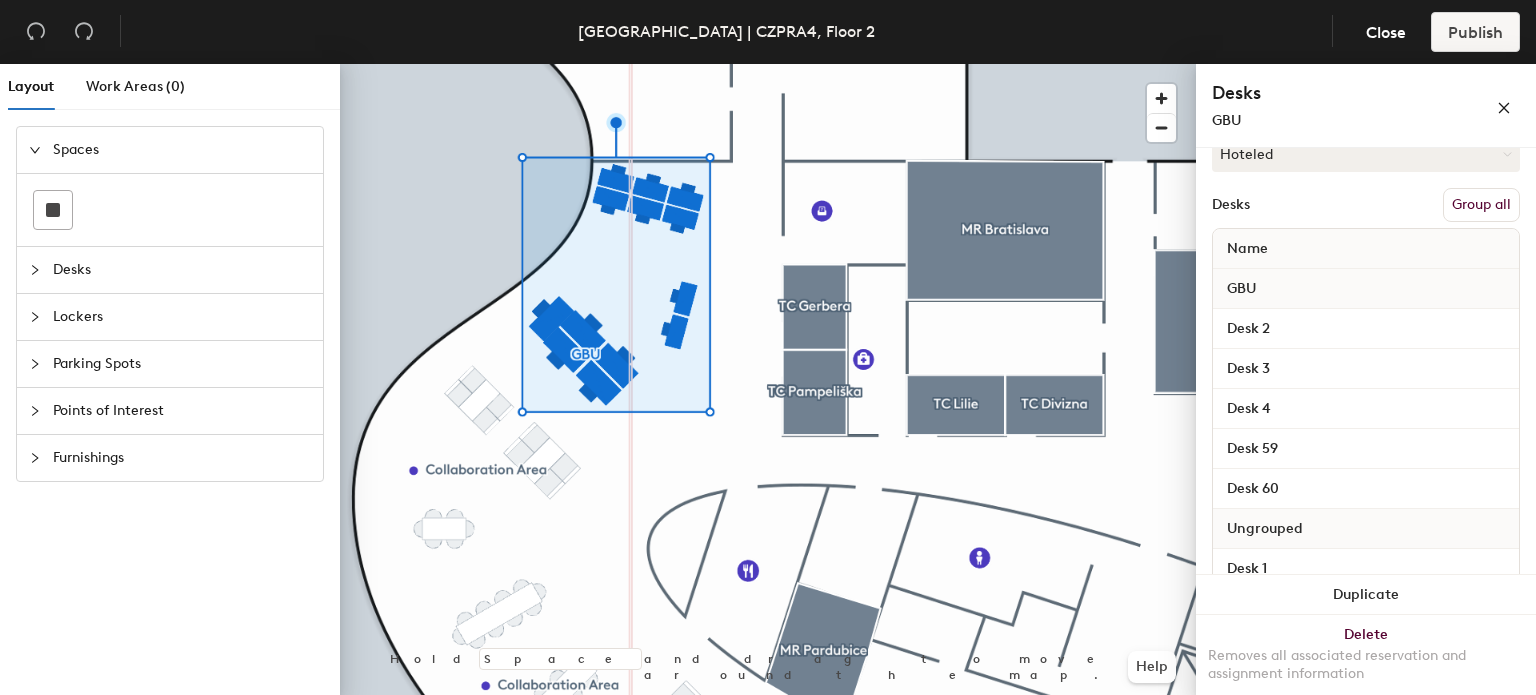 scroll, scrollTop: 259, scrollLeft: 0, axis: vertical 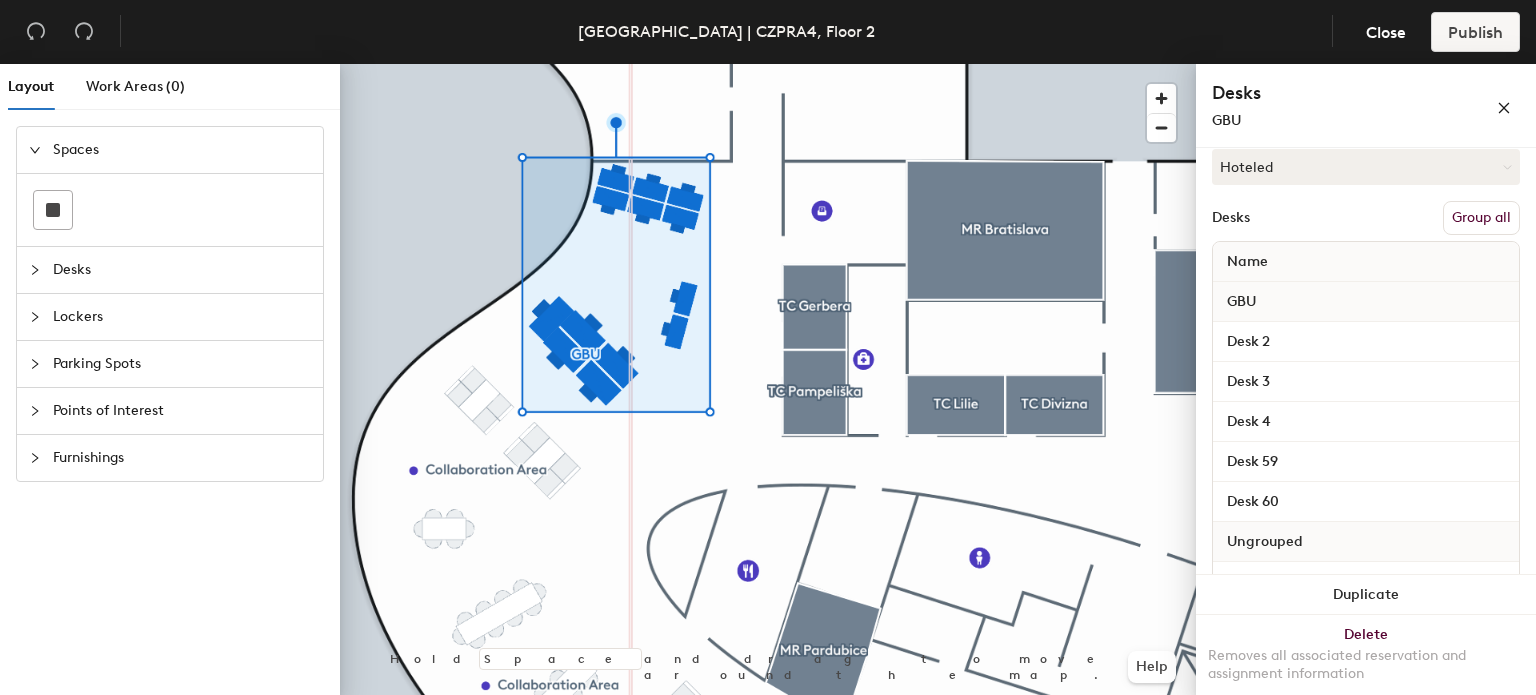 click on "Group all" at bounding box center (1481, 218) 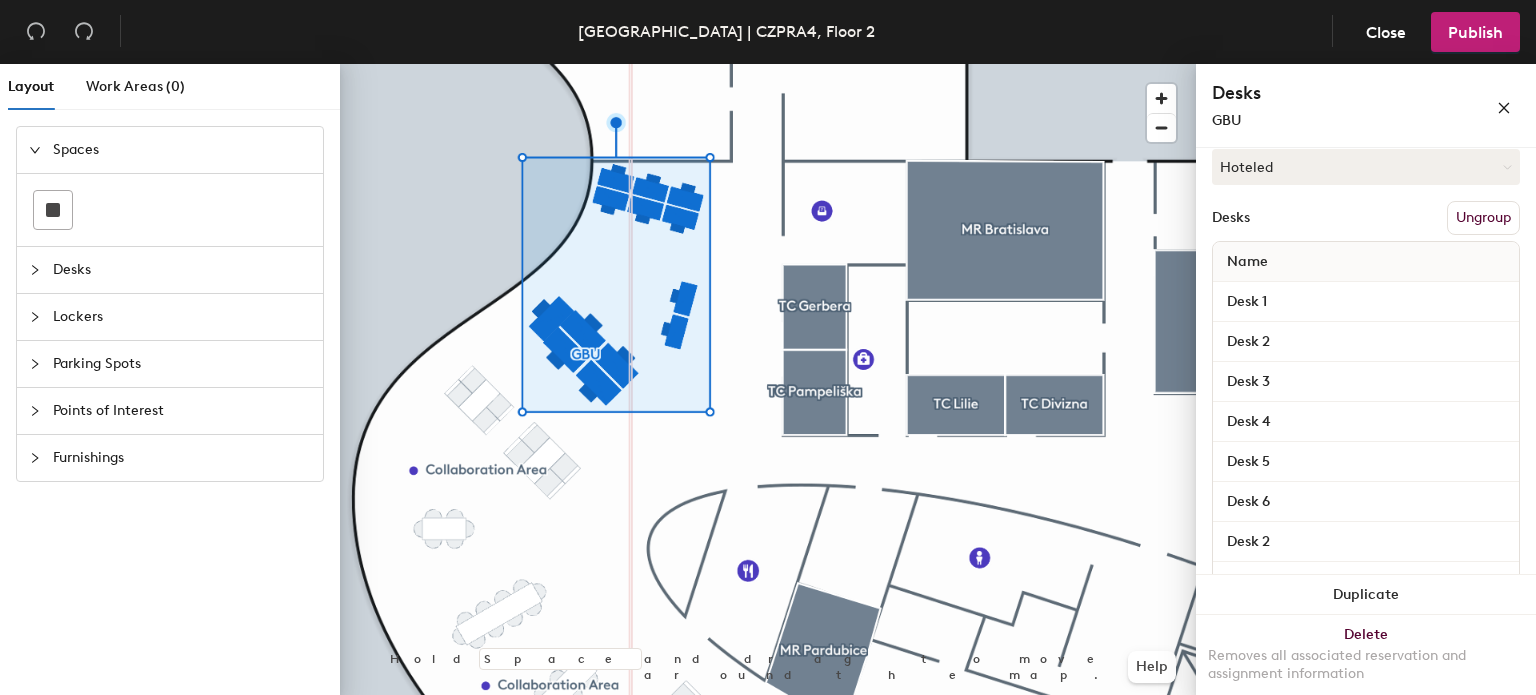 scroll, scrollTop: 0, scrollLeft: 0, axis: both 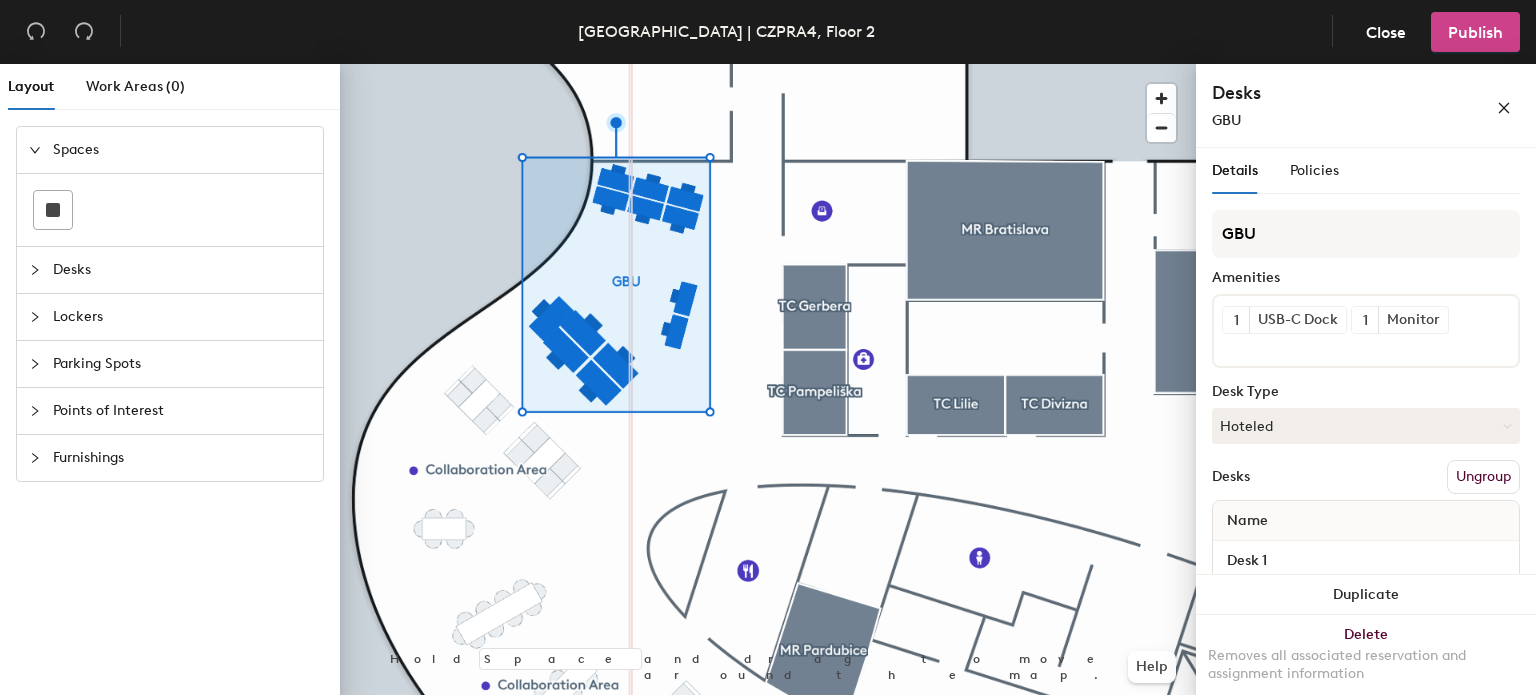 click on "Publish" 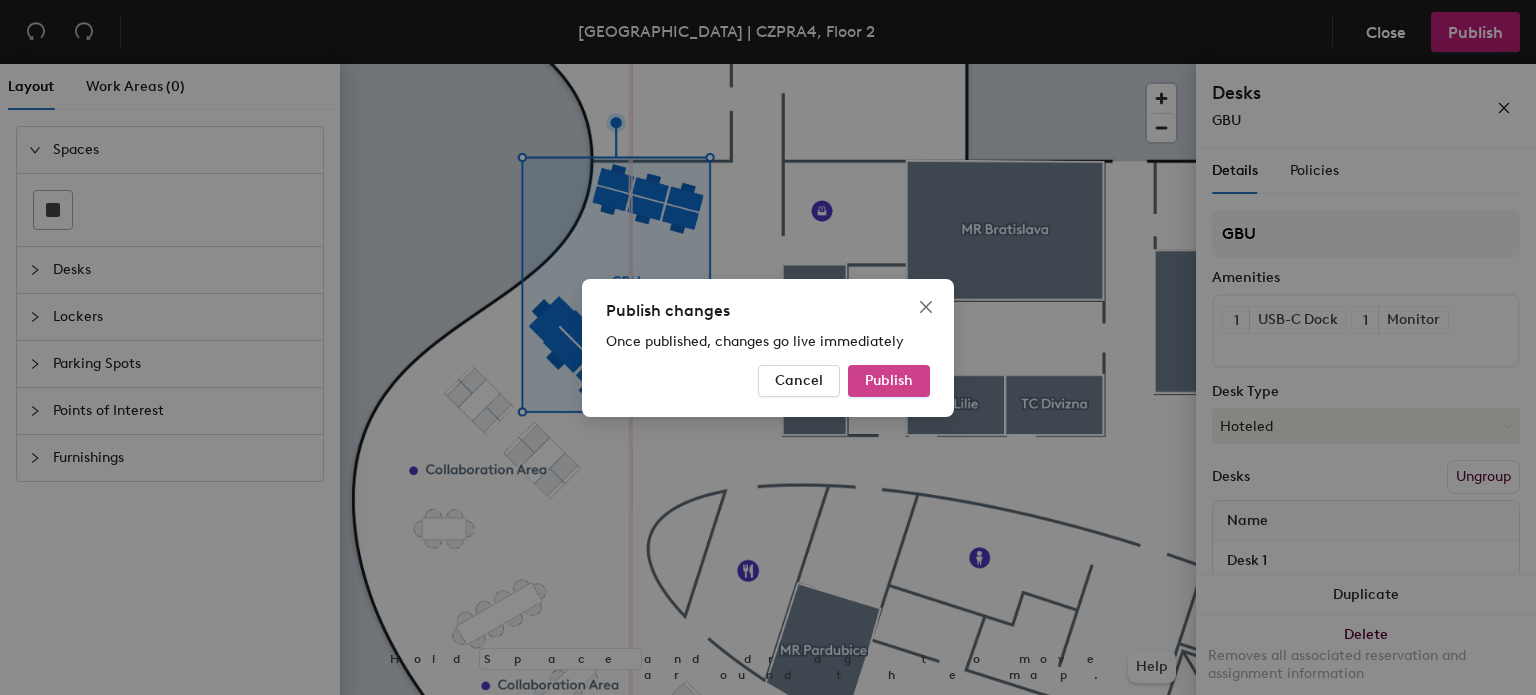 click on "Publish" at bounding box center (889, 380) 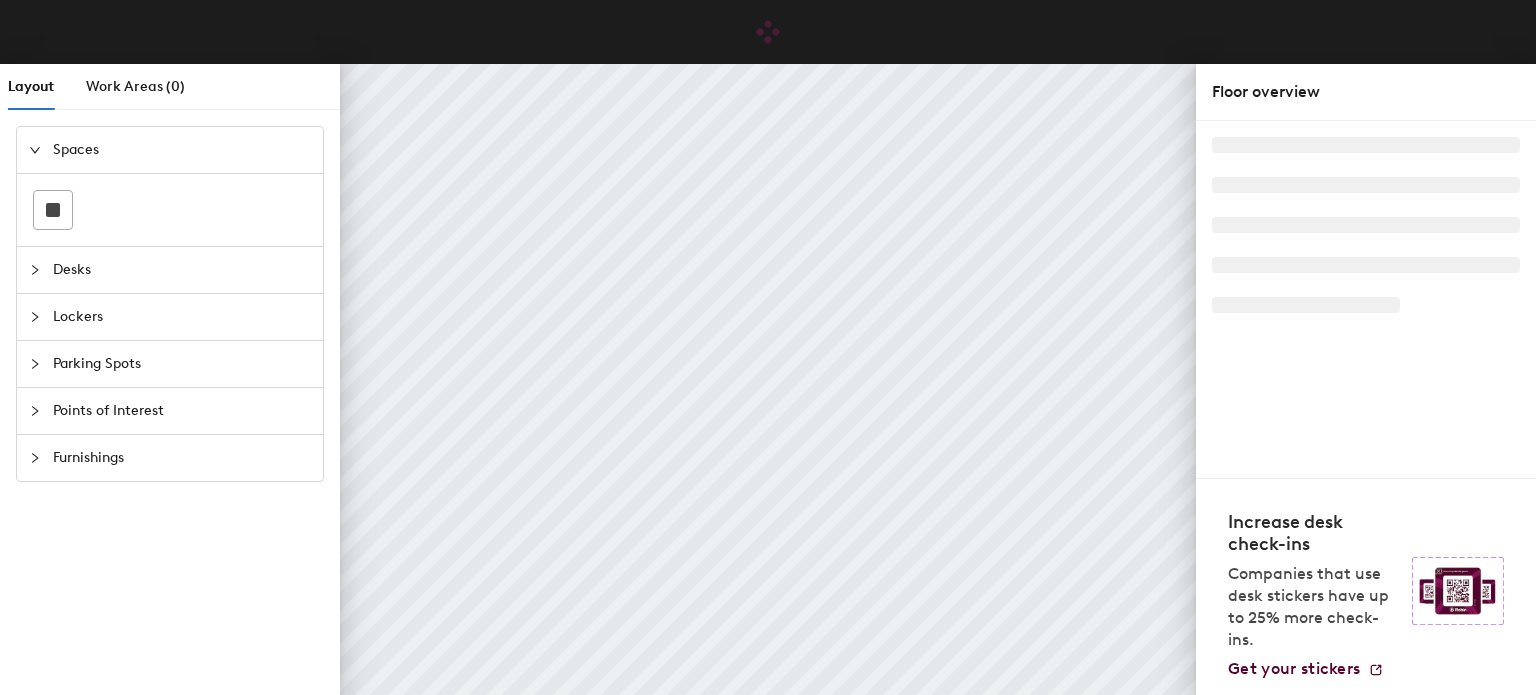 scroll, scrollTop: 0, scrollLeft: 0, axis: both 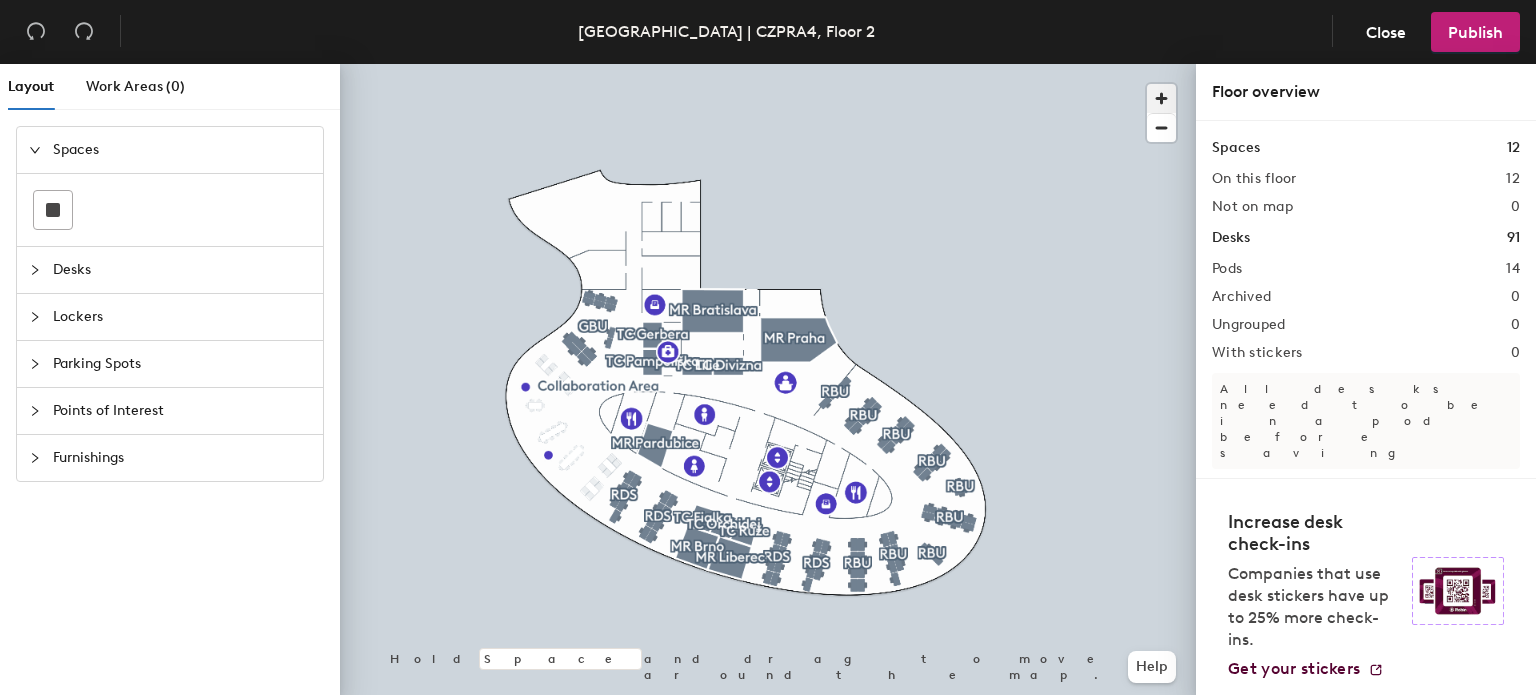 click 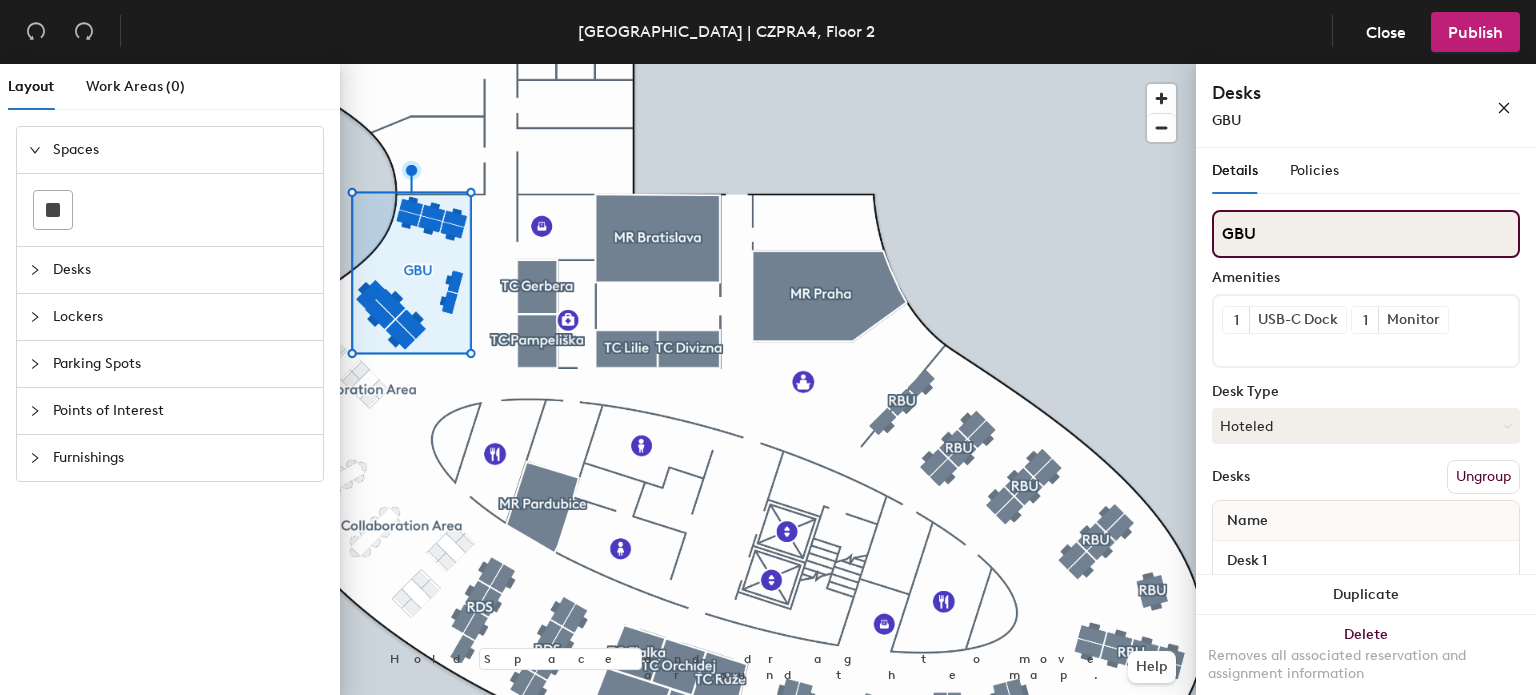 click on "GBU" at bounding box center [1366, 234] 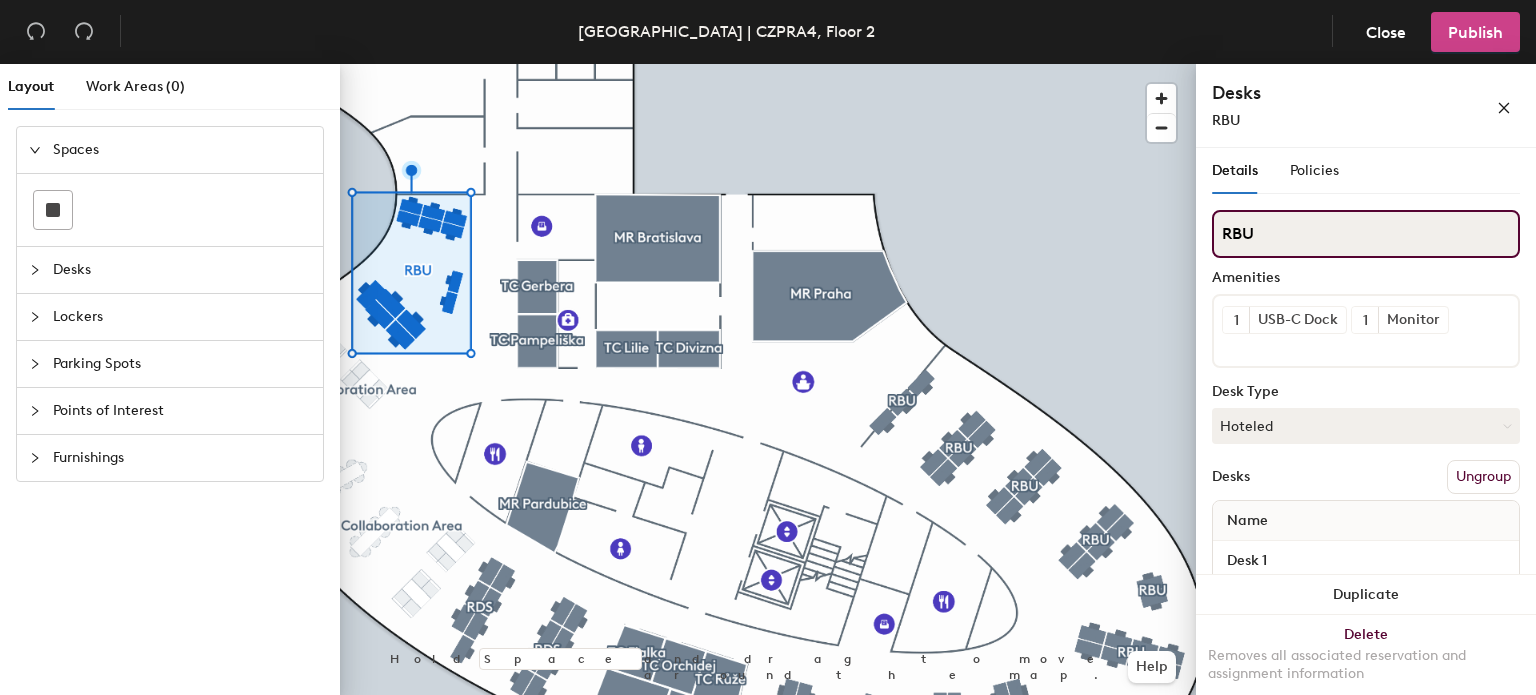 type on "RBU" 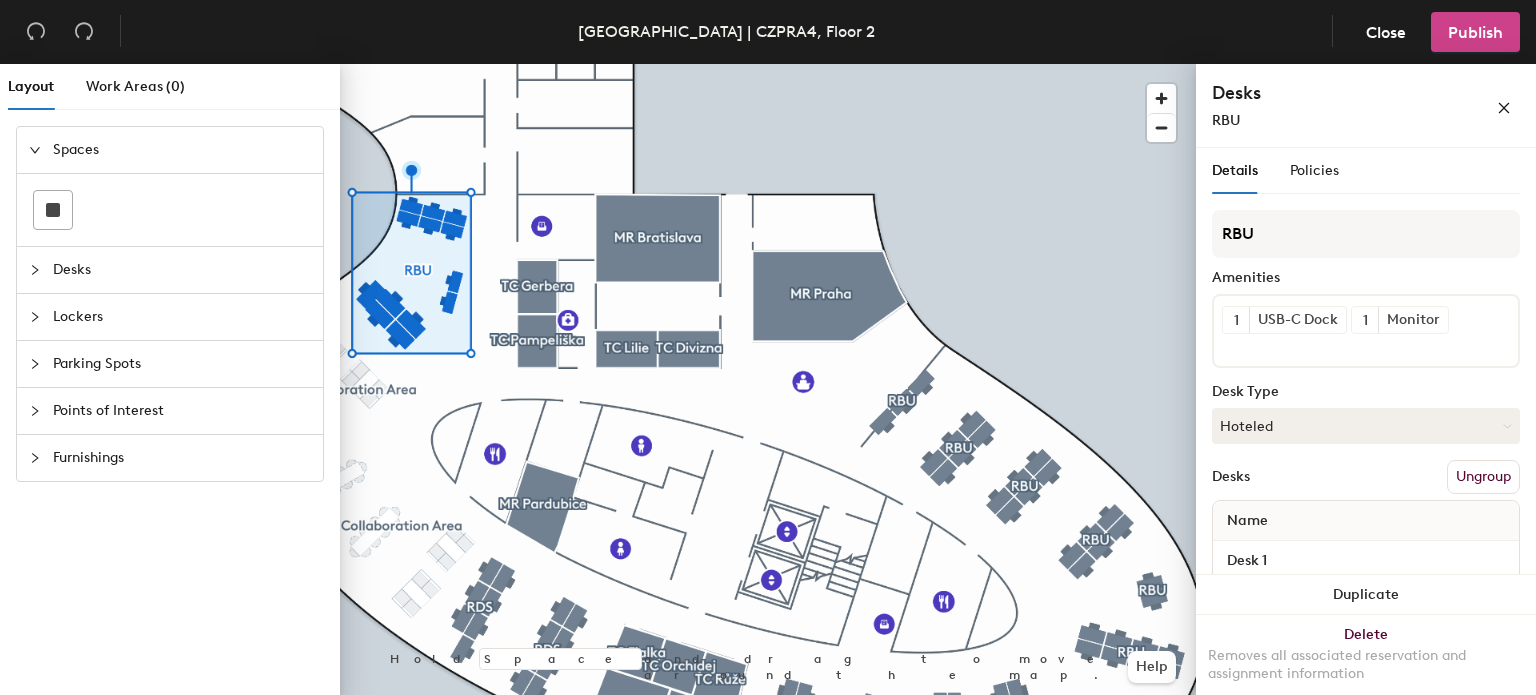 click on "Publish" 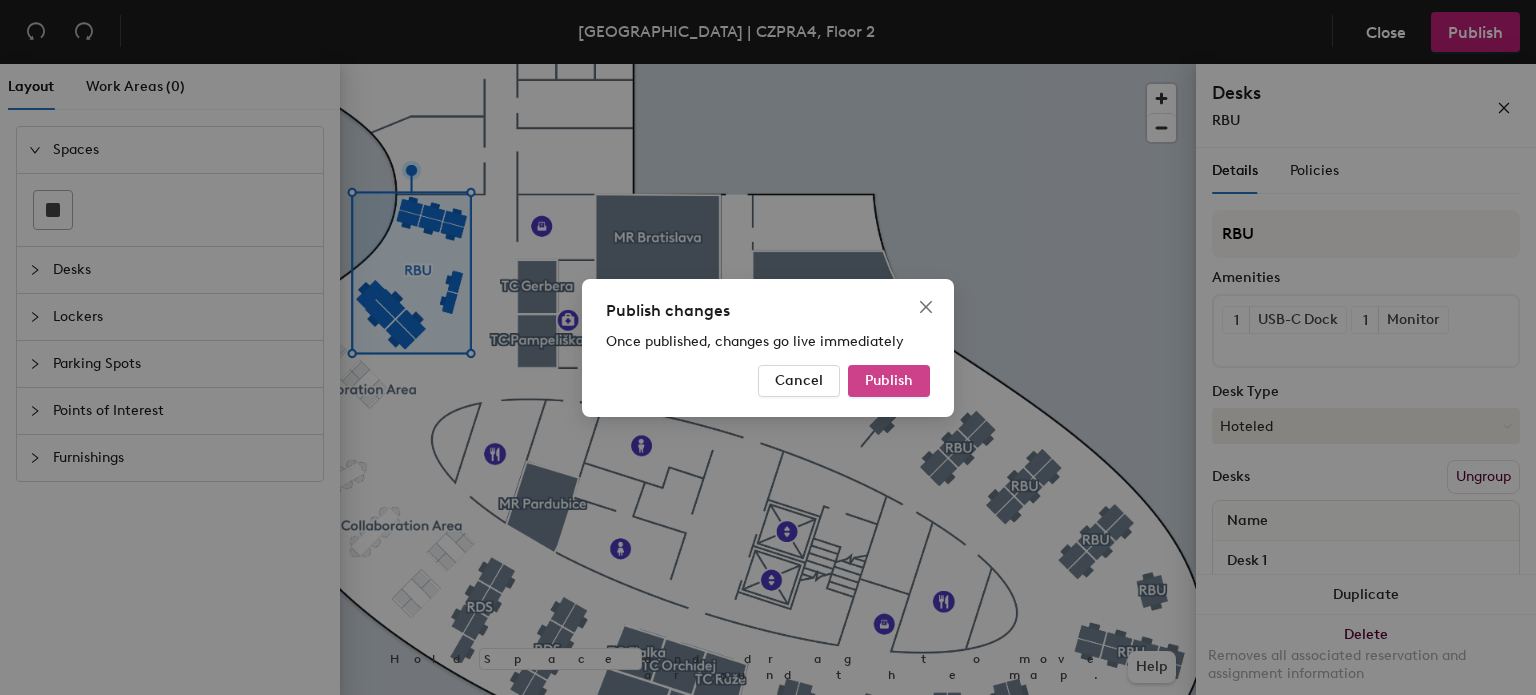 click on "Publish" at bounding box center (889, 380) 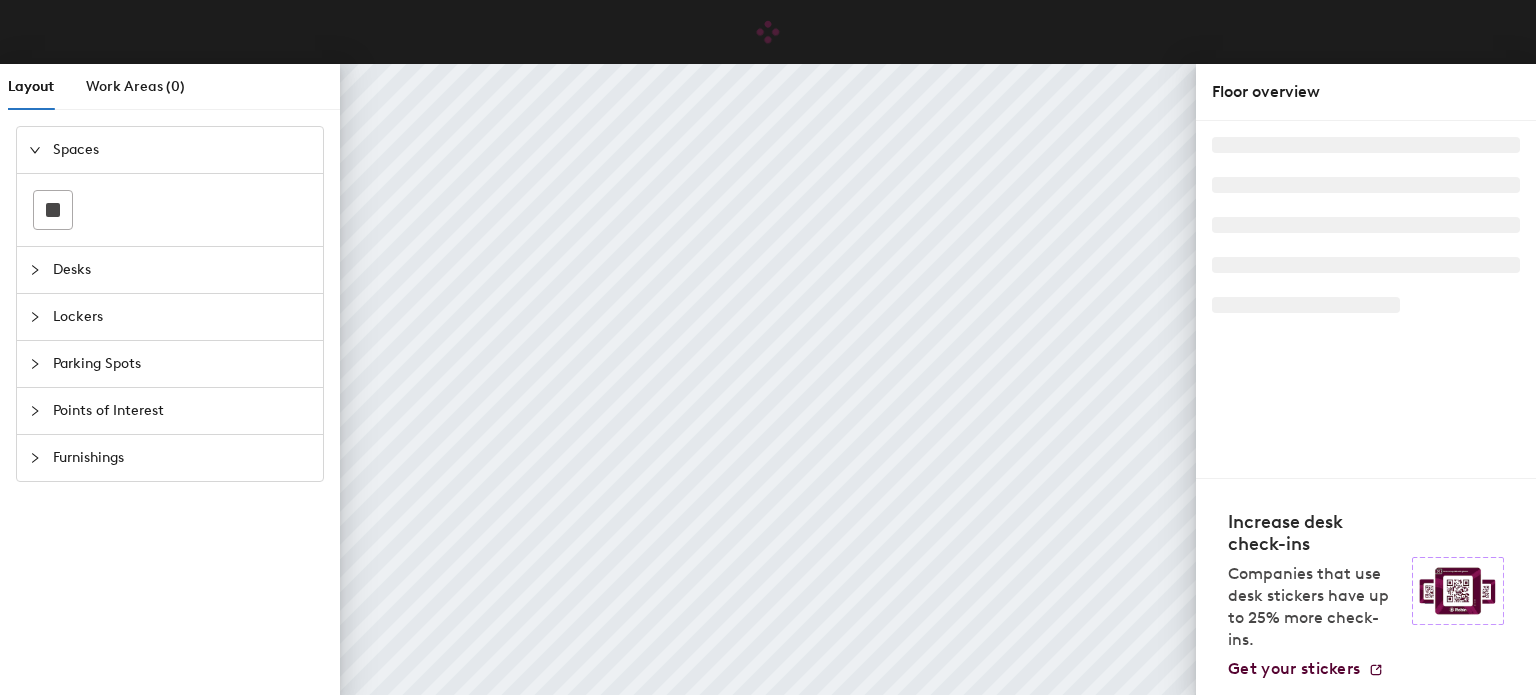 scroll, scrollTop: 0, scrollLeft: 0, axis: both 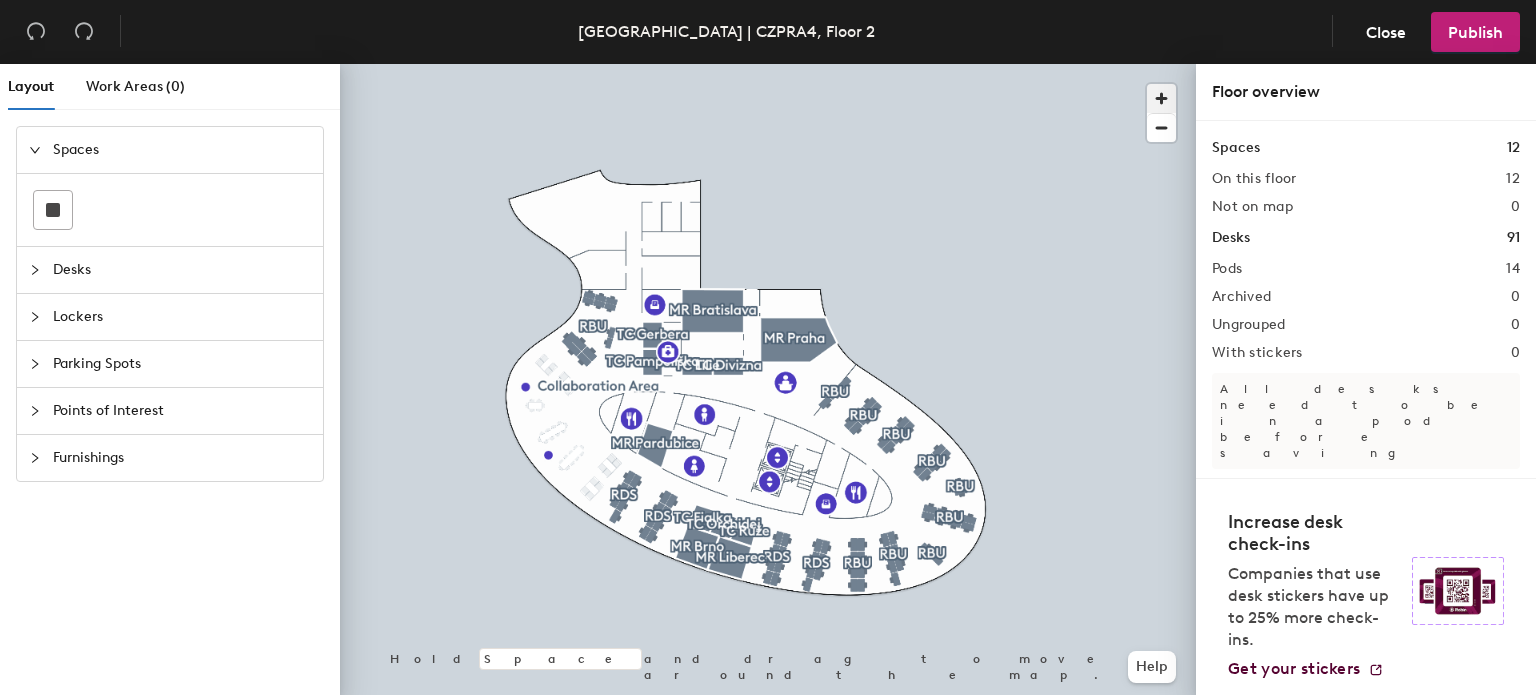 click 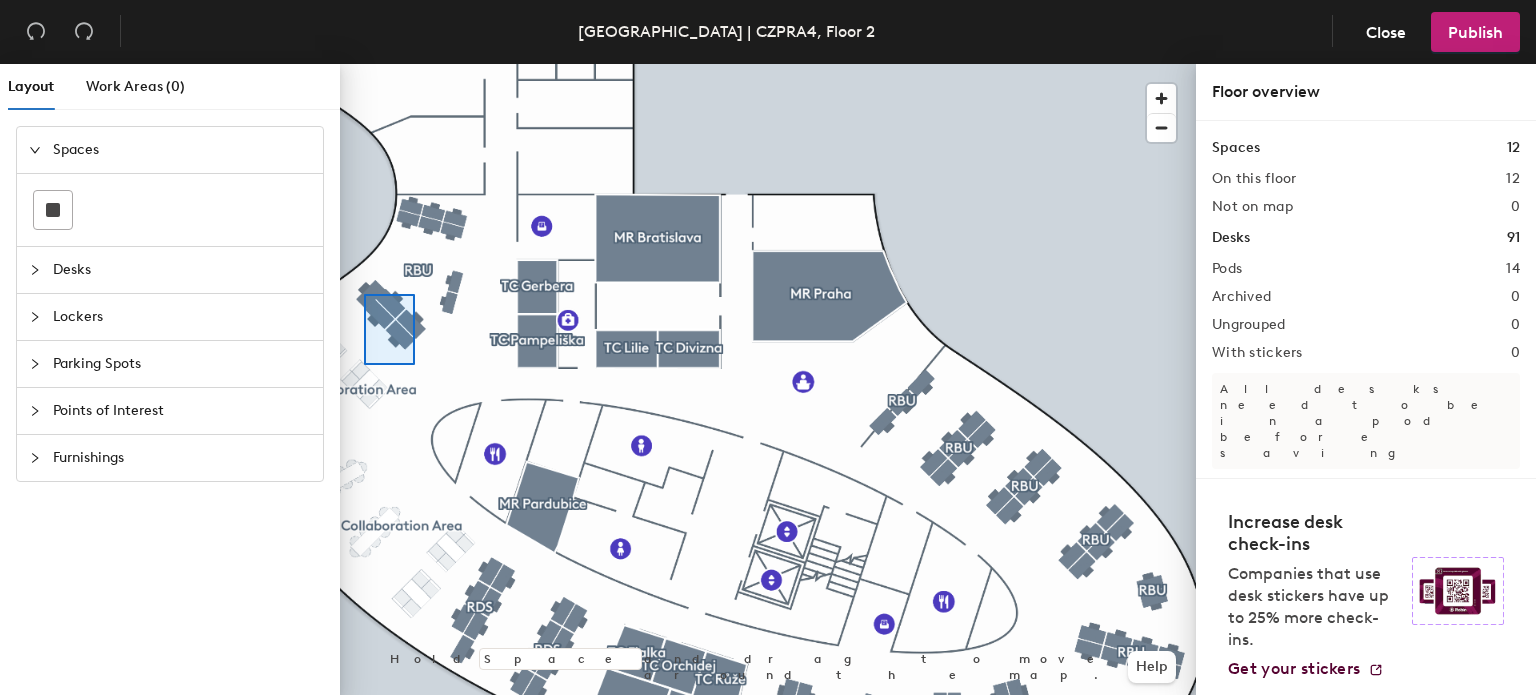 click 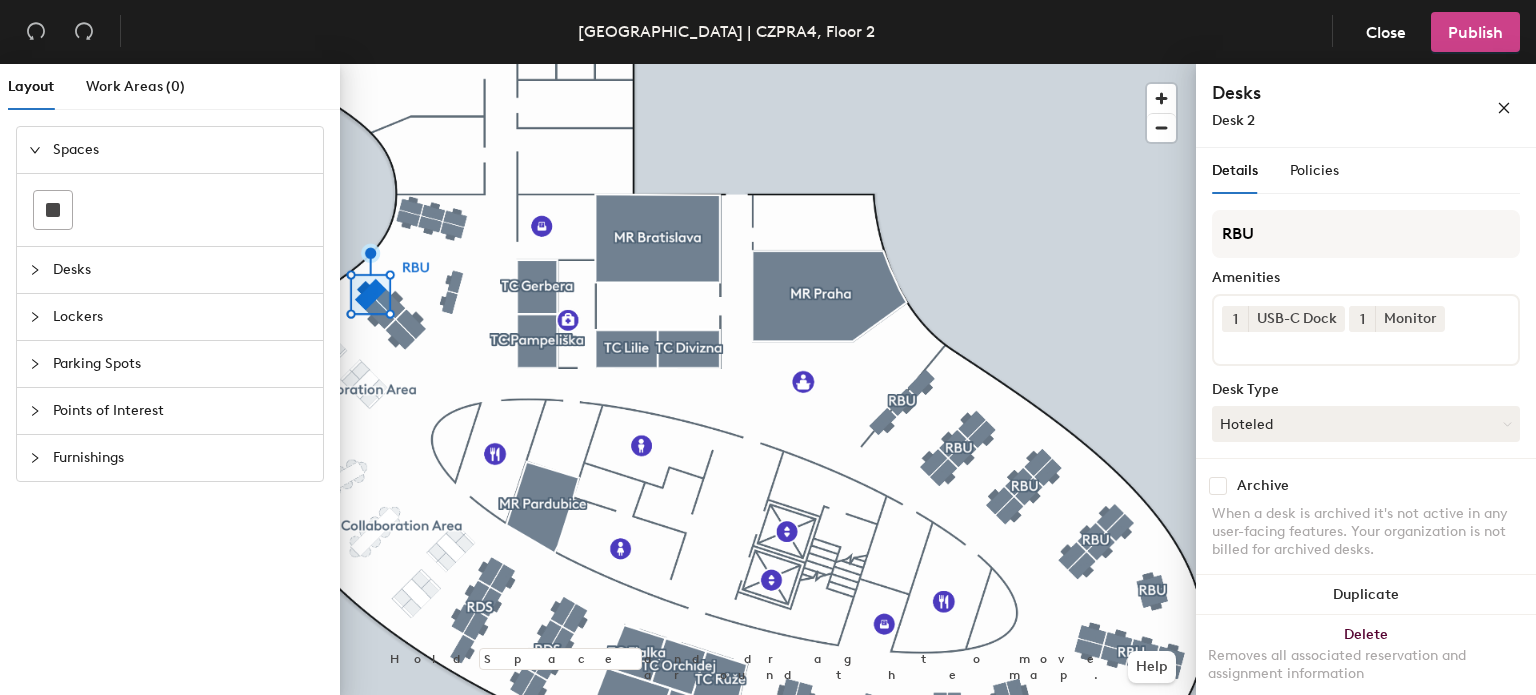 click on "Publish" 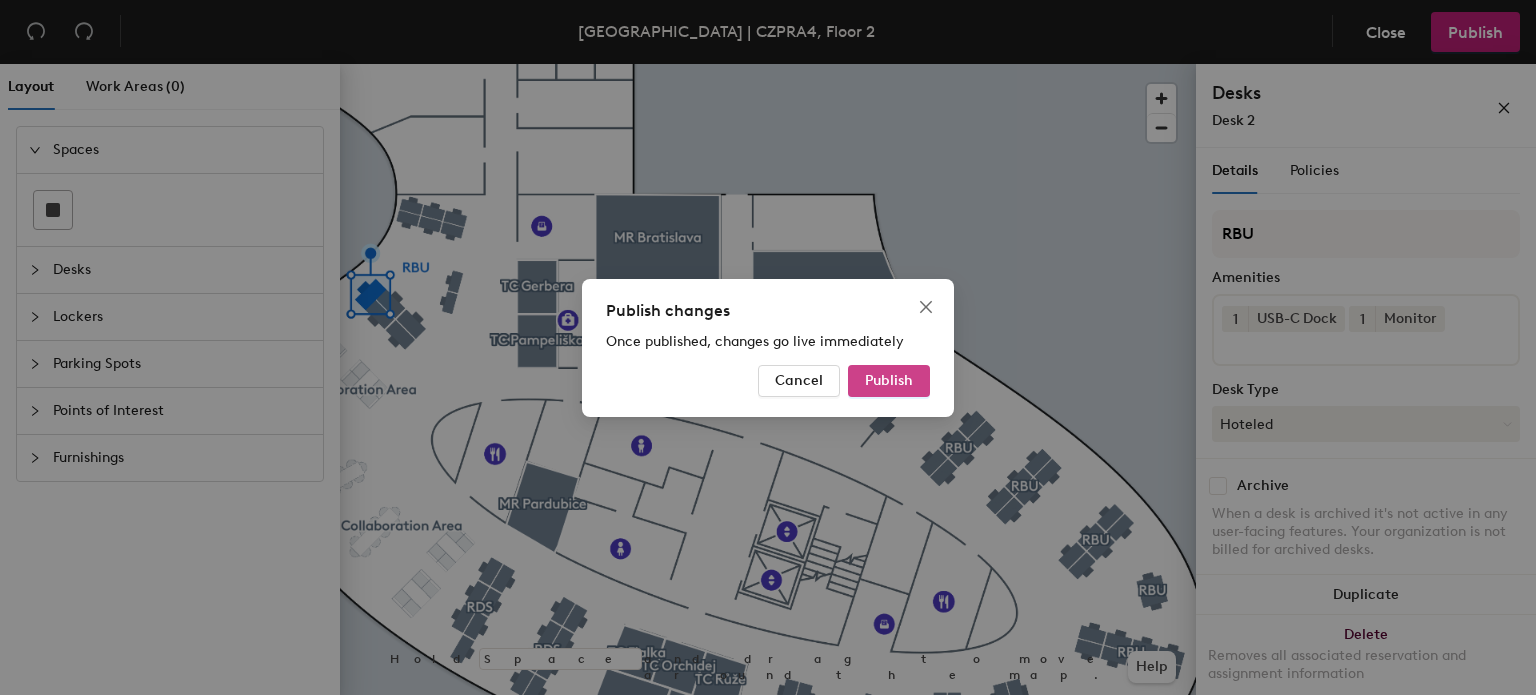 click on "Publish" at bounding box center [889, 380] 